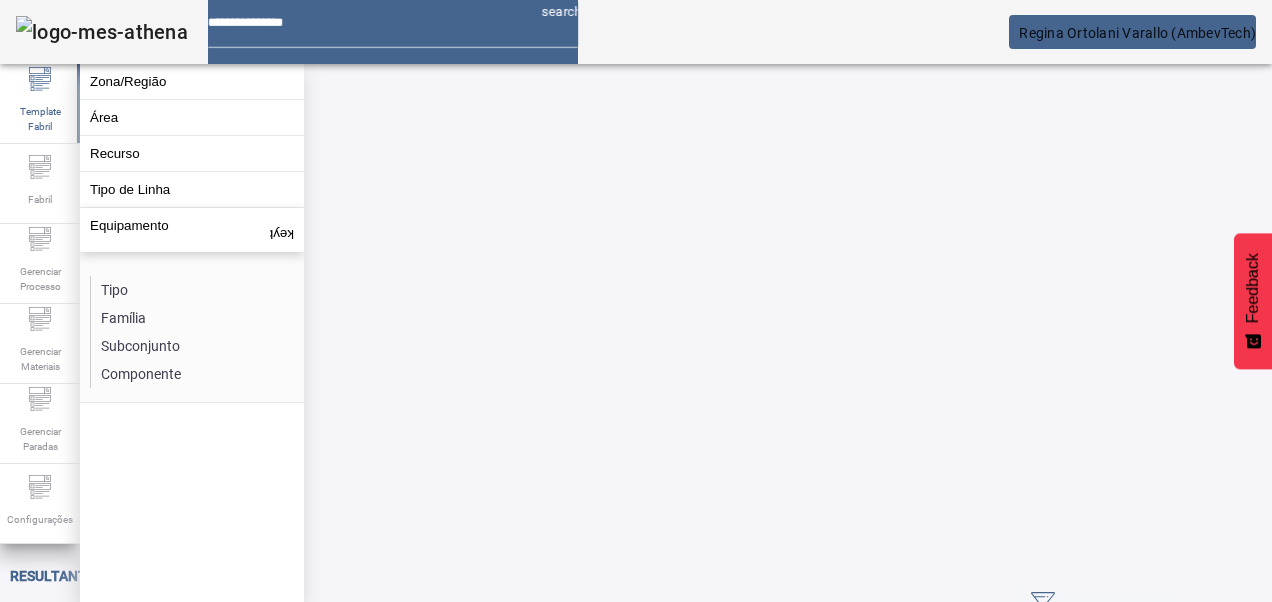 scroll, scrollTop: 0, scrollLeft: 0, axis: both 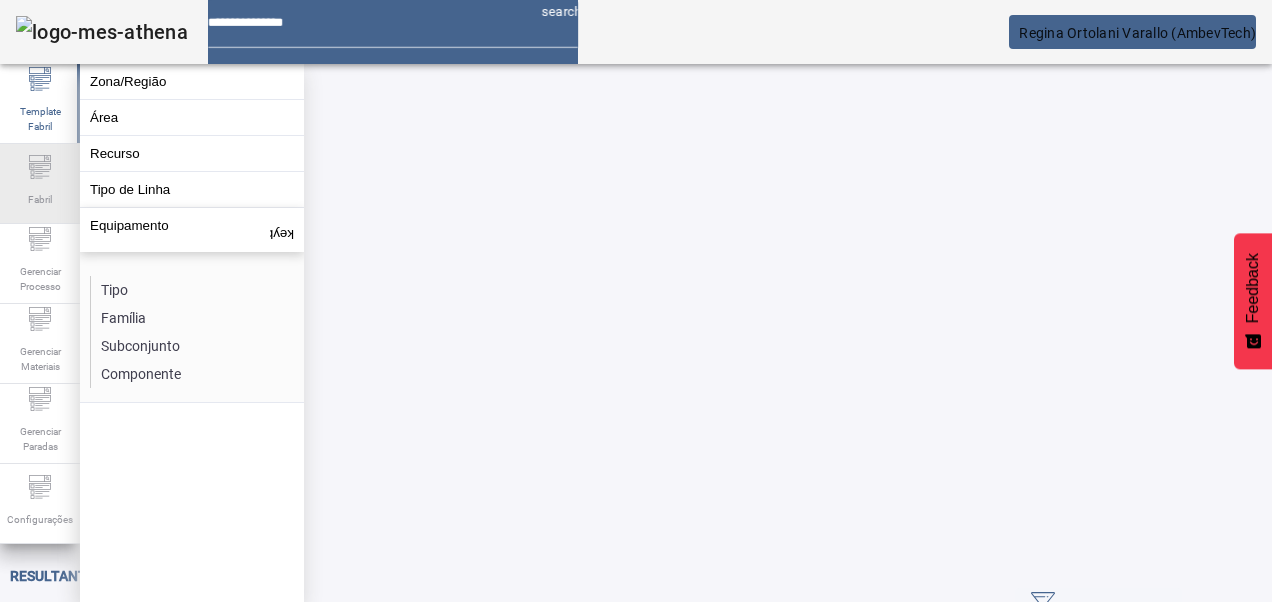 click 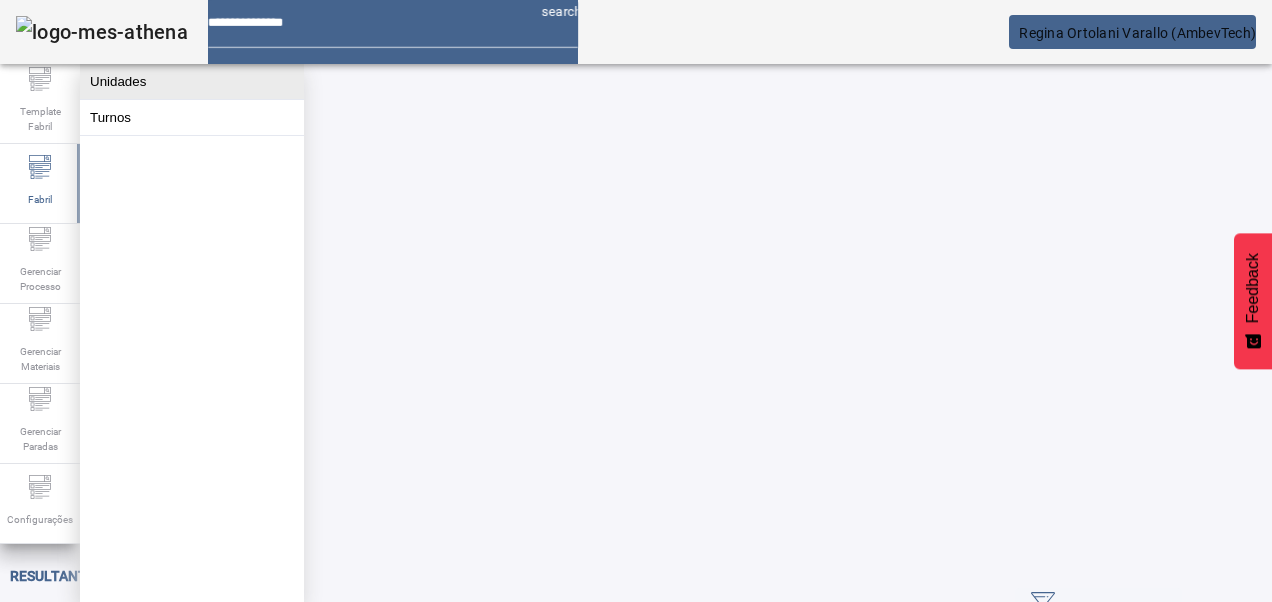 click on "Unidades" 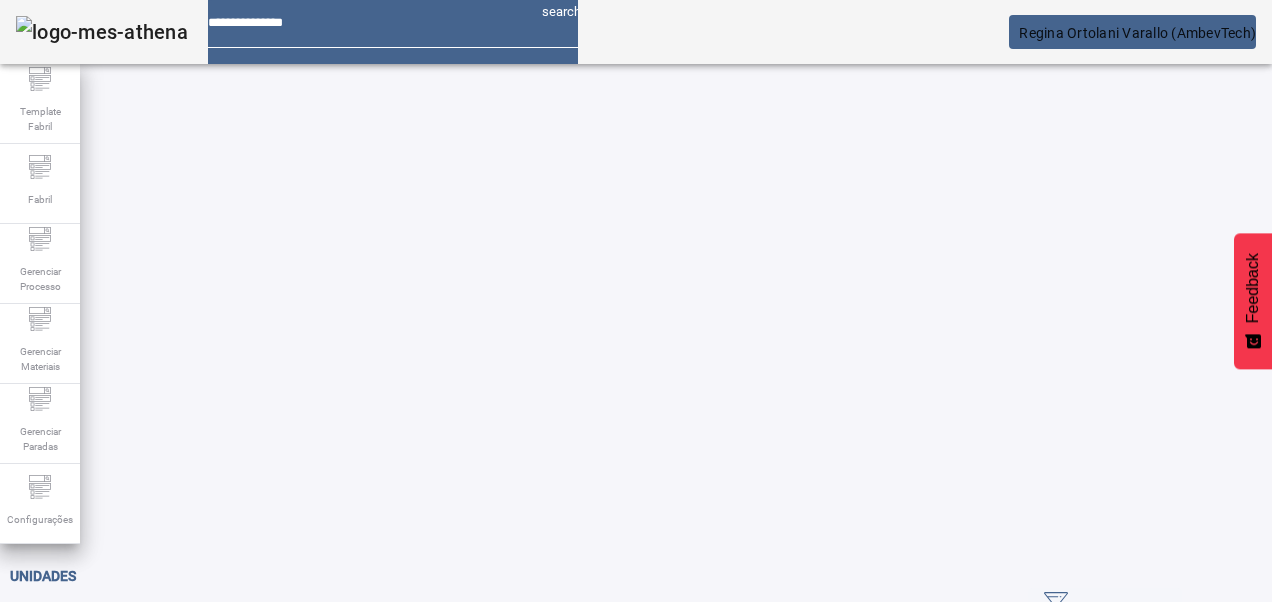 click on "ABRIR FILTROS" 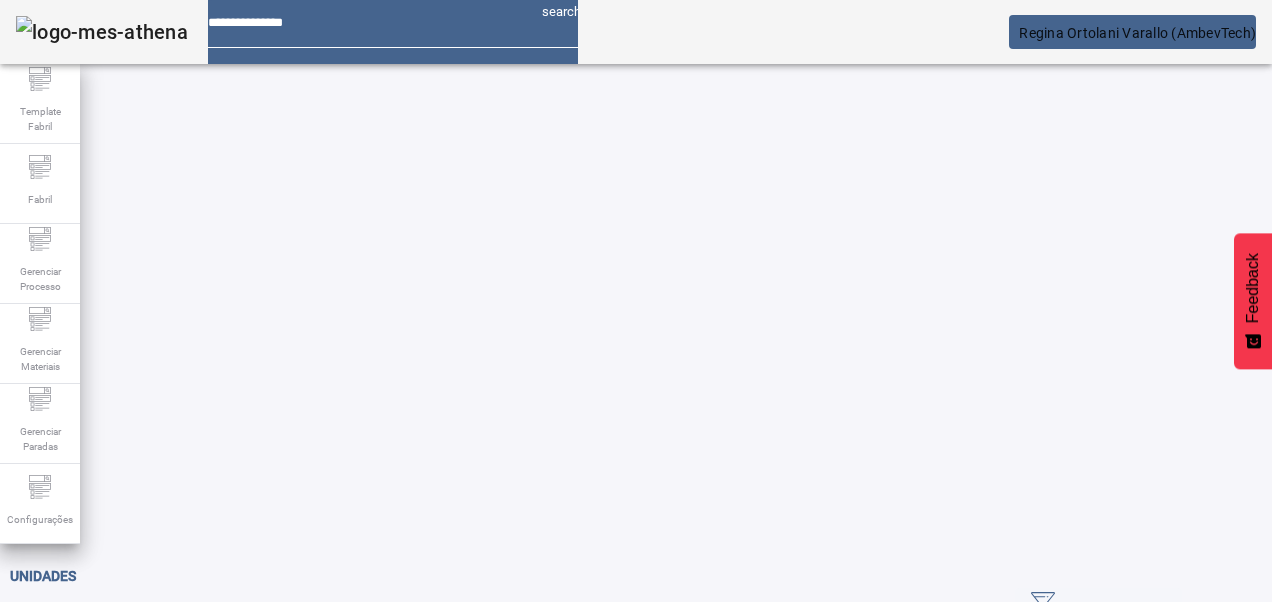 click on "Pesquise por Código descrição ou sigla" at bounding box center [116, 637] 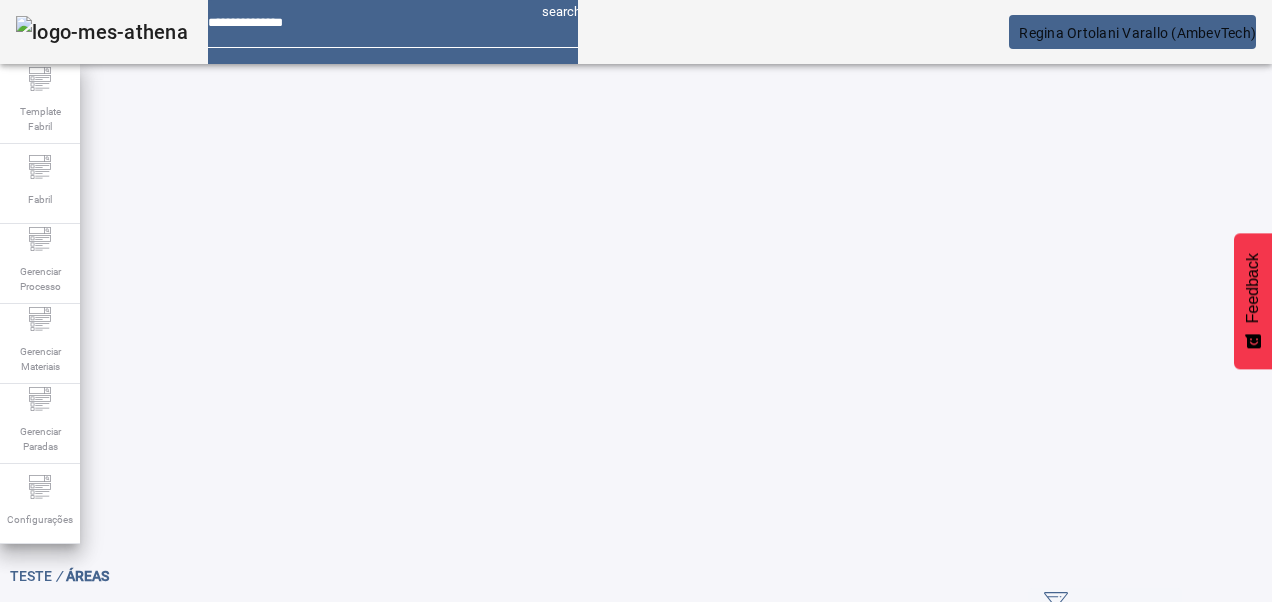click at bounding box center [568, 743] 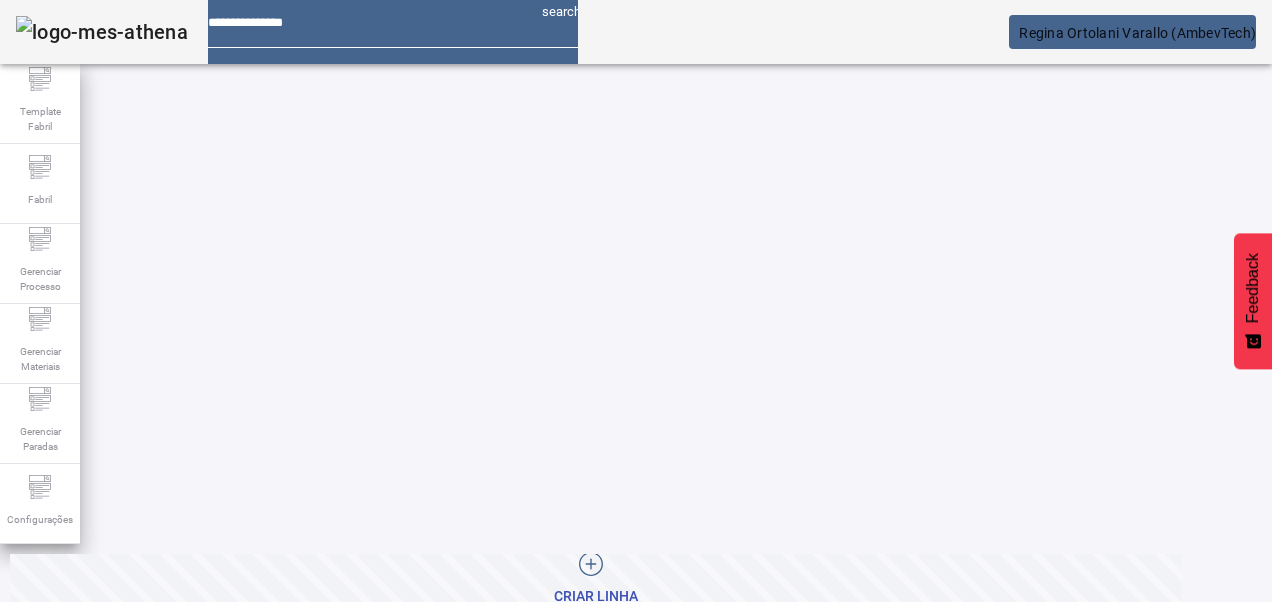 scroll, scrollTop: 292, scrollLeft: 0, axis: vertical 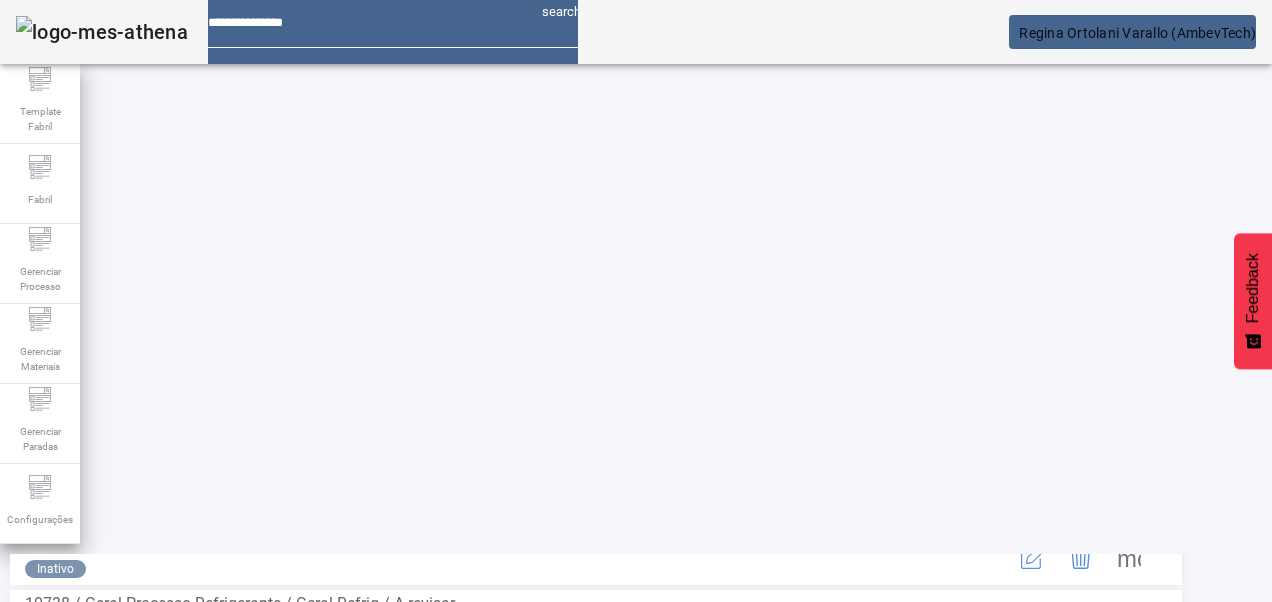 click at bounding box center [1129, 984] 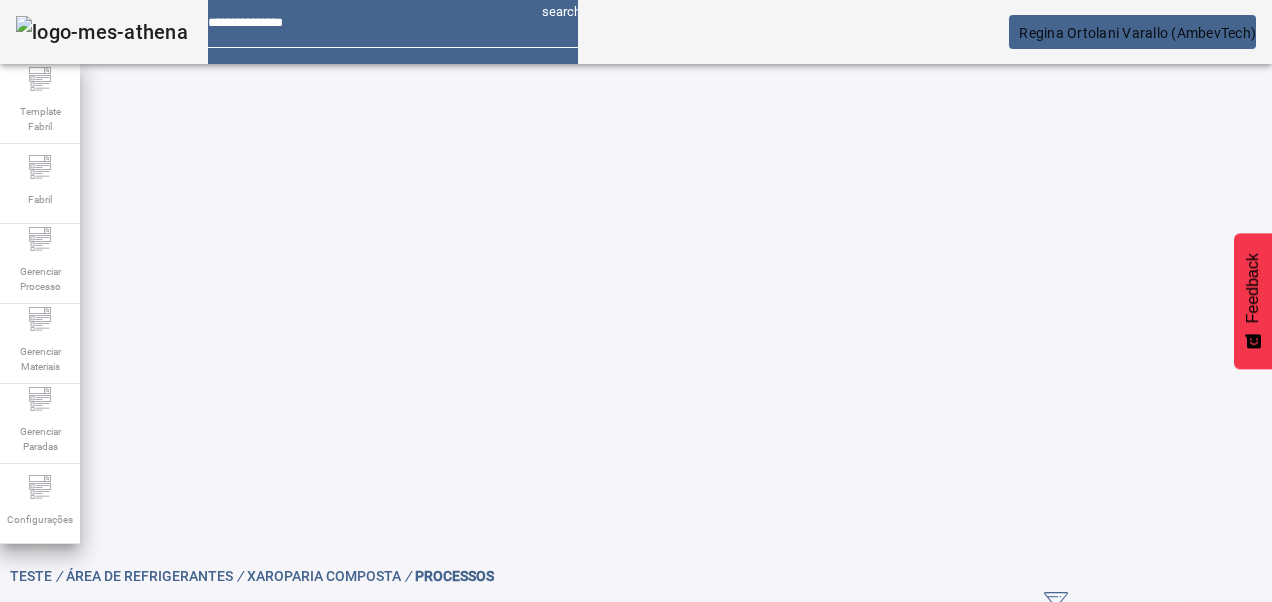 click at bounding box center [568, 743] 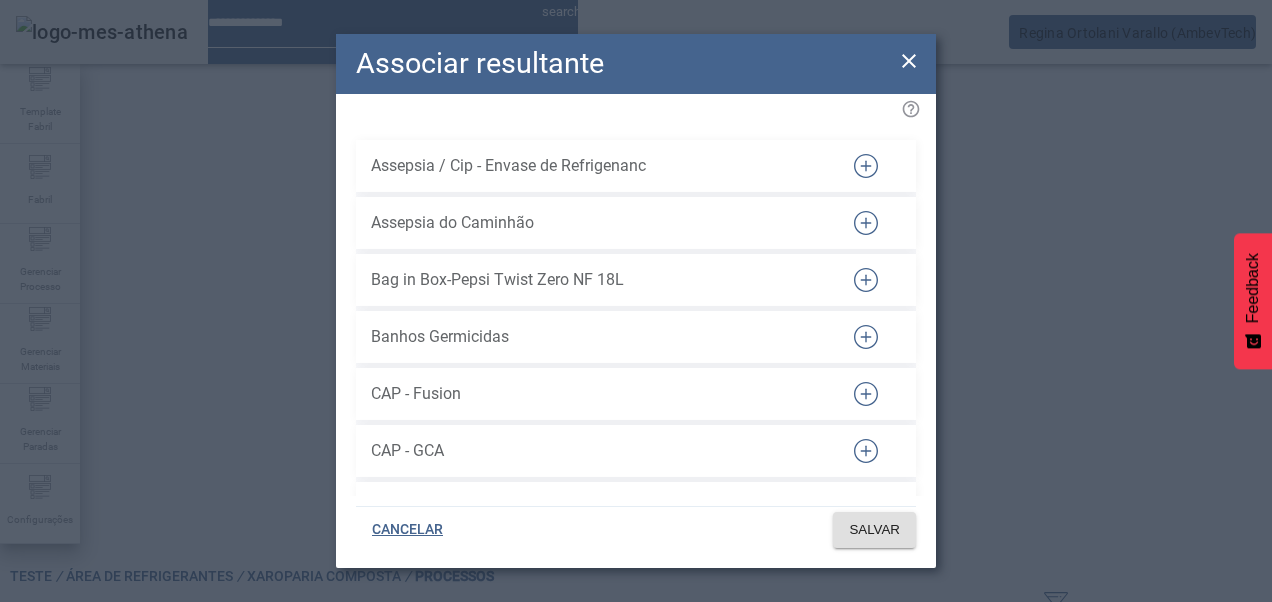 type 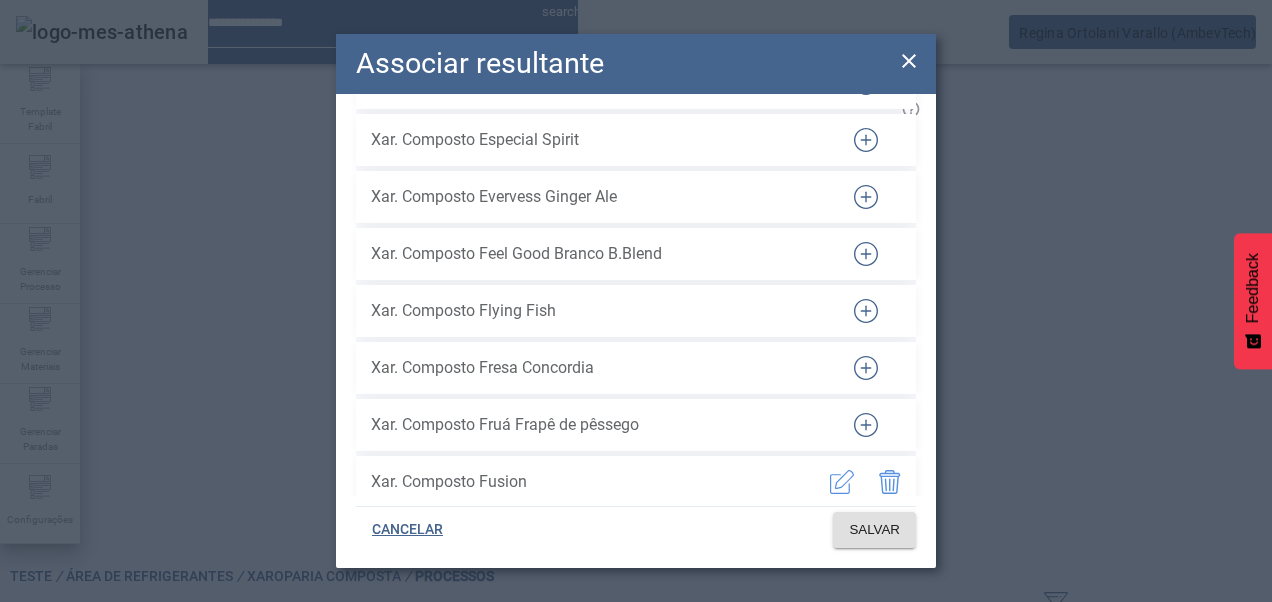 click 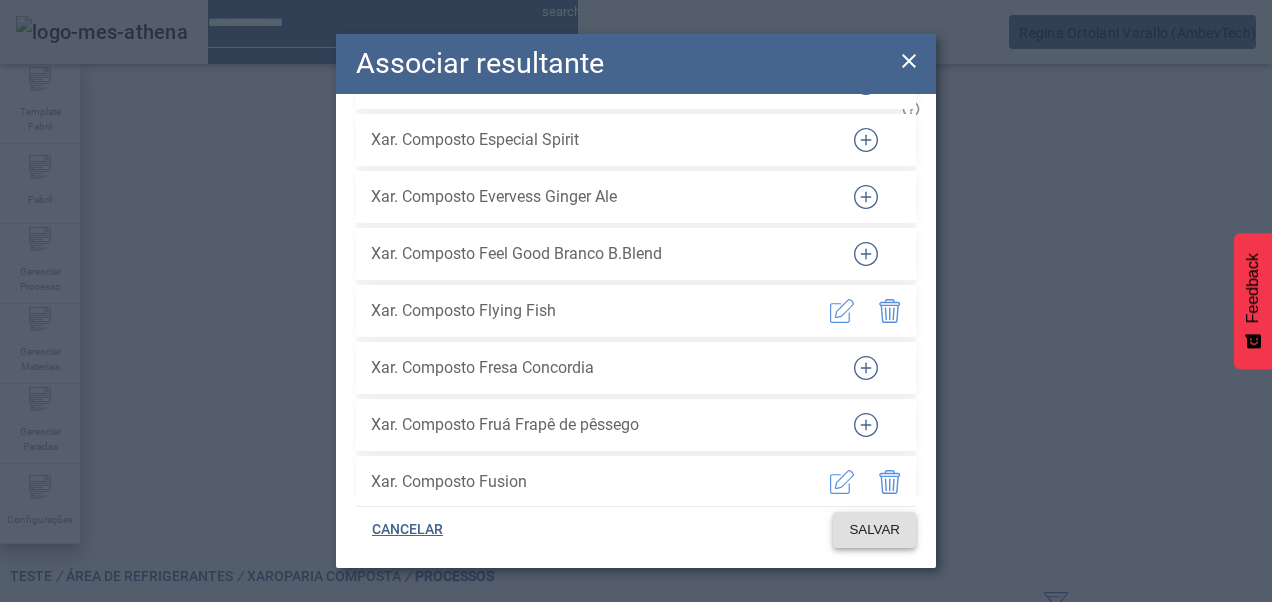 click on "SALVAR" 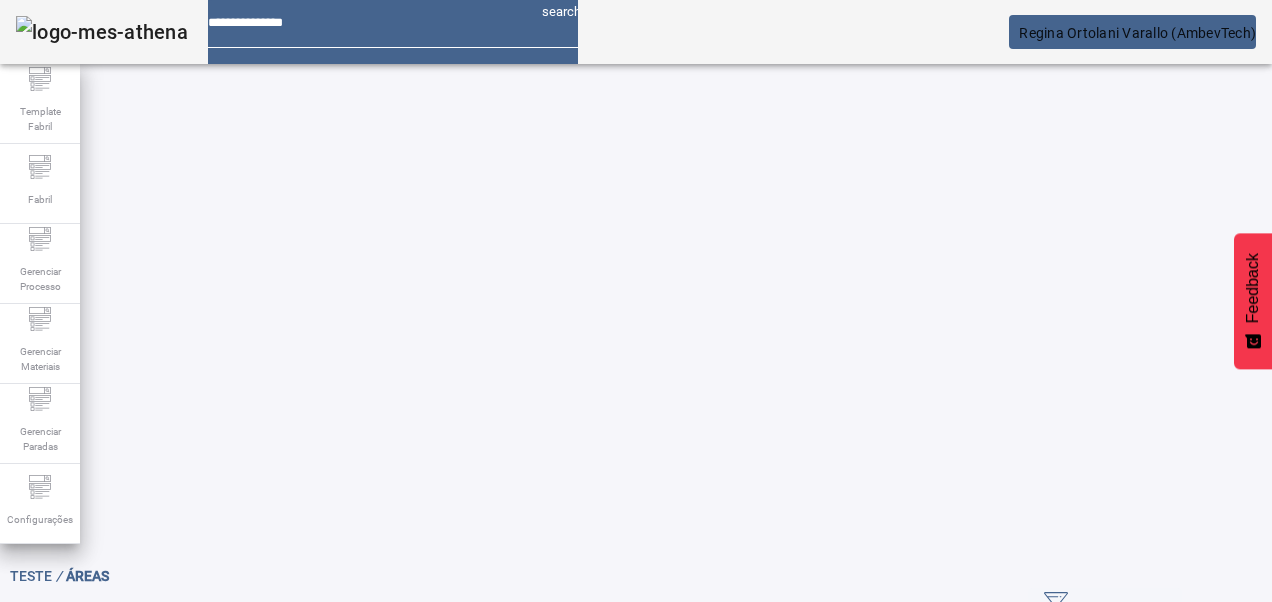 click at bounding box center [568, 743] 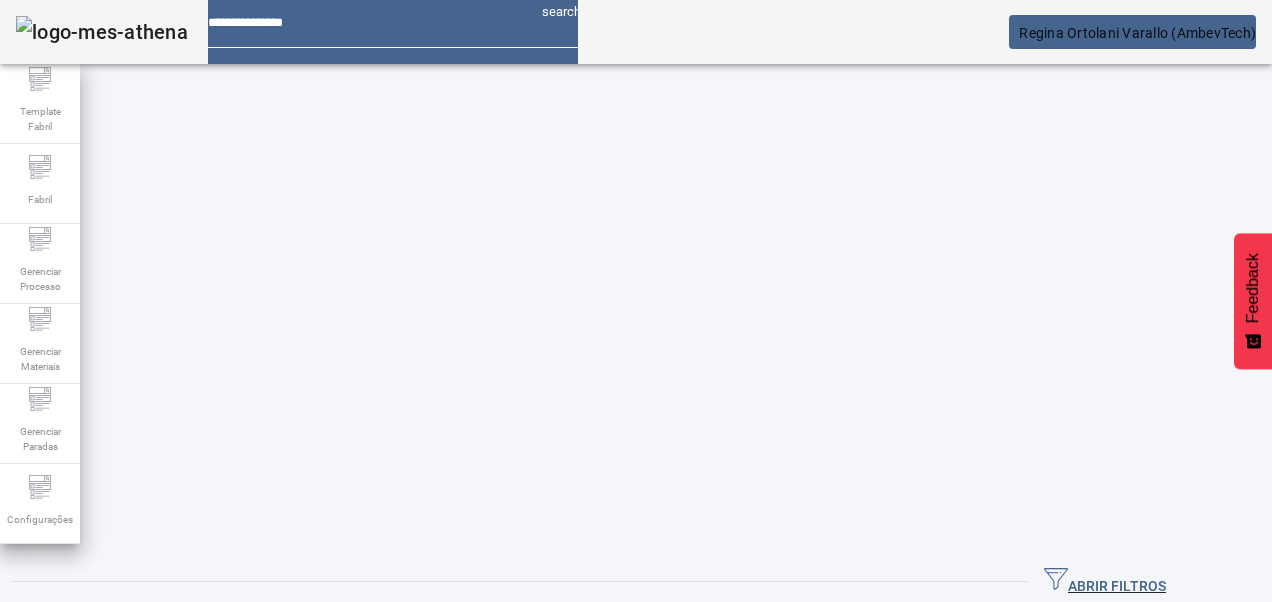 click on "ABRIR FILTROS" 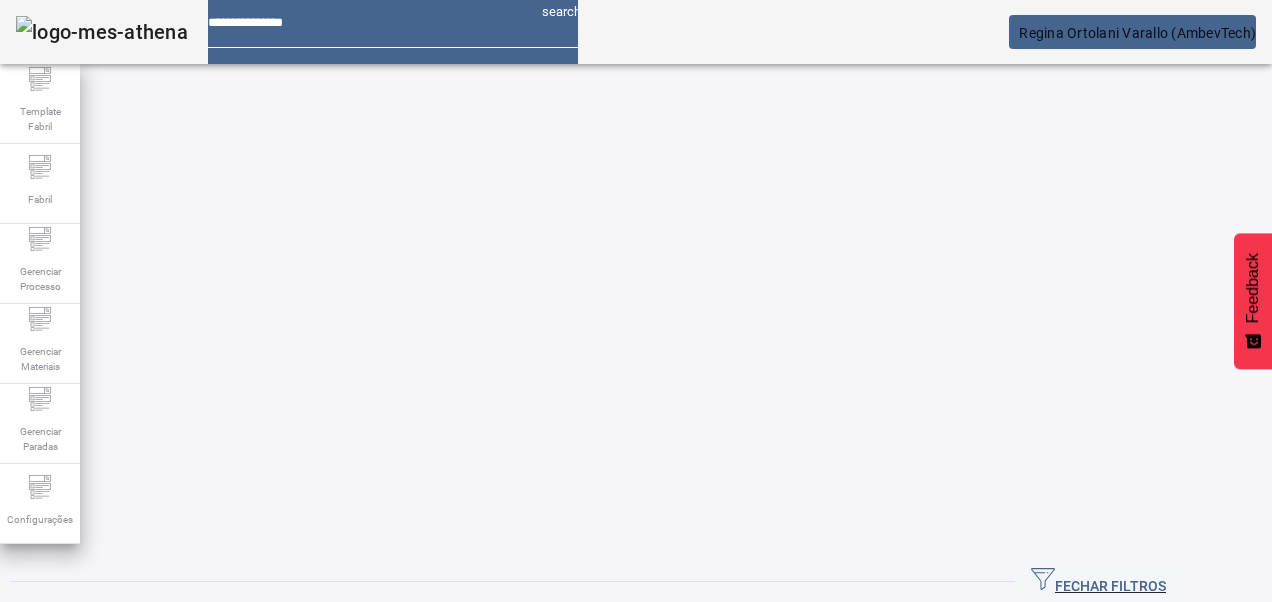 click on "Pesquise por
Código,
descrição,
descrição abreviada
ou
descrição SAP" at bounding box center (291, 612) 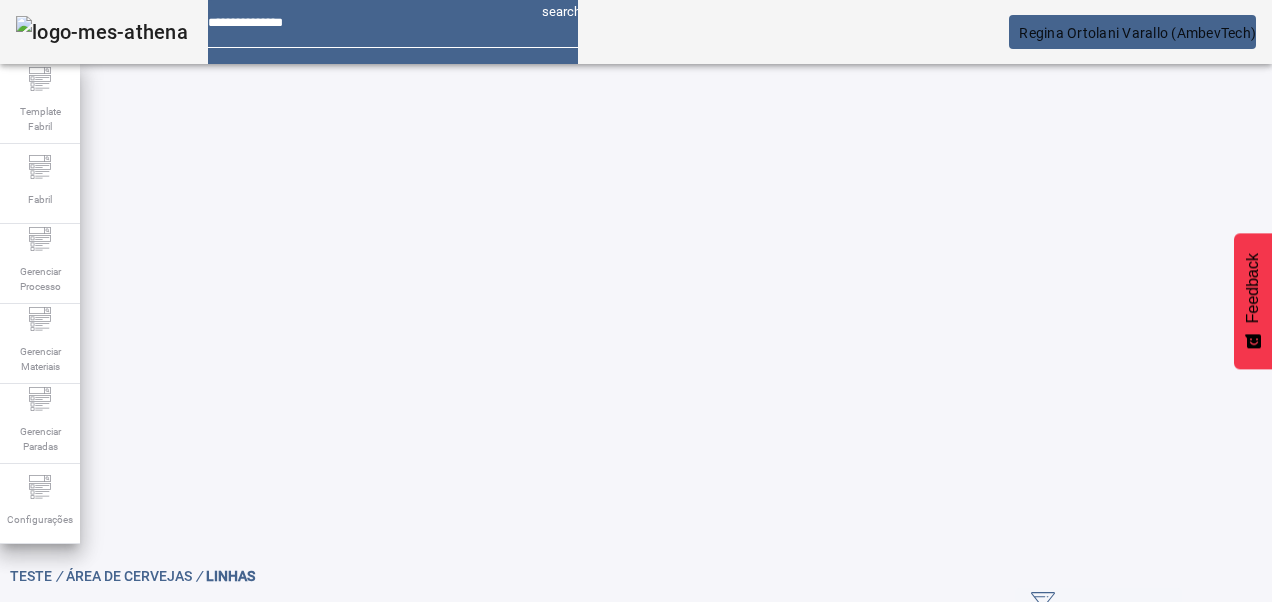 click on "FILTRAR" 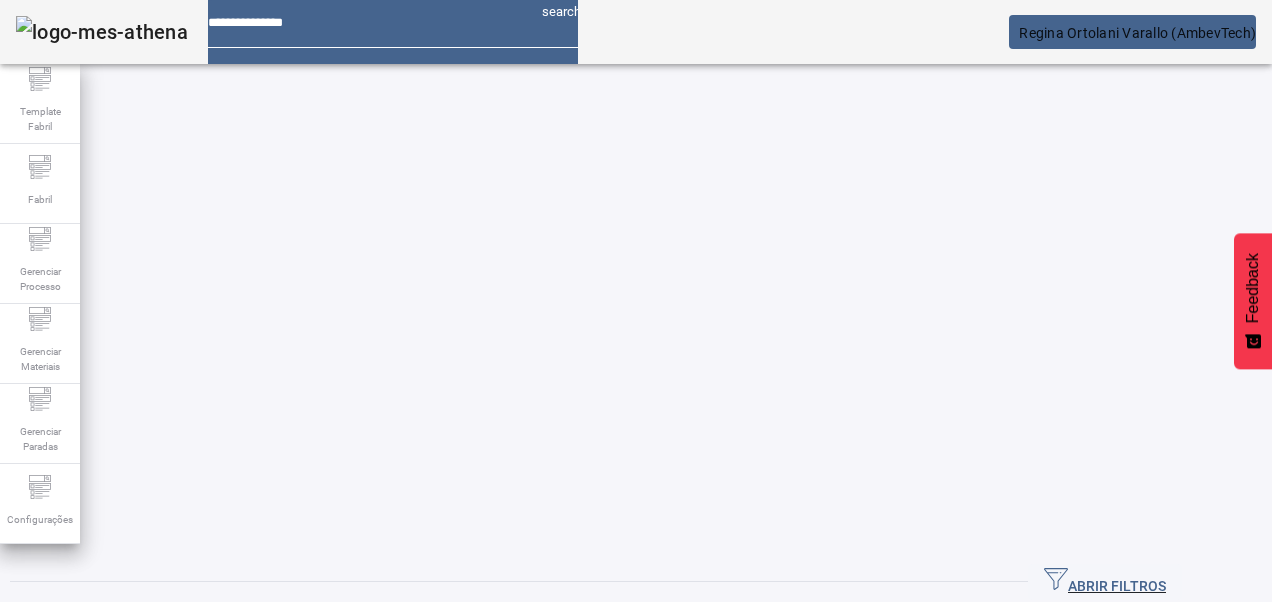 click at bounding box center (568, 719) 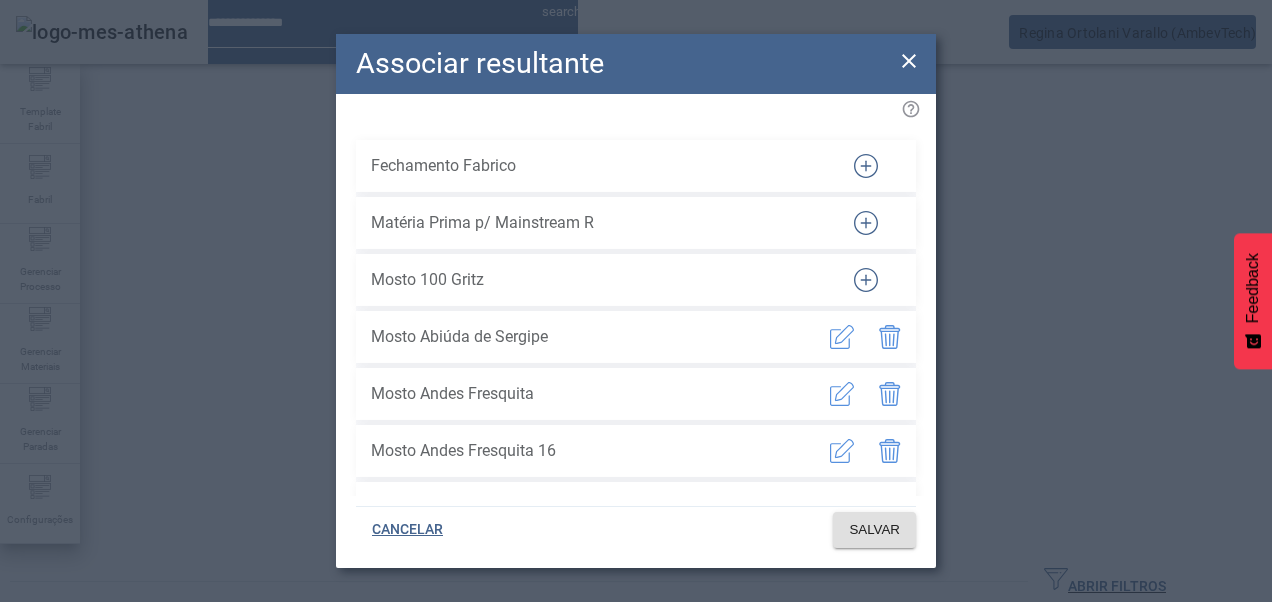 type 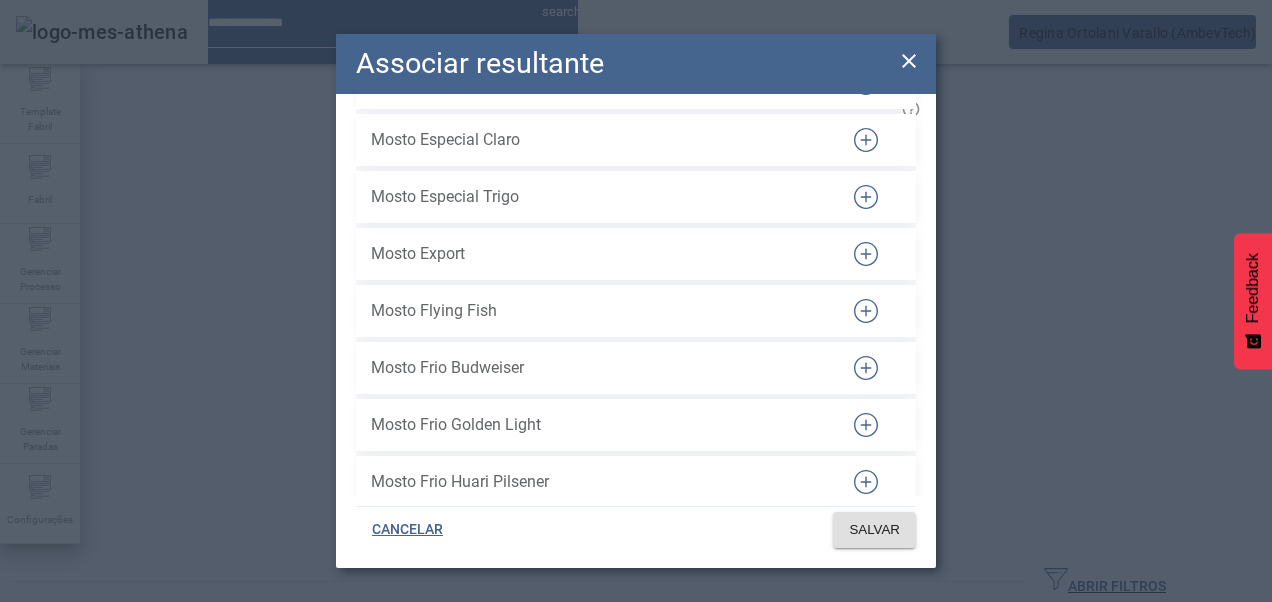 click 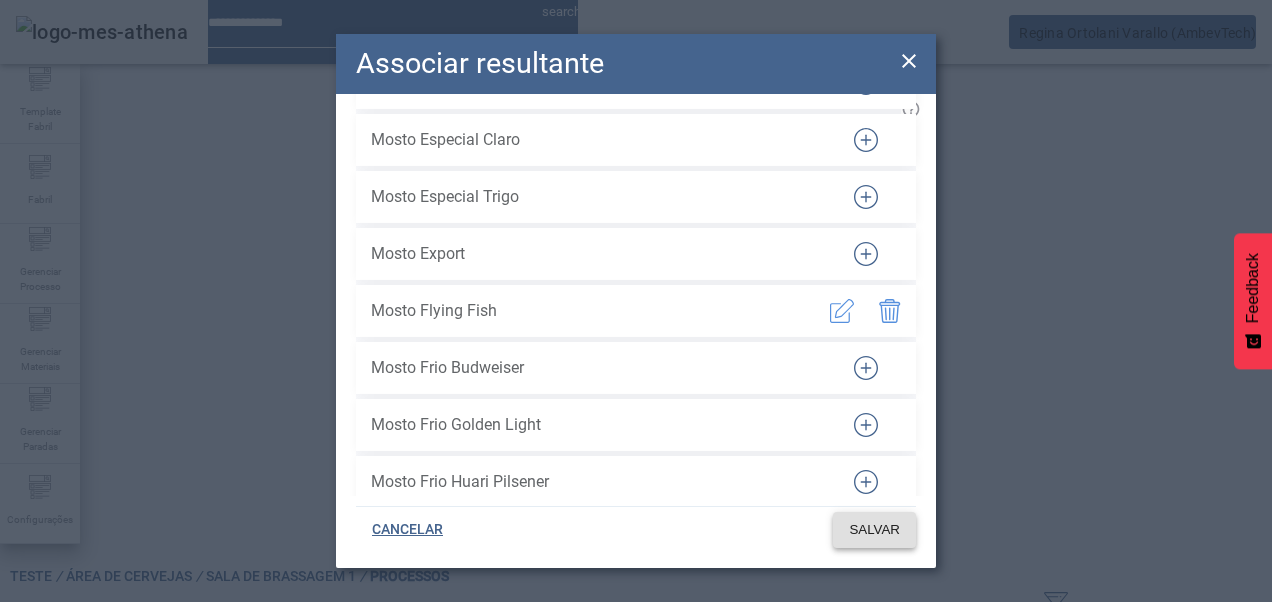 click on "SALVAR" 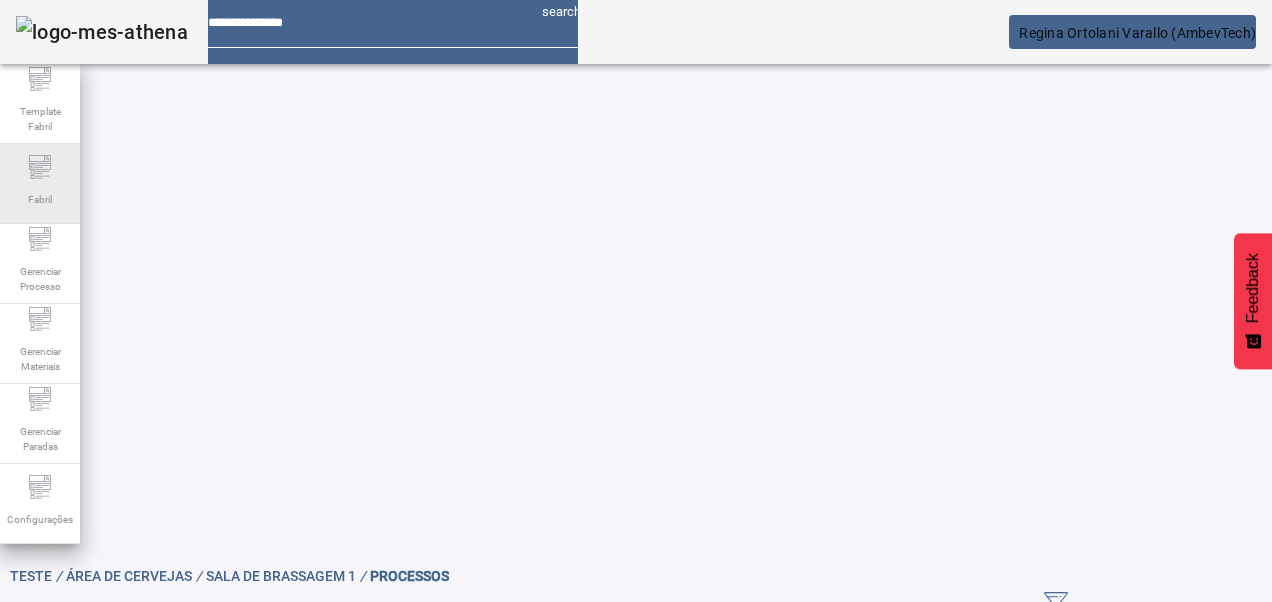 click on "Fabril" 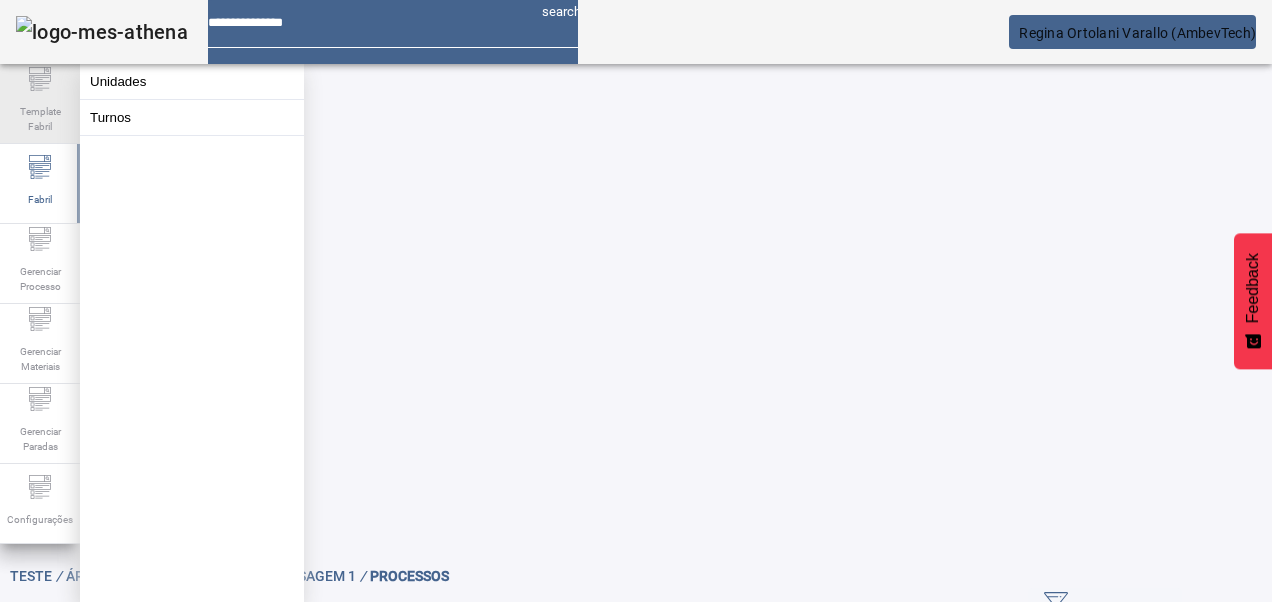 click on "Template Fabril" 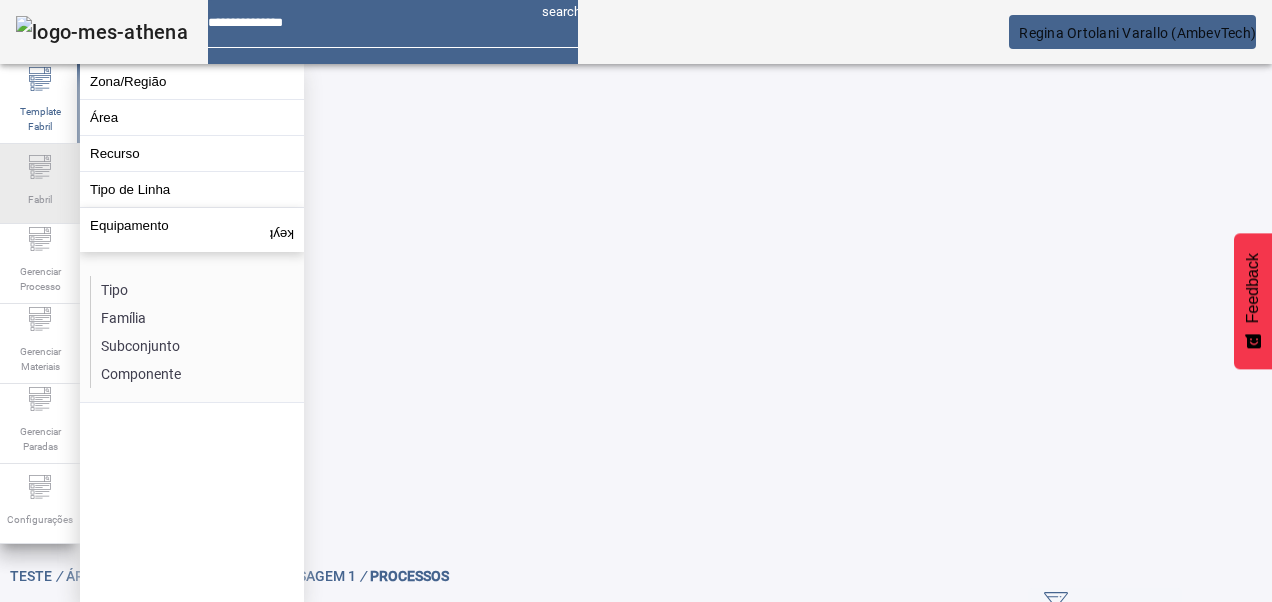 click on "Fabril" 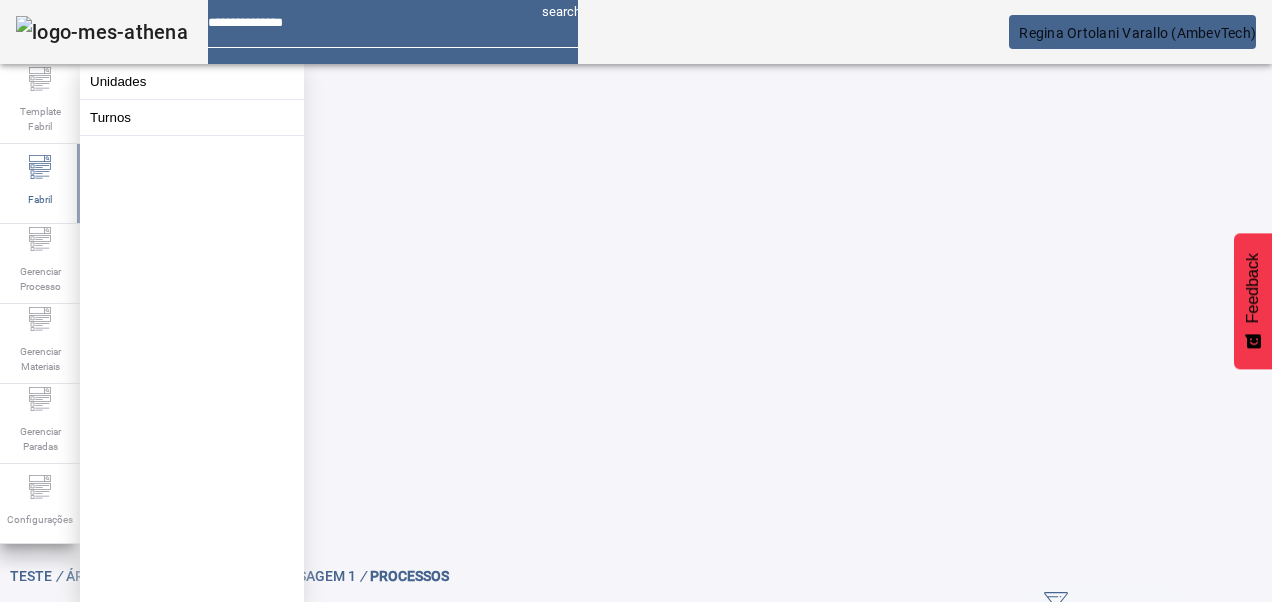 click on "Teste /  Área de Cervejas /  Sala de Brassagem 1 / PROCESSOS ABRIR FILTROS  Pesquise por código ou descrição LIMPAR FILTRAR  ASSOCIAR PROCESSO  130 / Controle da Brassagem [USERNAME] EDITAR REMOVER  more_vert 189 / Assepsia - Brassagem Cozinhador [NUMBER] EDITAR REMOVER  more_vert 190 / Assepsia - Brassagem Linha de Mosto [USERNAME] EDITAR REMOVER  more_vert 188 / Assepsia - Brassagem Geral [NUMBER] EDITAR REMOVER  more_vert Versão:  ()" 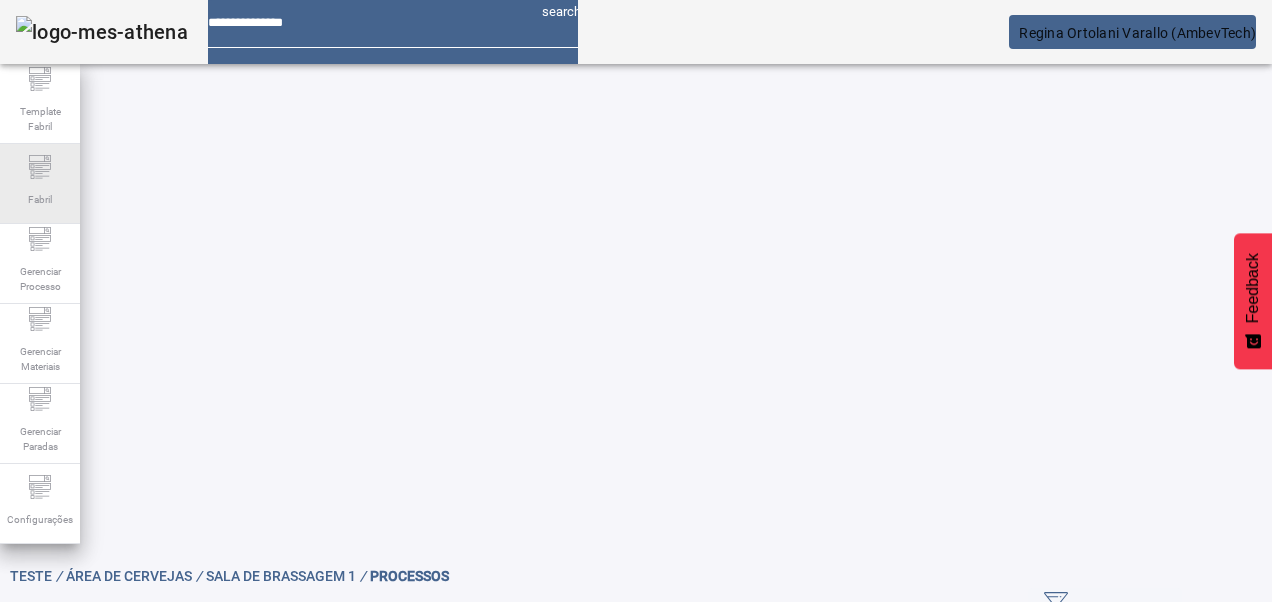 click on "Fabril" 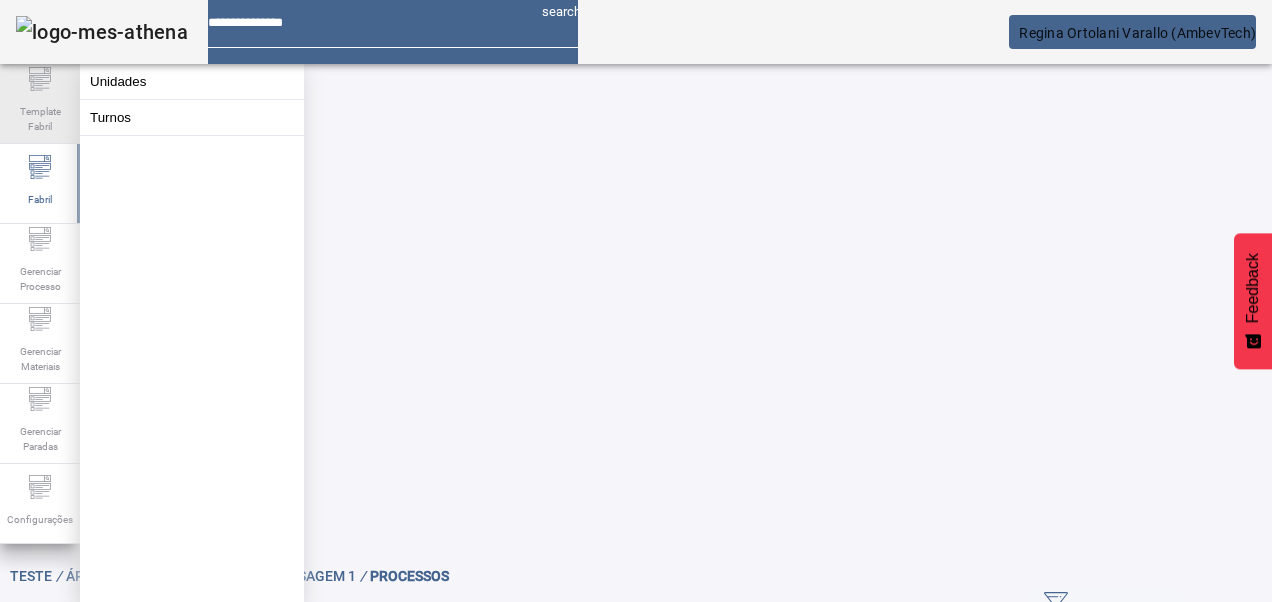 click on "Template Fabril" 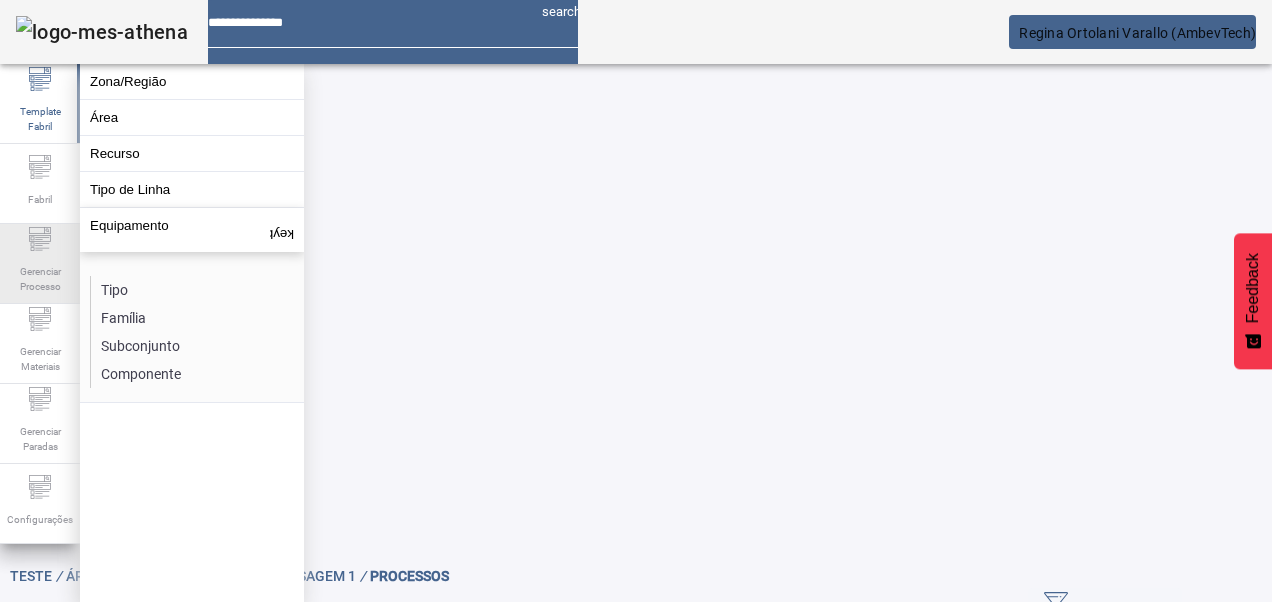 click on "Gerenciar Processo" 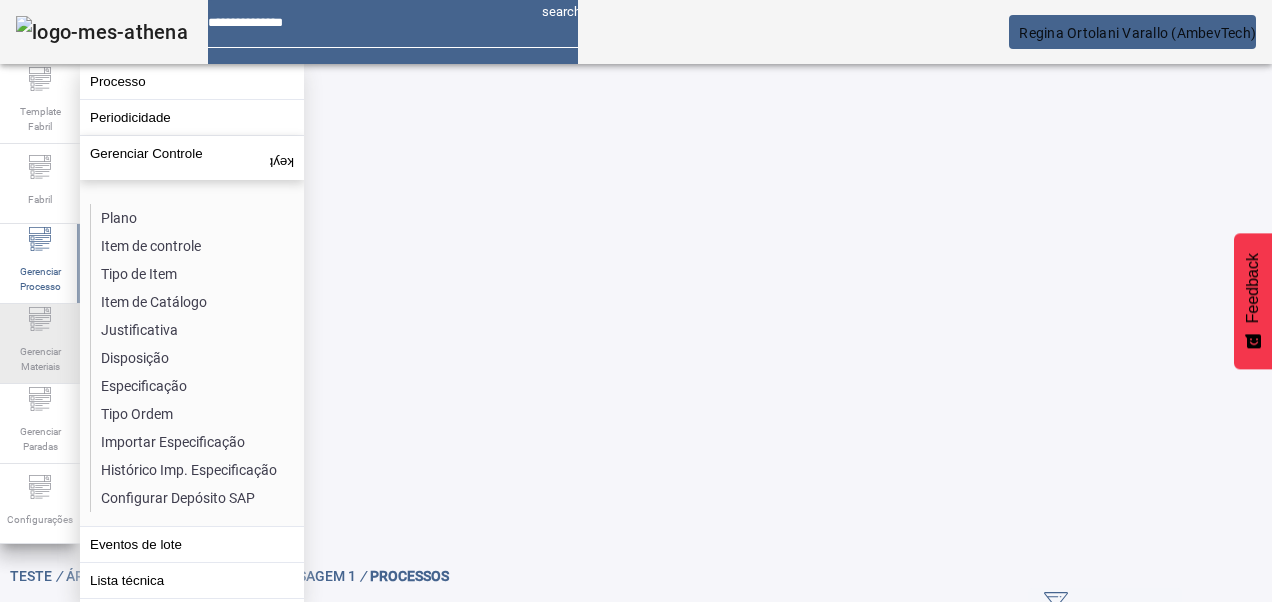 click on "Gerenciar Materiais" 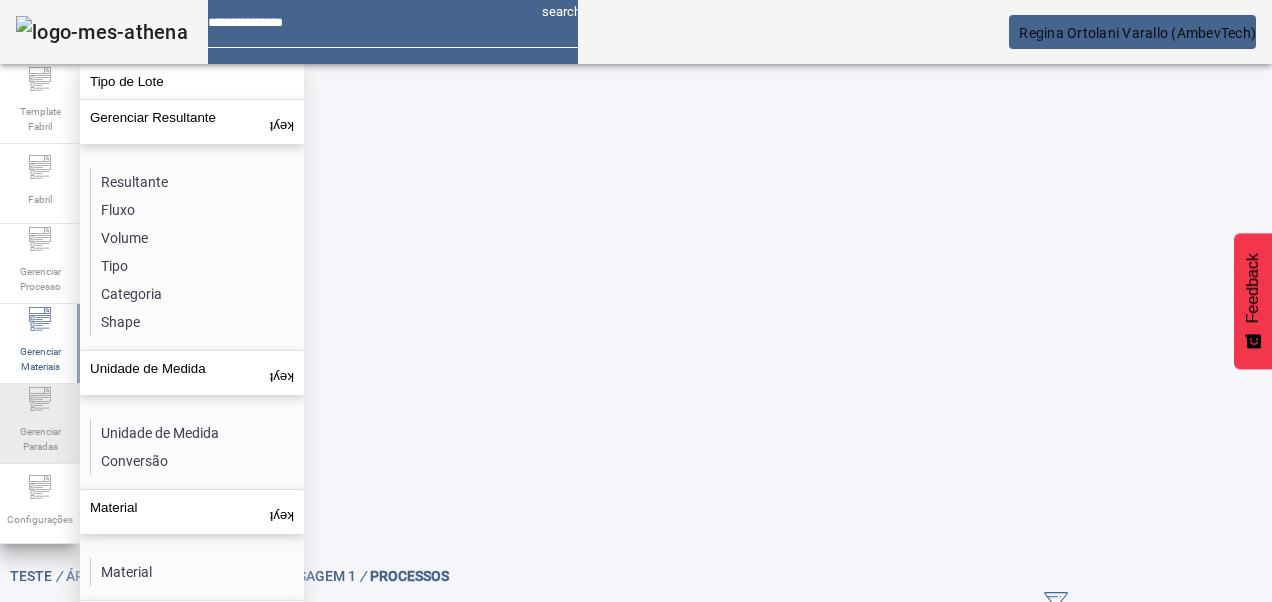 click on "Gerenciar Paradas" 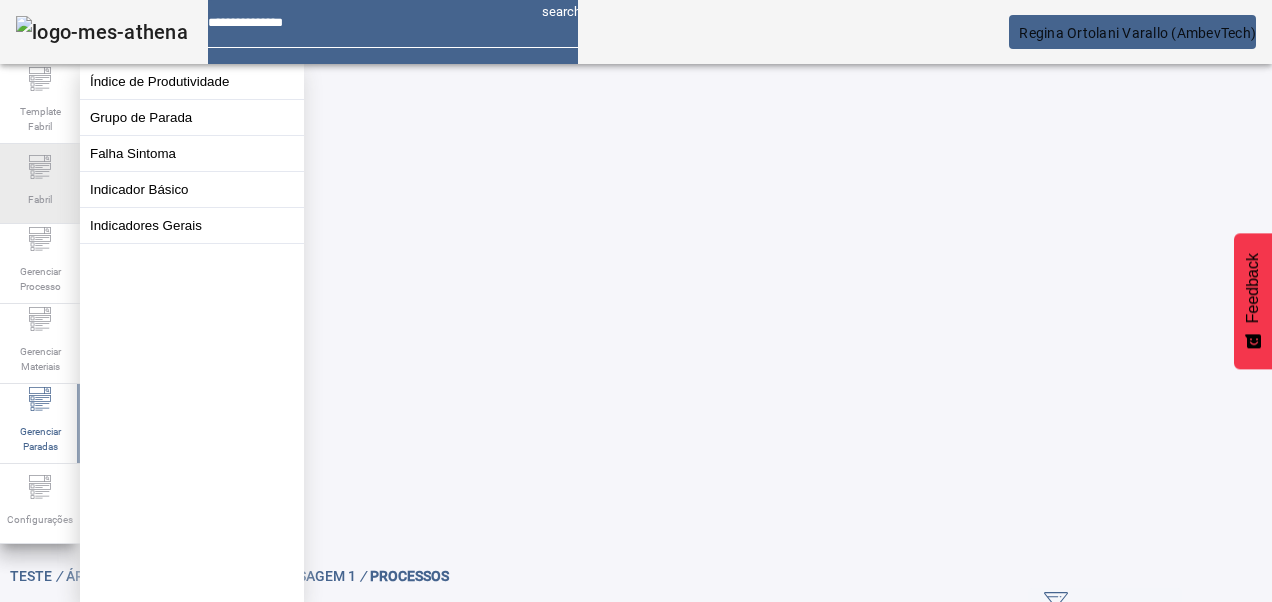 click on "Fabril" 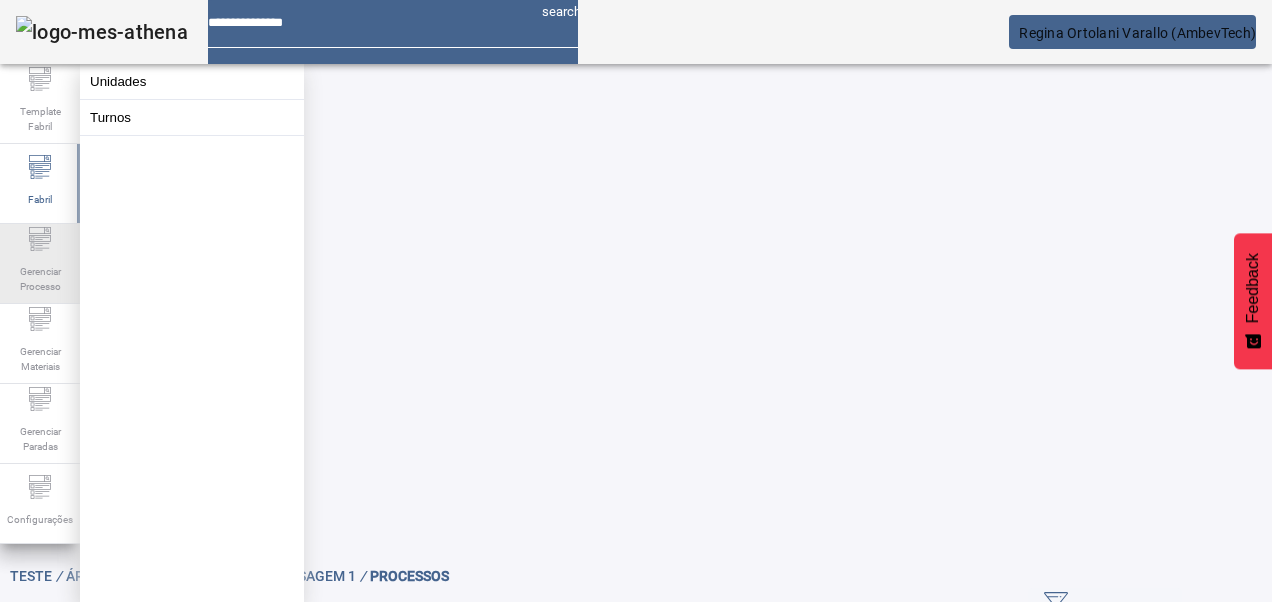 click on "Gerenciar Processo" 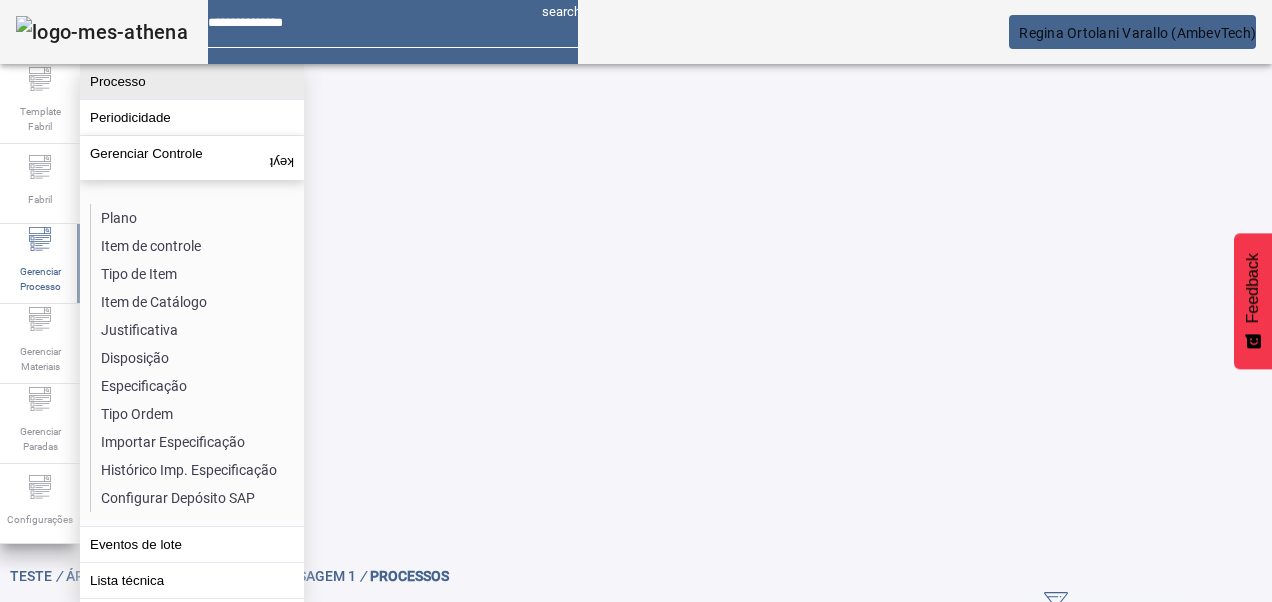 click on "Processo" 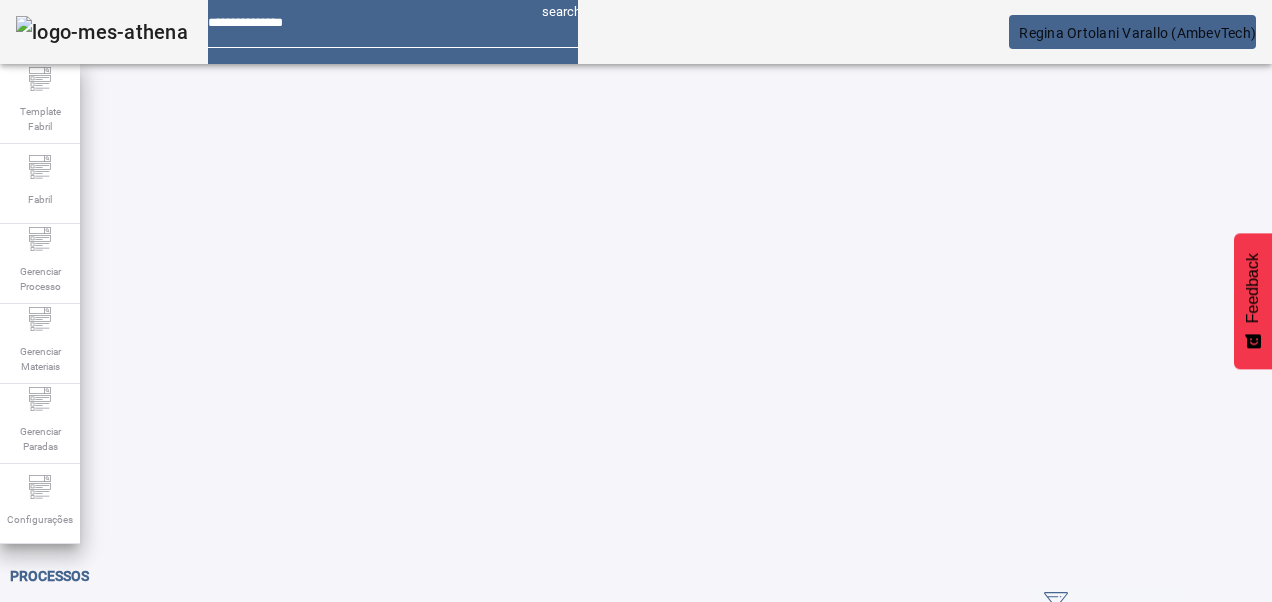 click on "ABRIR FILTROS" 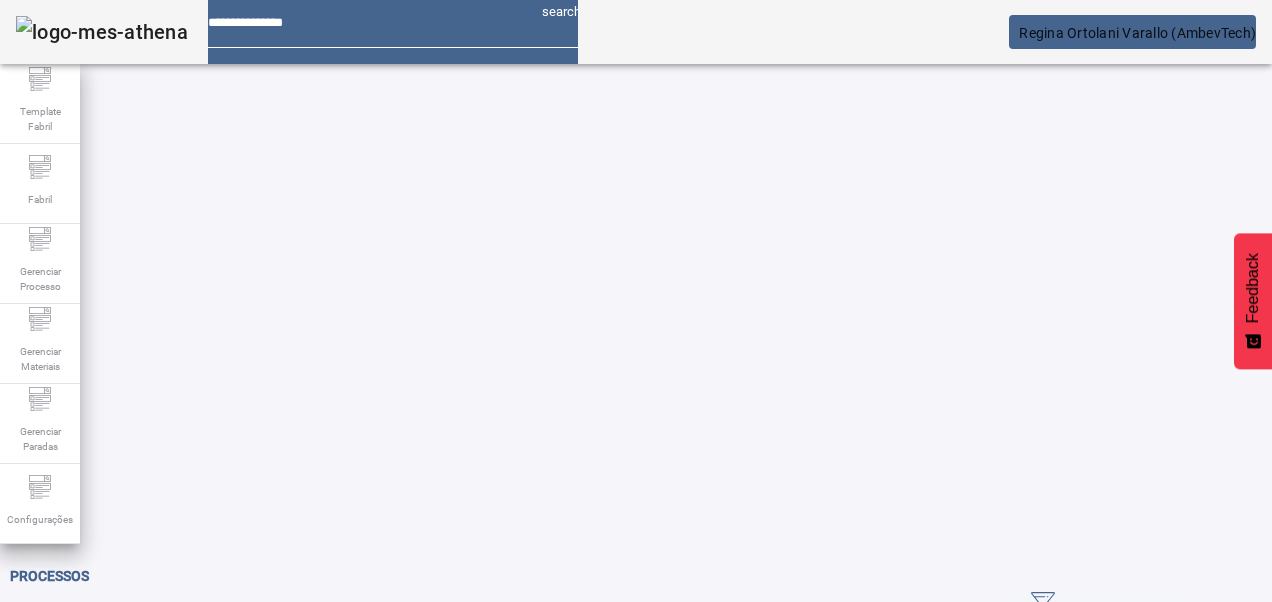 click on "Pesquise por código ou descrição" at bounding box center [116, 637] 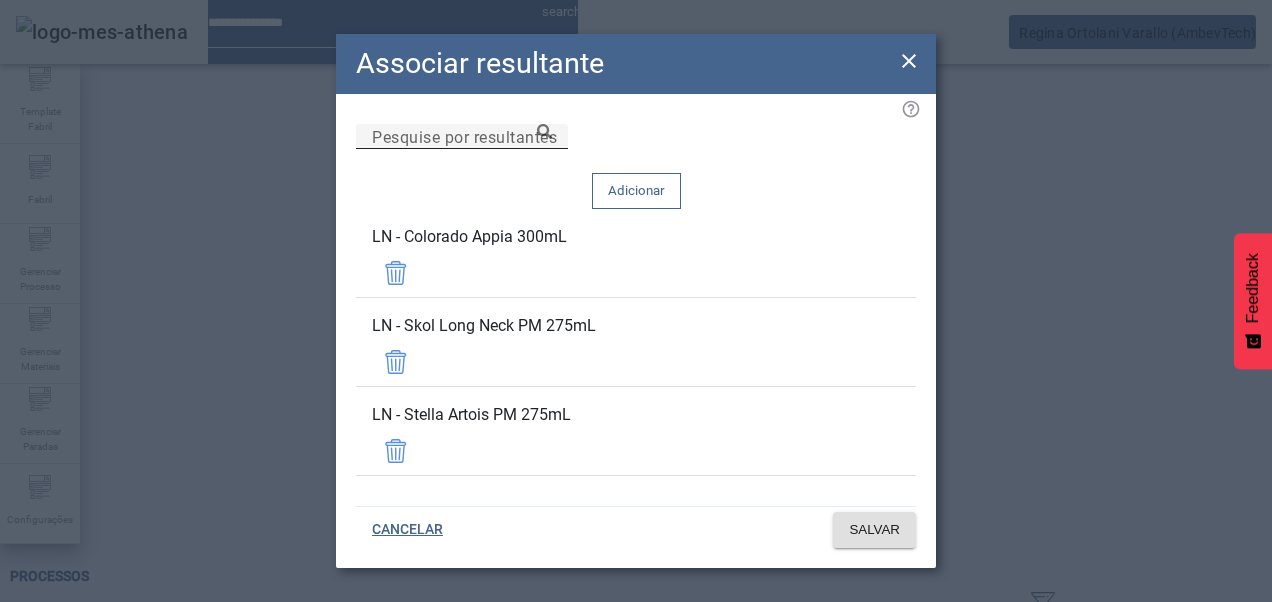 click on "Pesquise por resultantes" at bounding box center (462, 137) 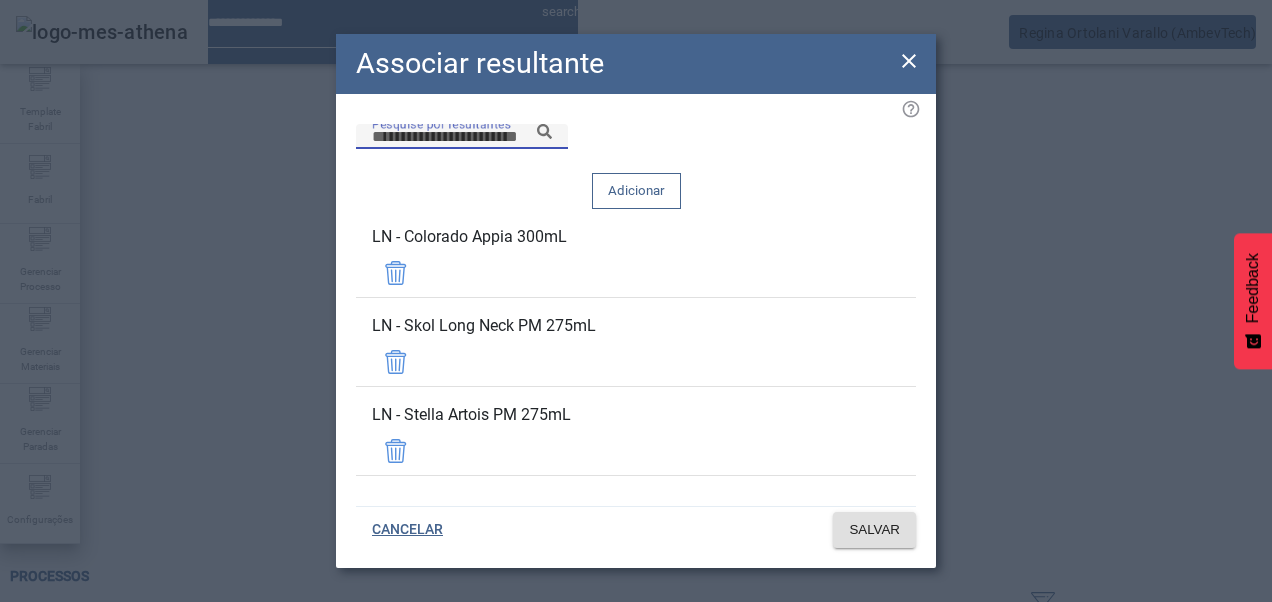 click 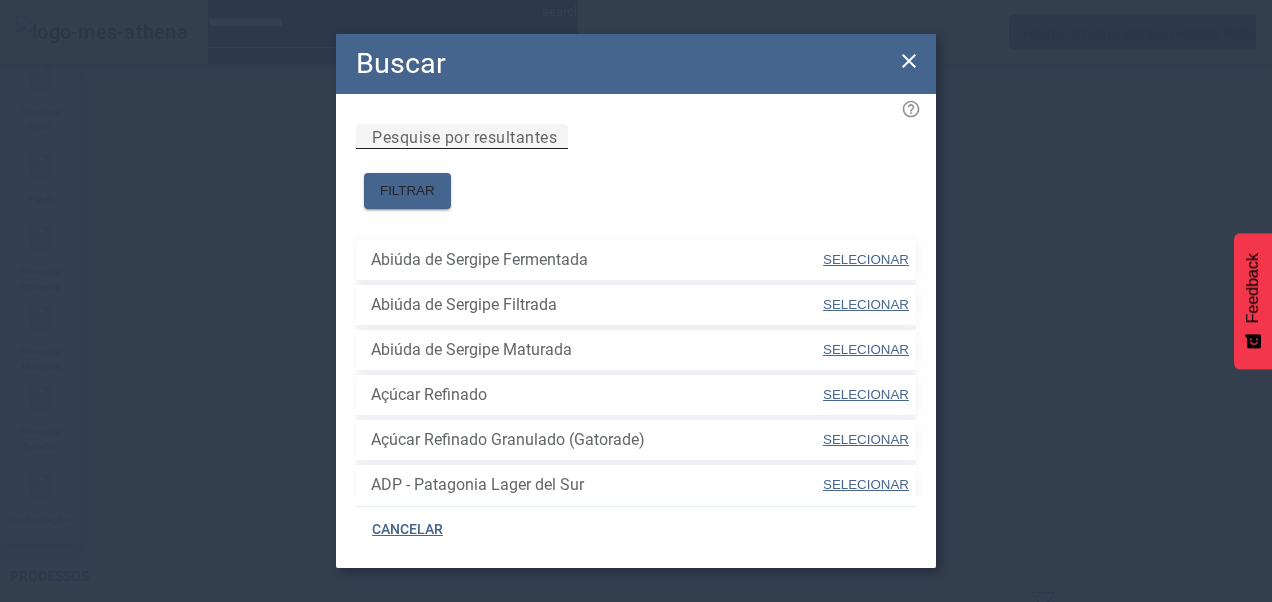 click on "Pesquise por resultantes" at bounding box center [464, 136] 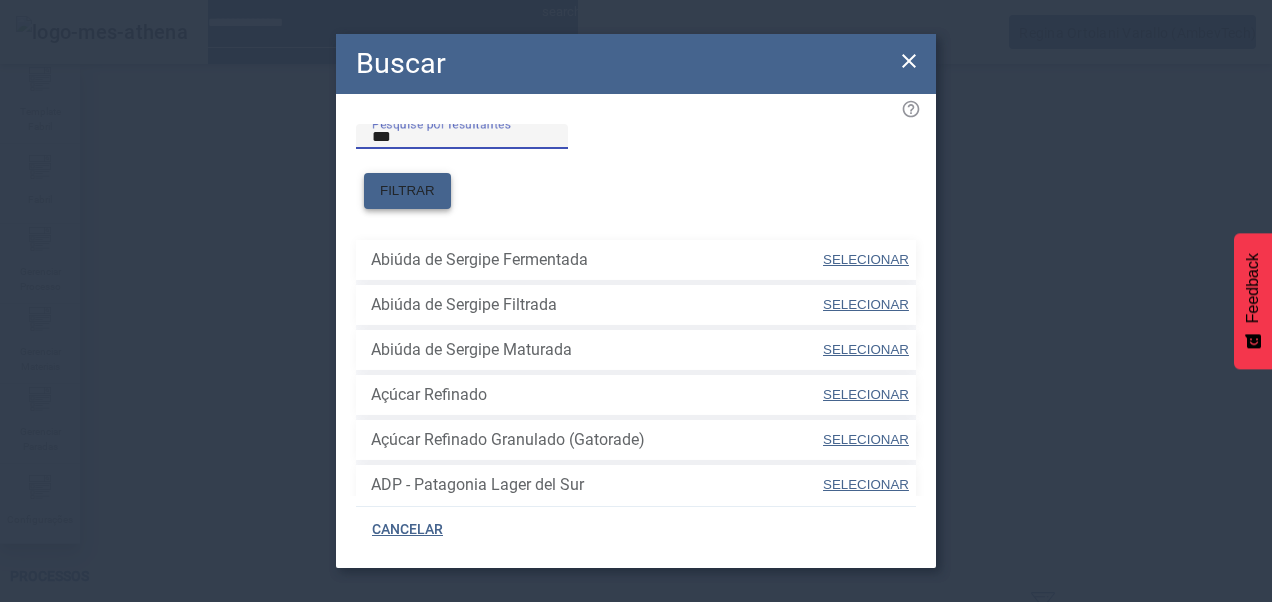 click on "FILTRAR" 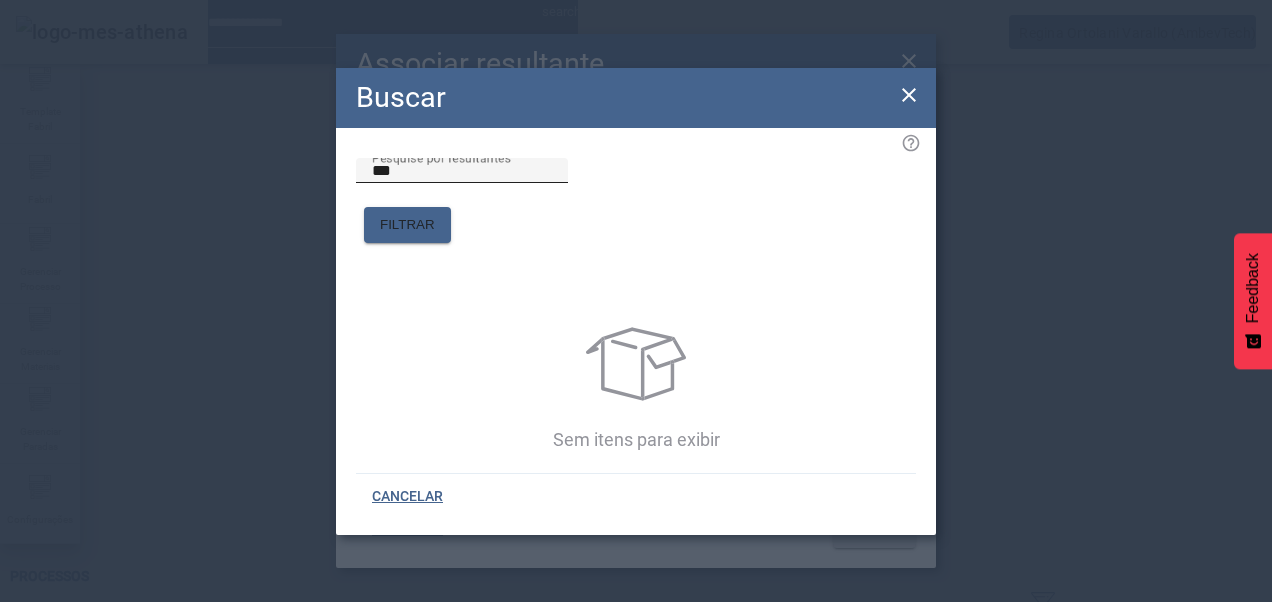 drag, startPoint x: 502, startPoint y: 177, endPoint x: 487, endPoint y: 190, distance: 19.849434 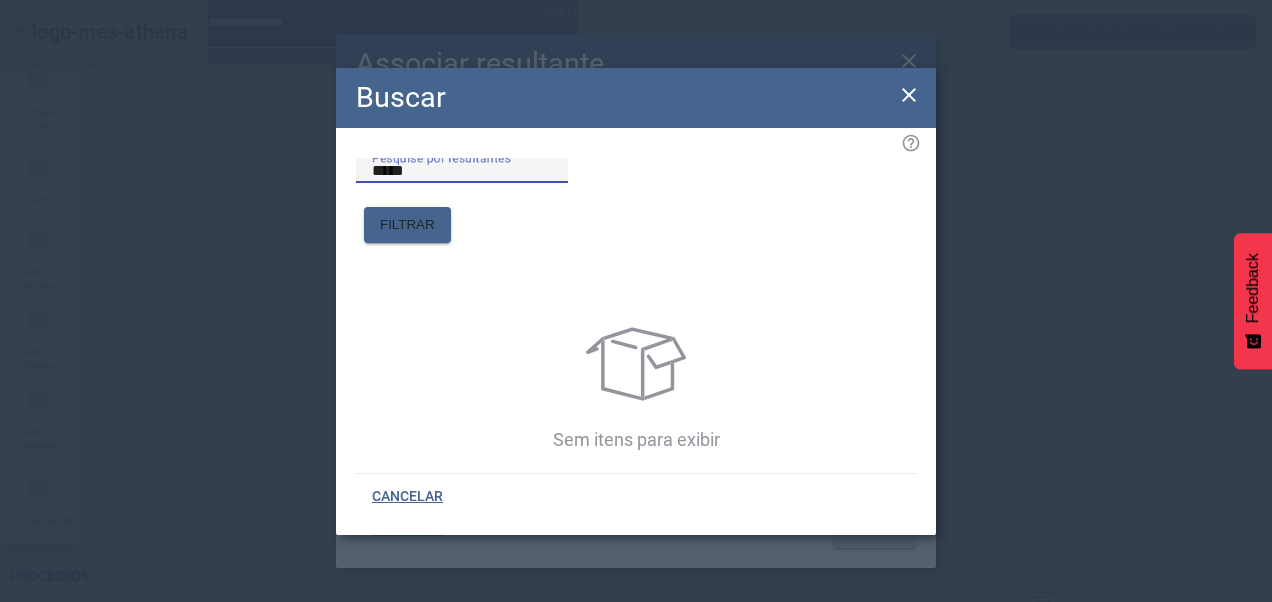 type on "*****" 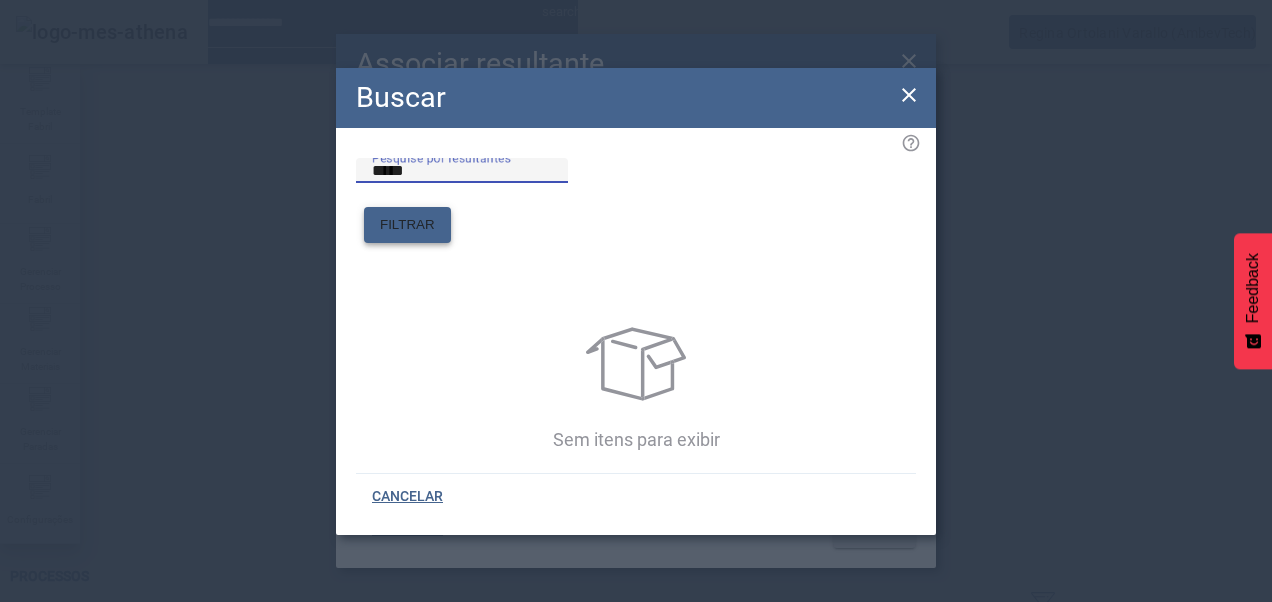 click 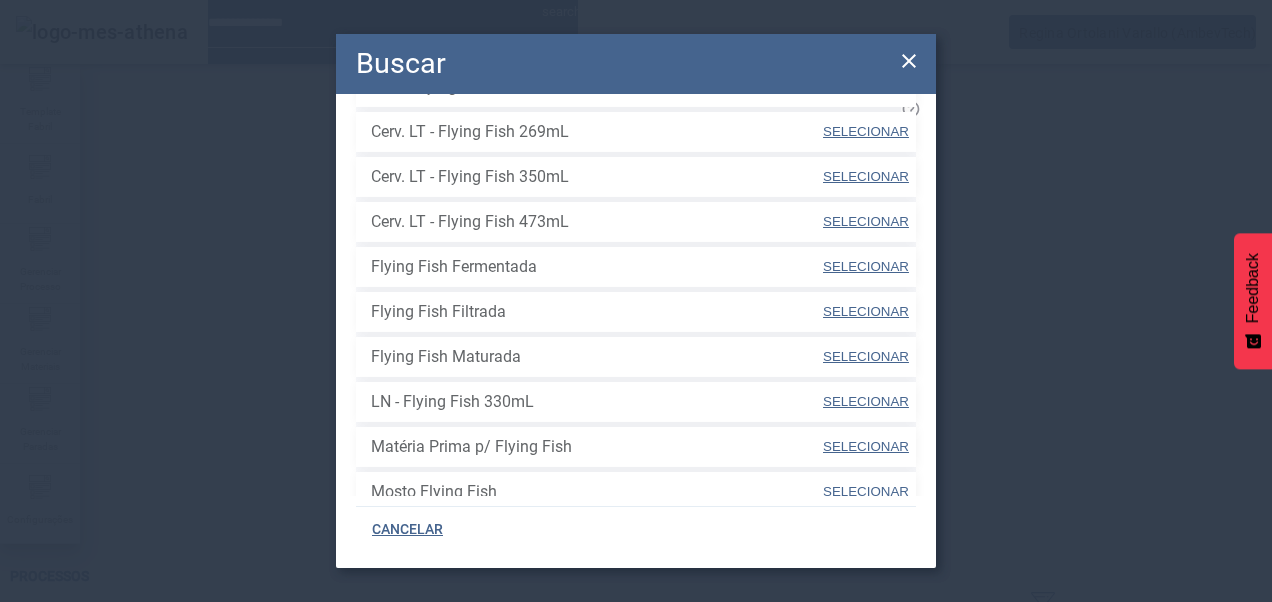 scroll, scrollTop: 252, scrollLeft: 0, axis: vertical 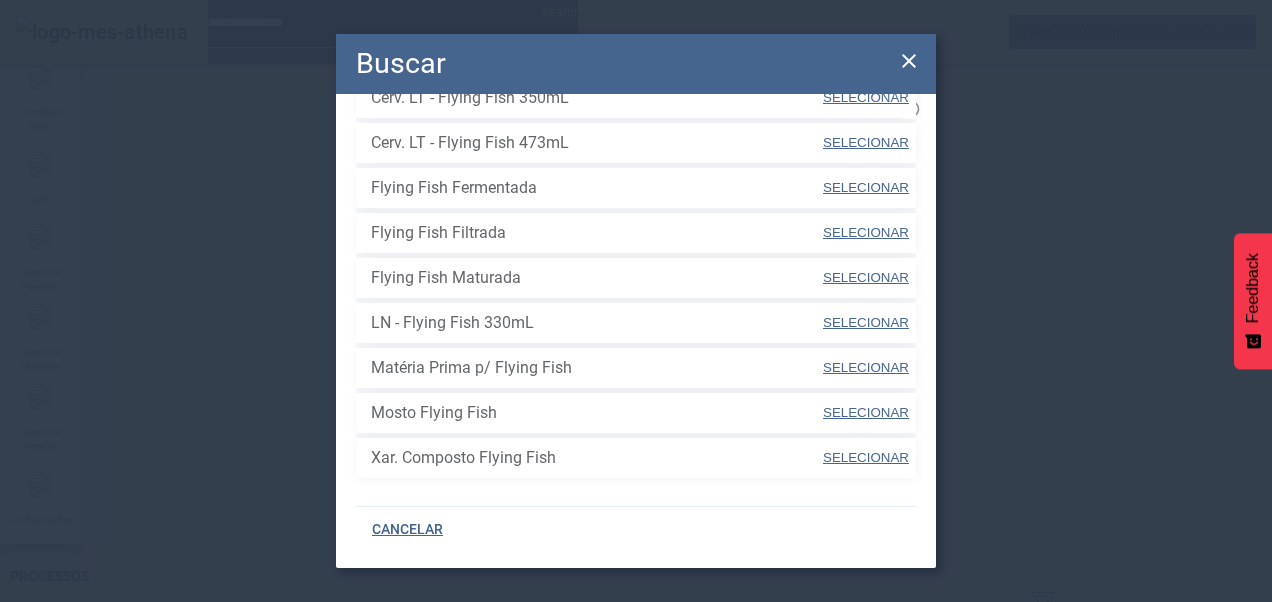 click on "SELECIONAR" at bounding box center (866, 323) 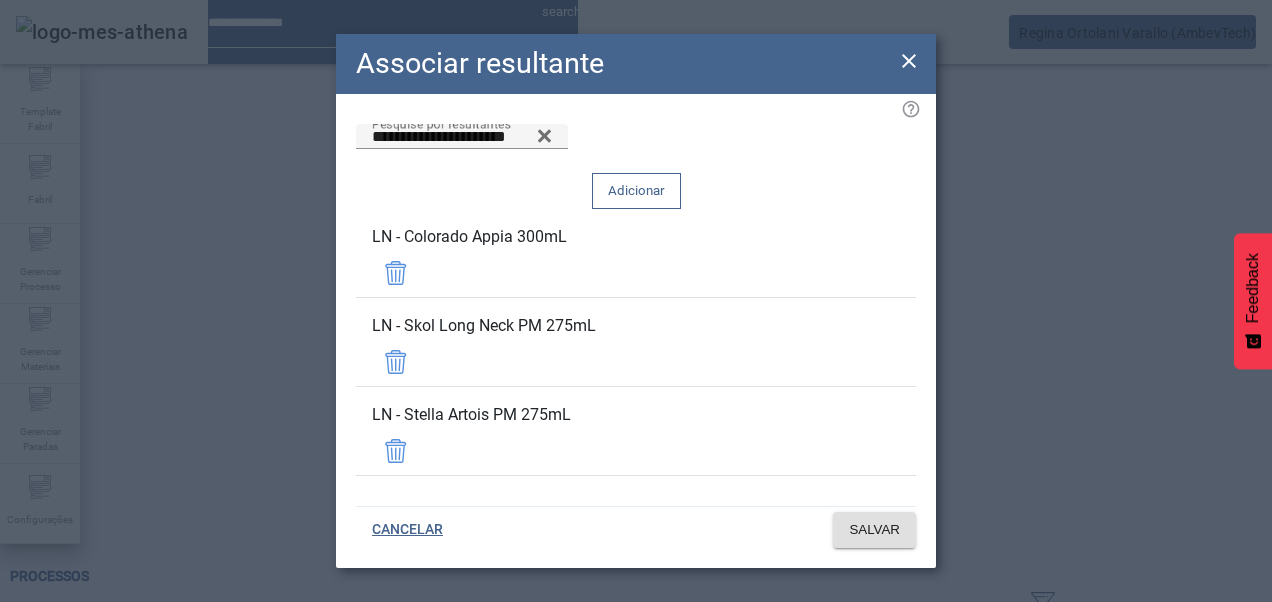 click on "Adicionar" 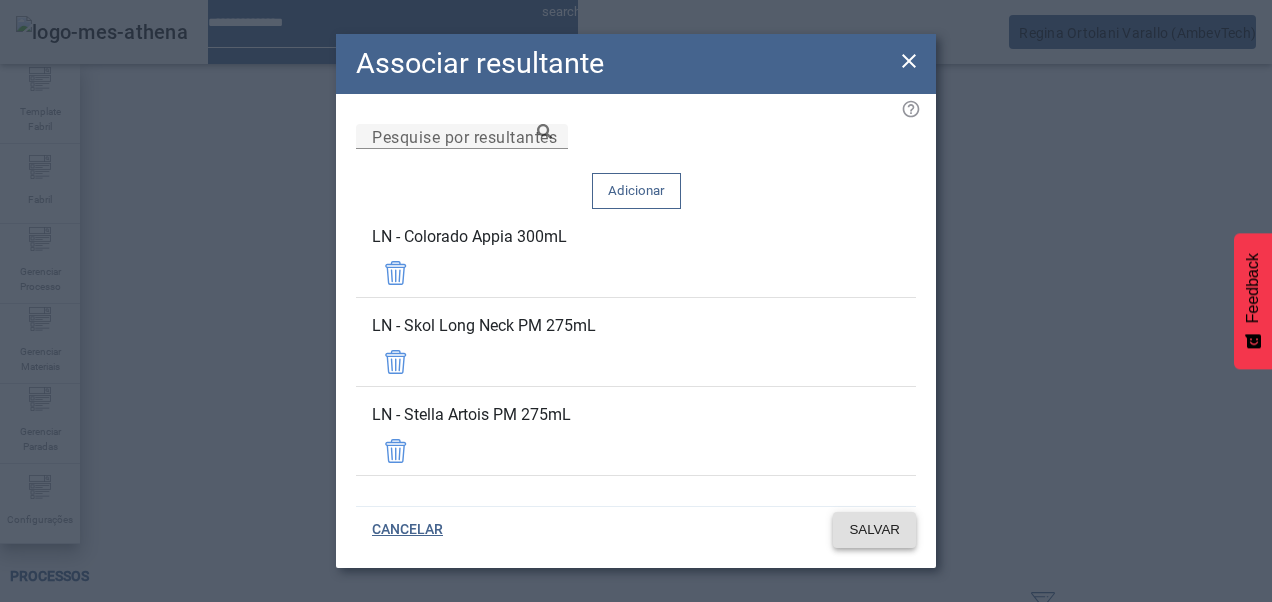 click on "SALVAR" 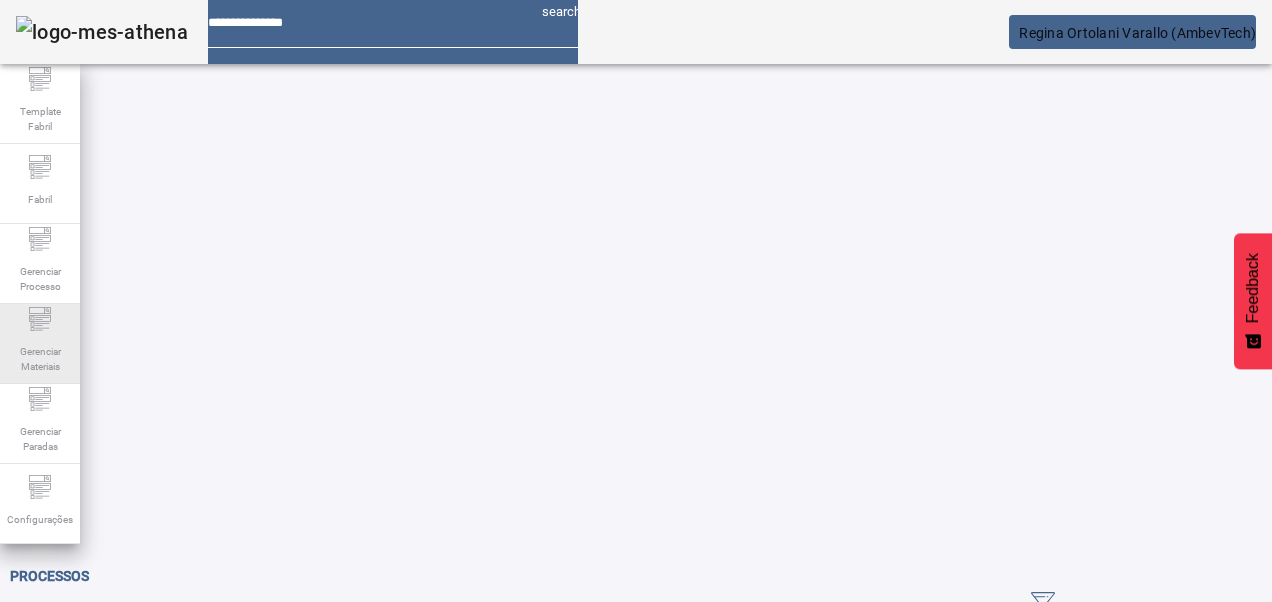 click on "Gerenciar Materiais" 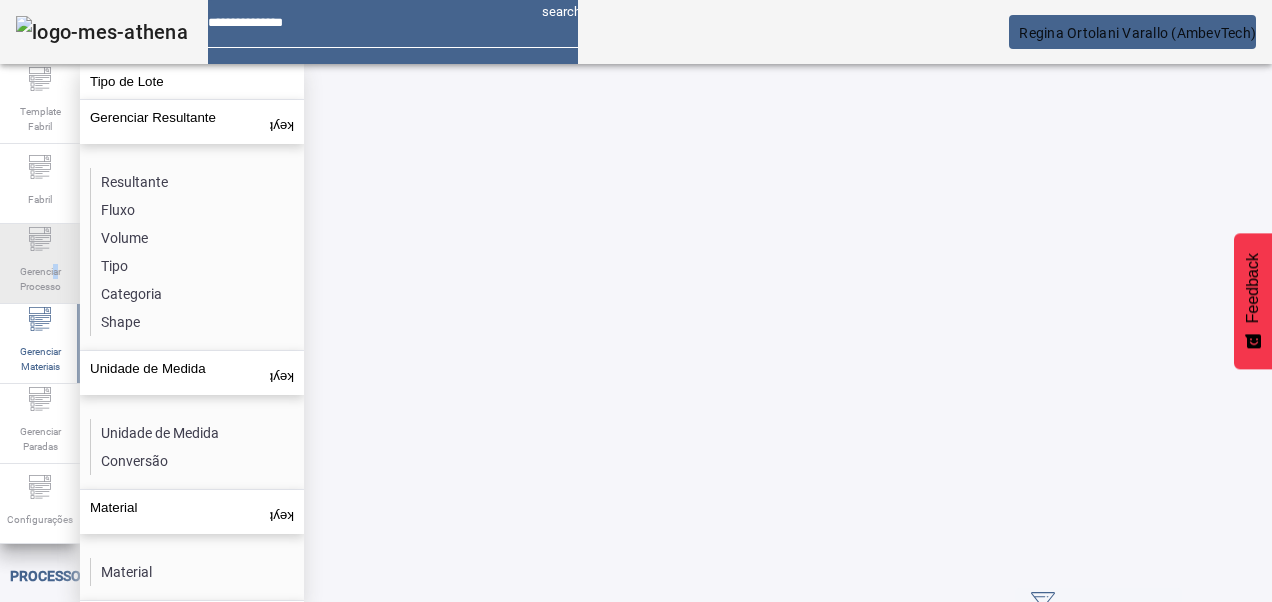 click on "Gerenciar Processo" 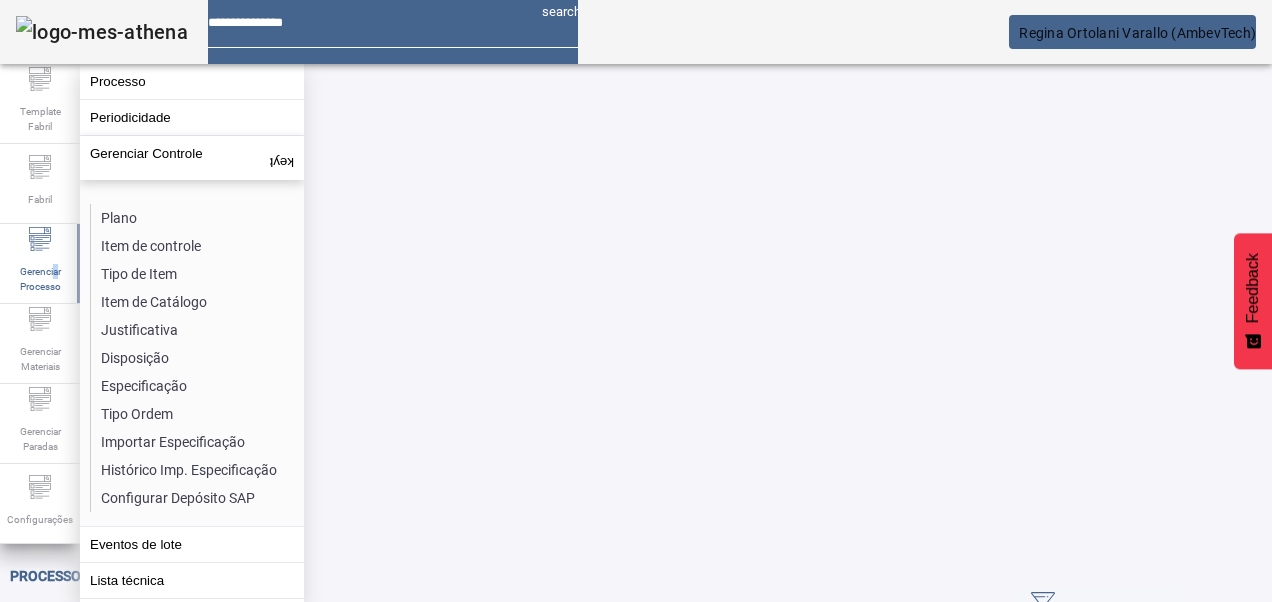 drag, startPoint x: 58, startPoint y: 264, endPoint x: 126, endPoint y: 79, distance: 197.1015 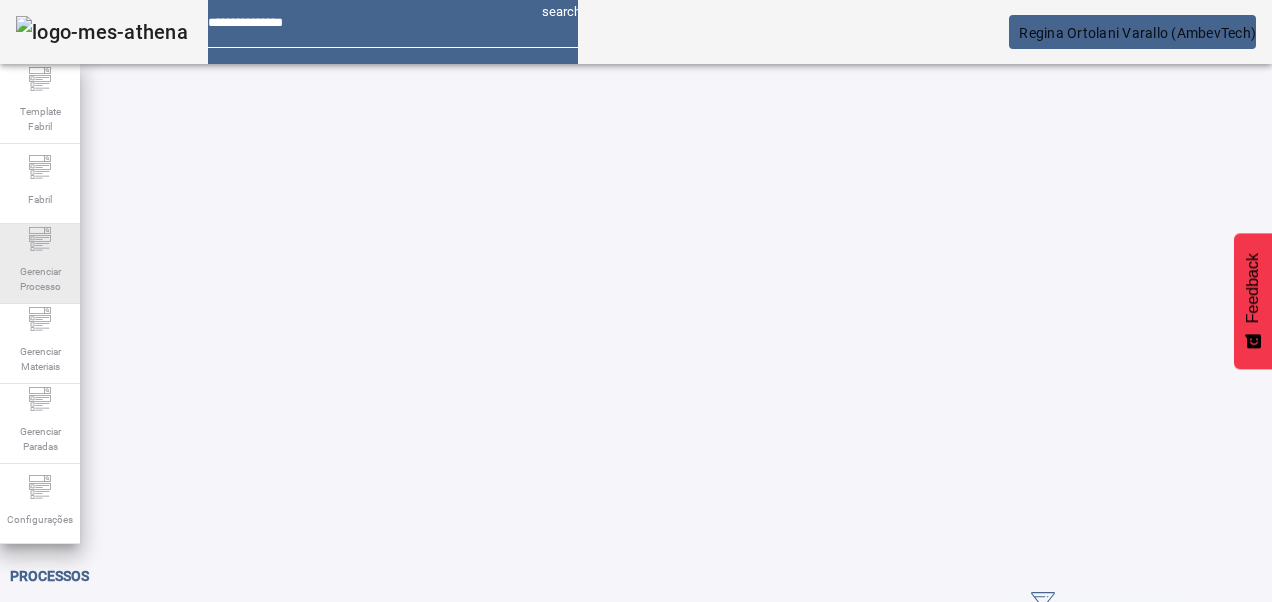 click on "Gerenciar Processo" 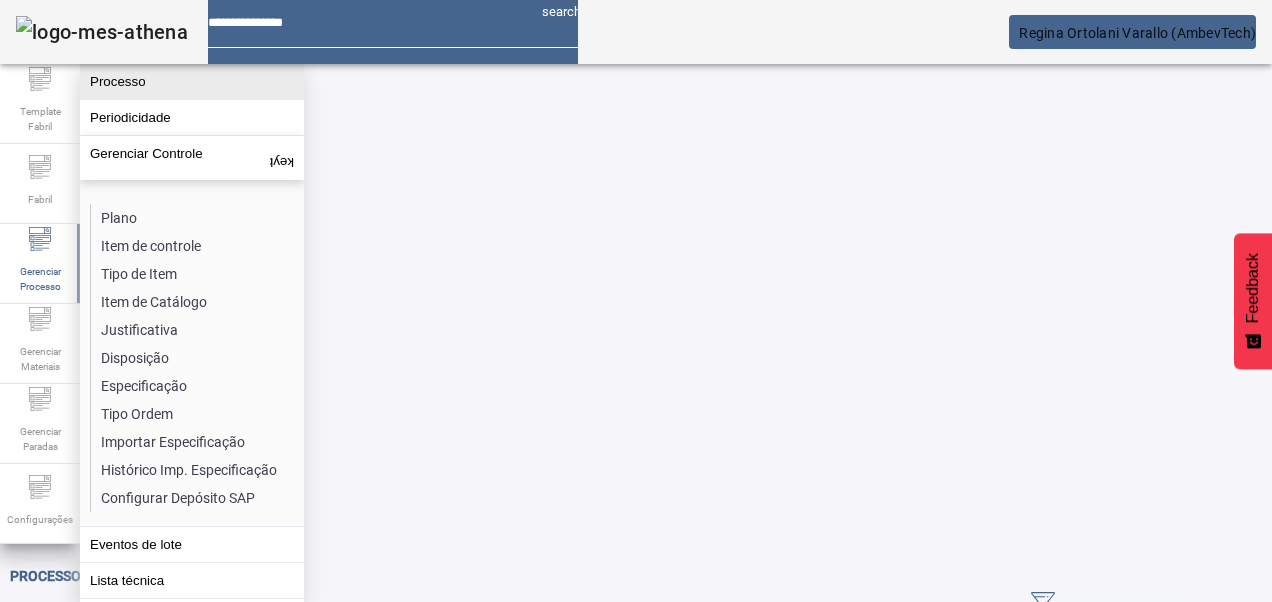 click on "Processo" 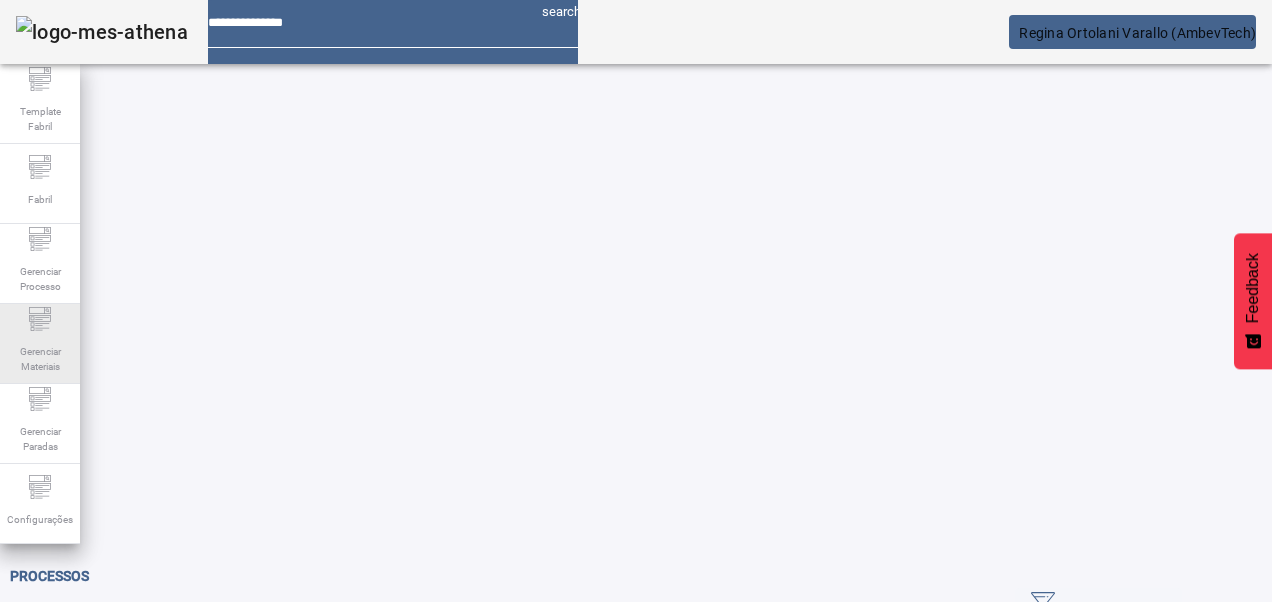 click on "Gerenciar Materiais" 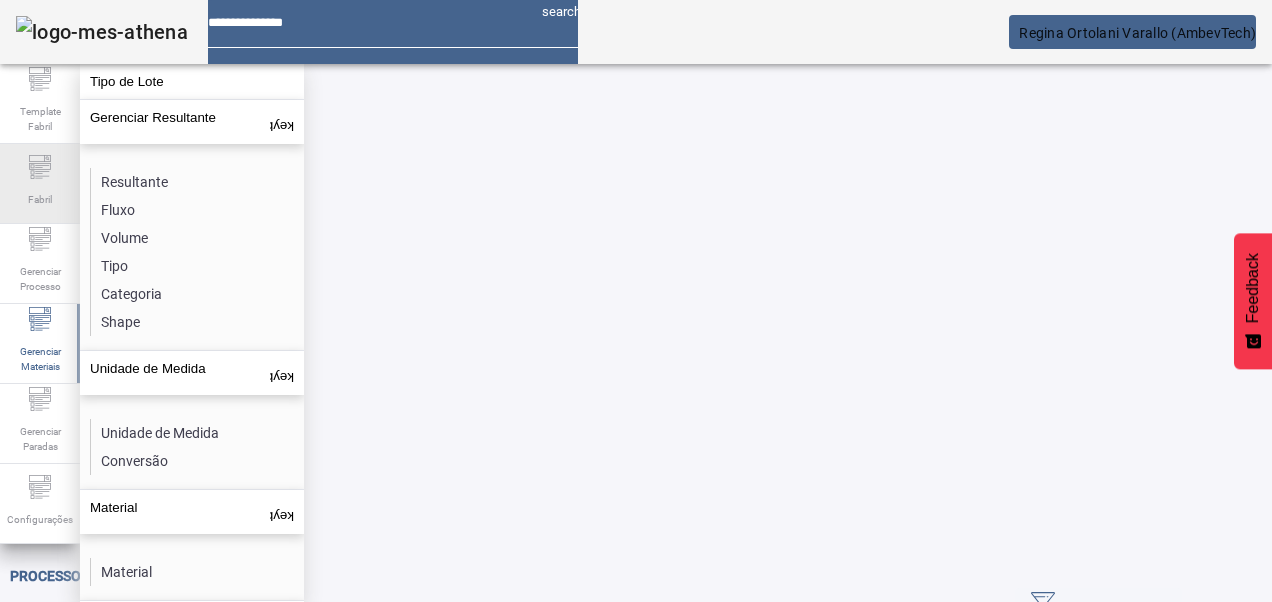click 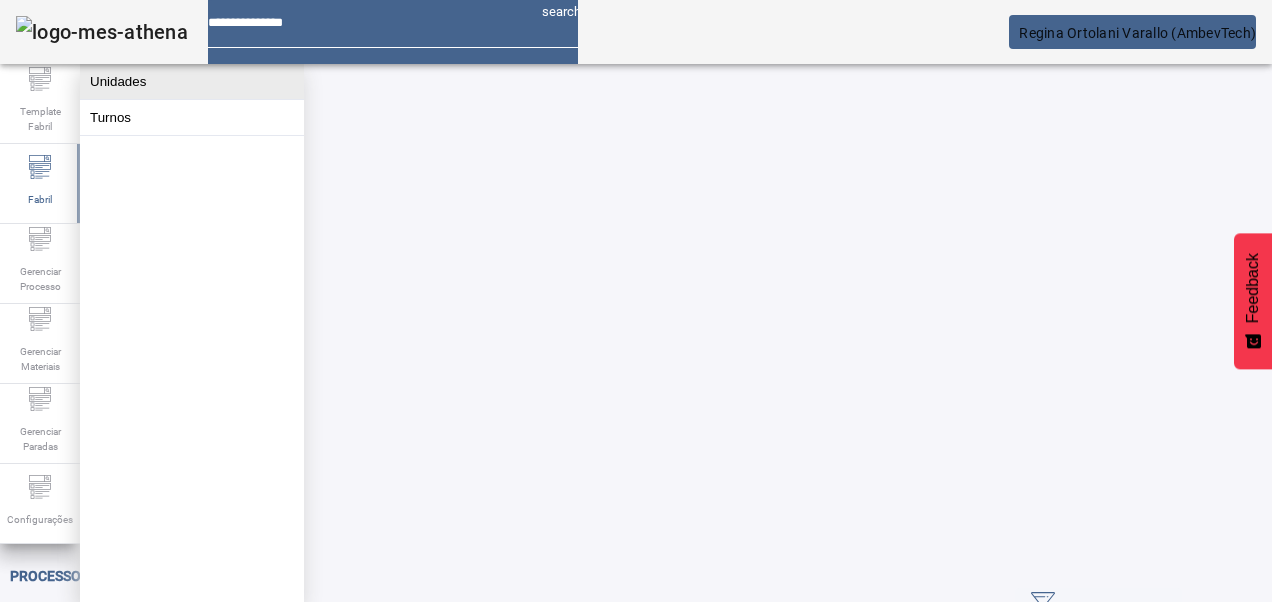 click on "Unidades" 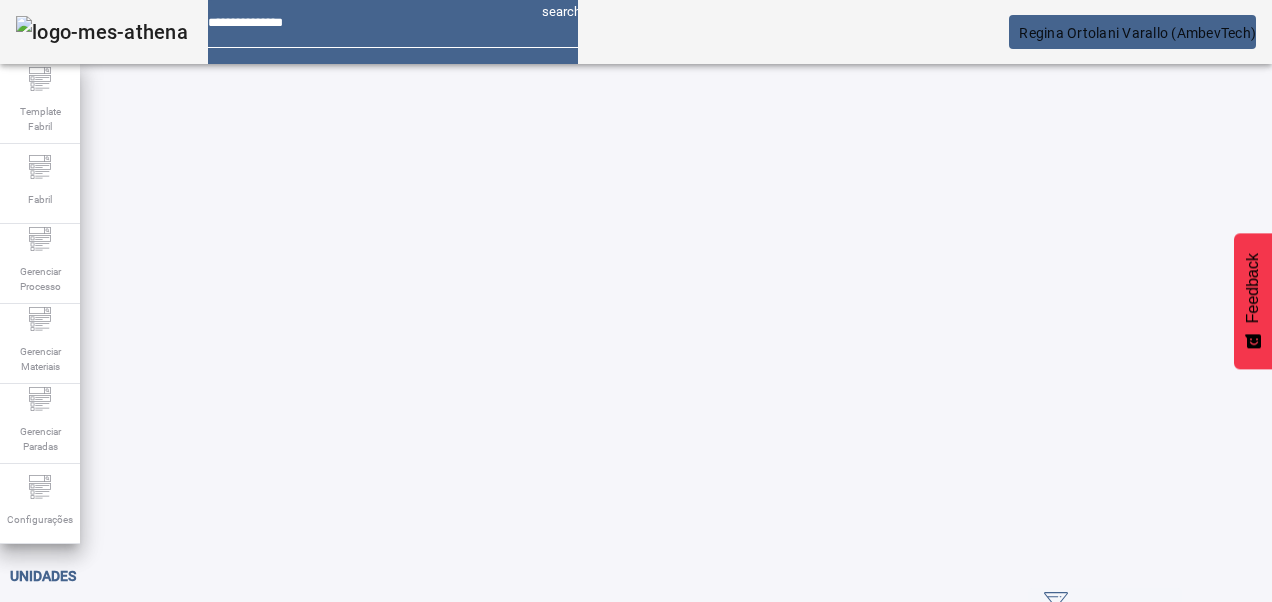 click on "ABRIR FILTROS" 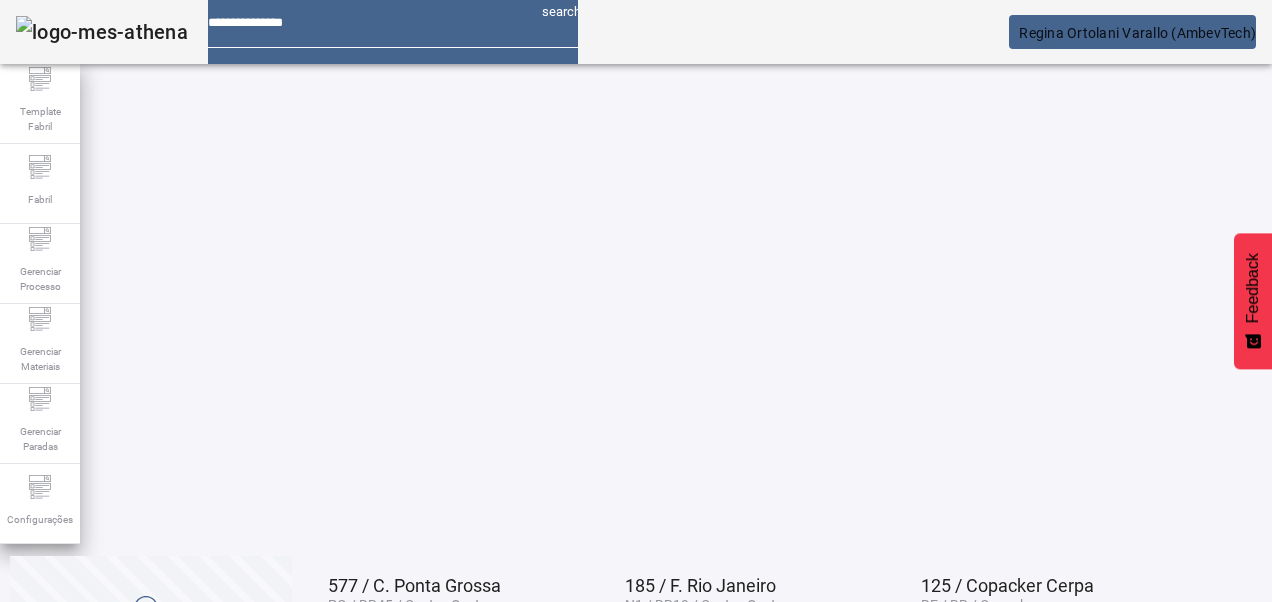 scroll, scrollTop: 231, scrollLeft: 0, axis: vertical 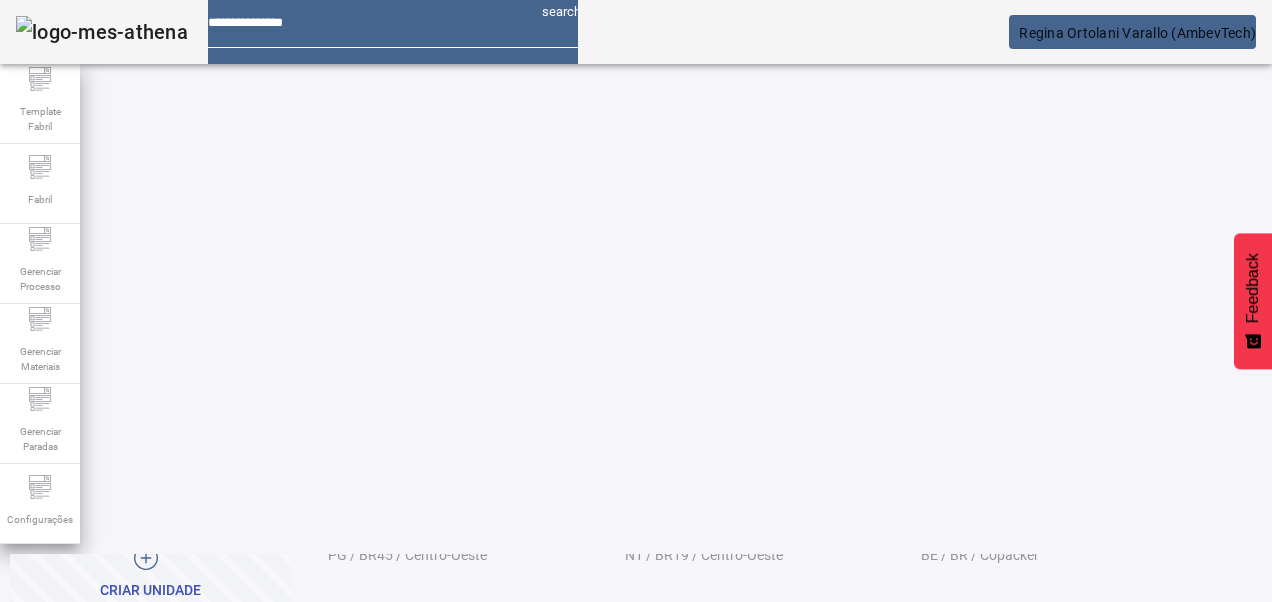 click on "7" 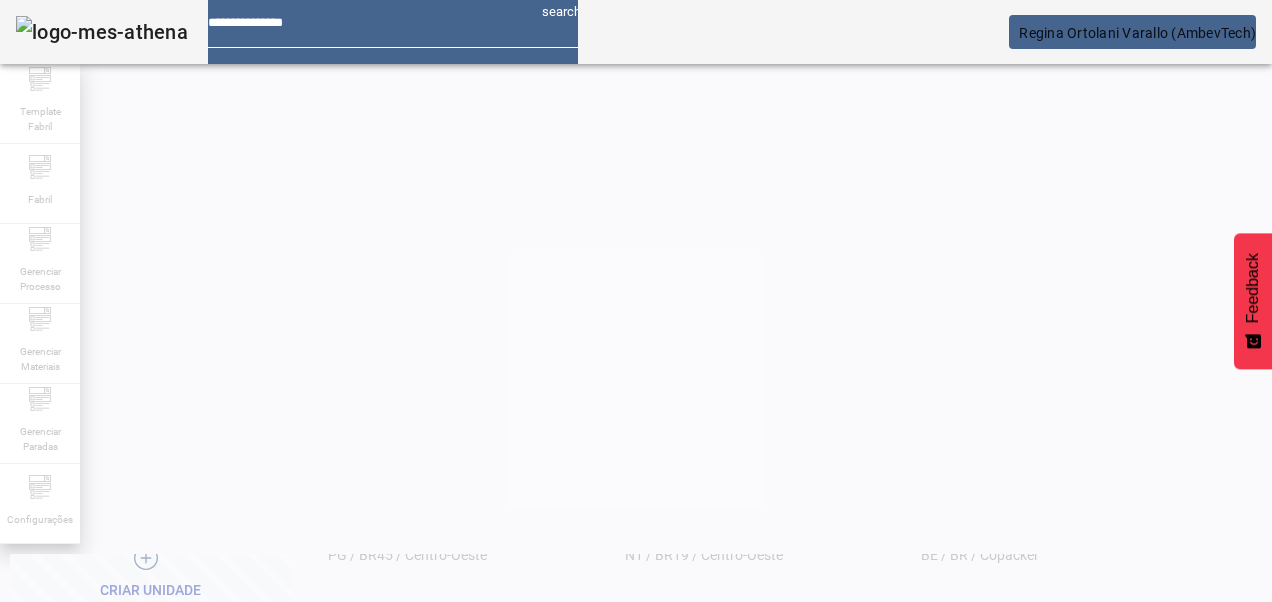 scroll, scrollTop: 0, scrollLeft: 0, axis: both 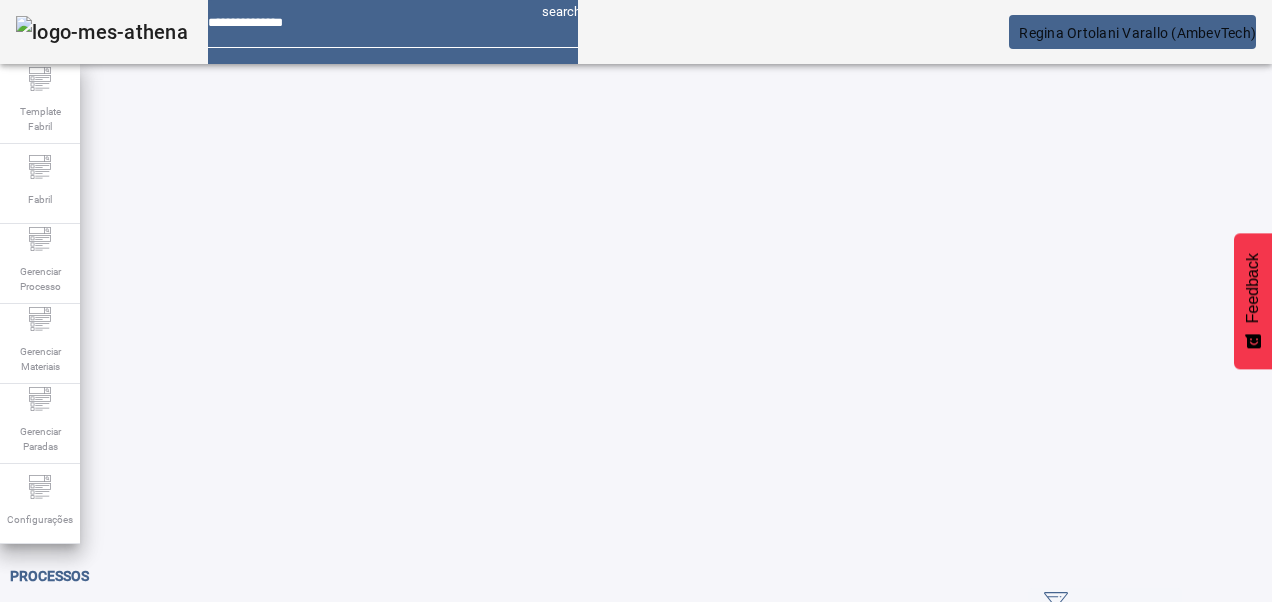 click on "ABRIR FILTROS" 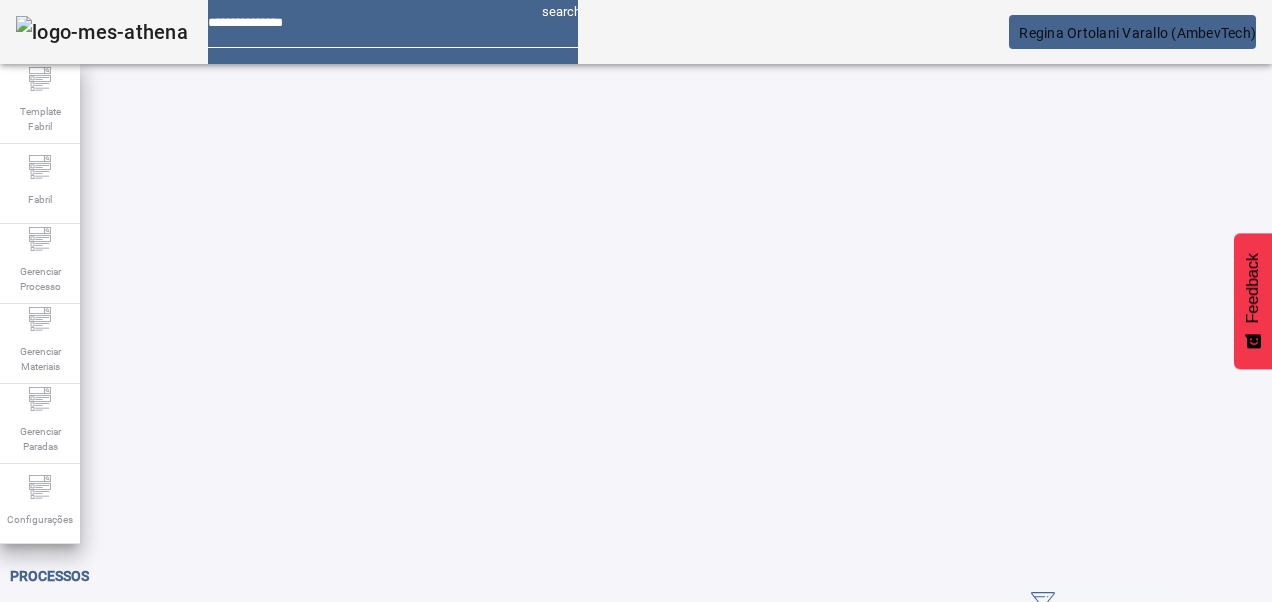 click on "Pesquise por código ou descrição" 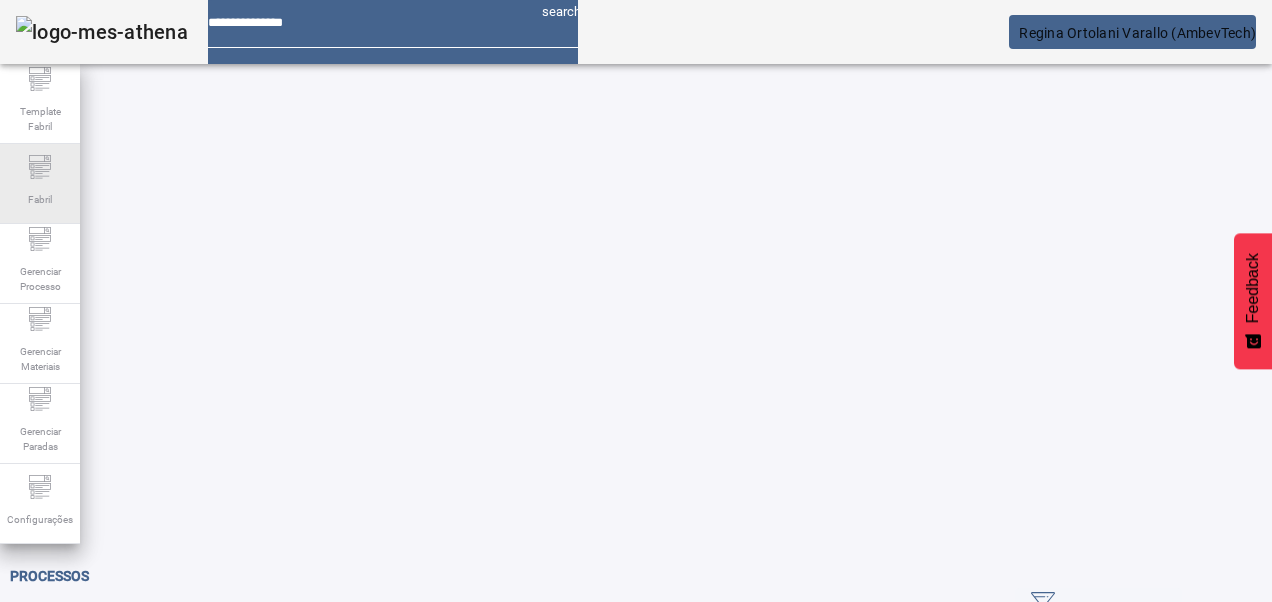 type on "***" 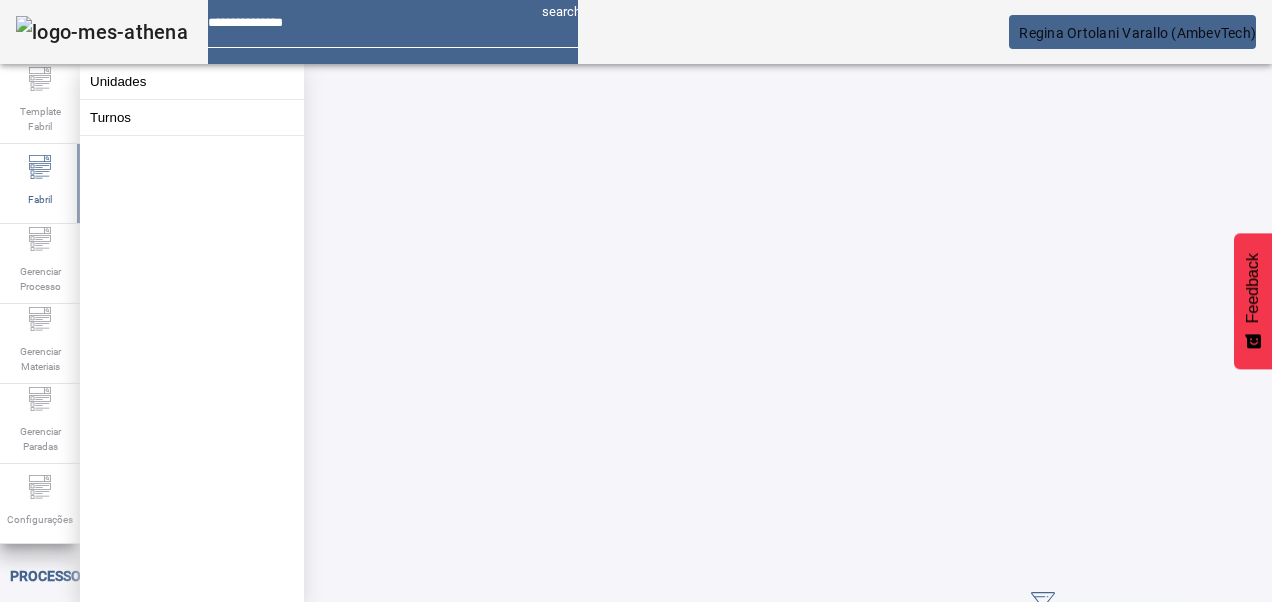 click on "Pesquise por código ou descrição ***" 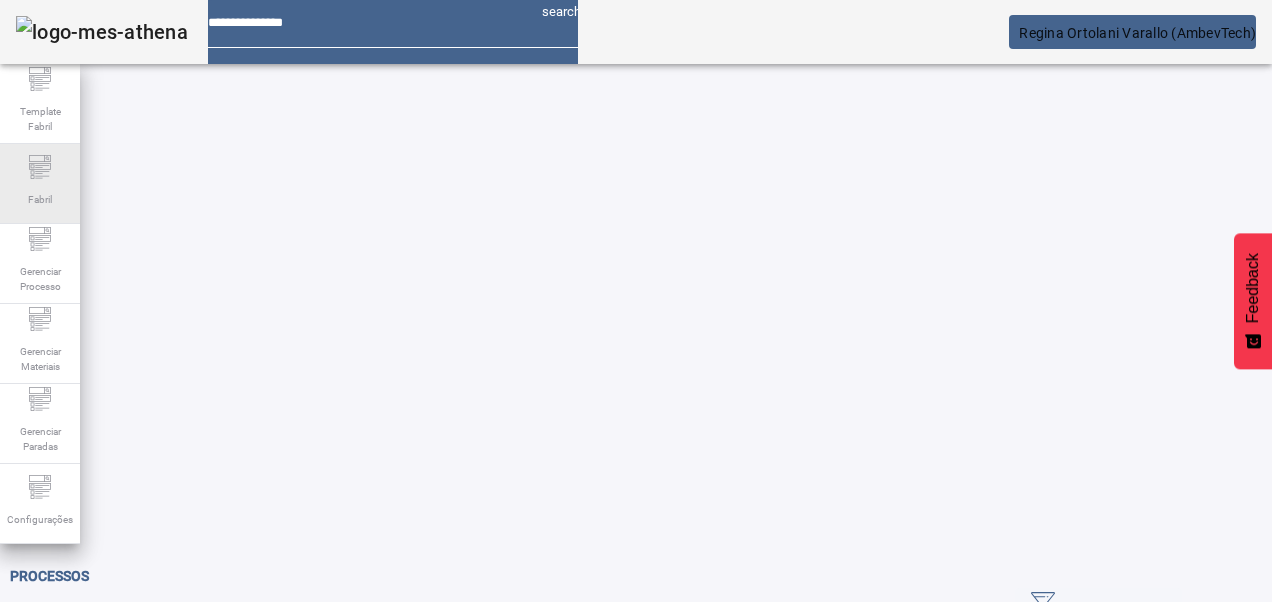 click 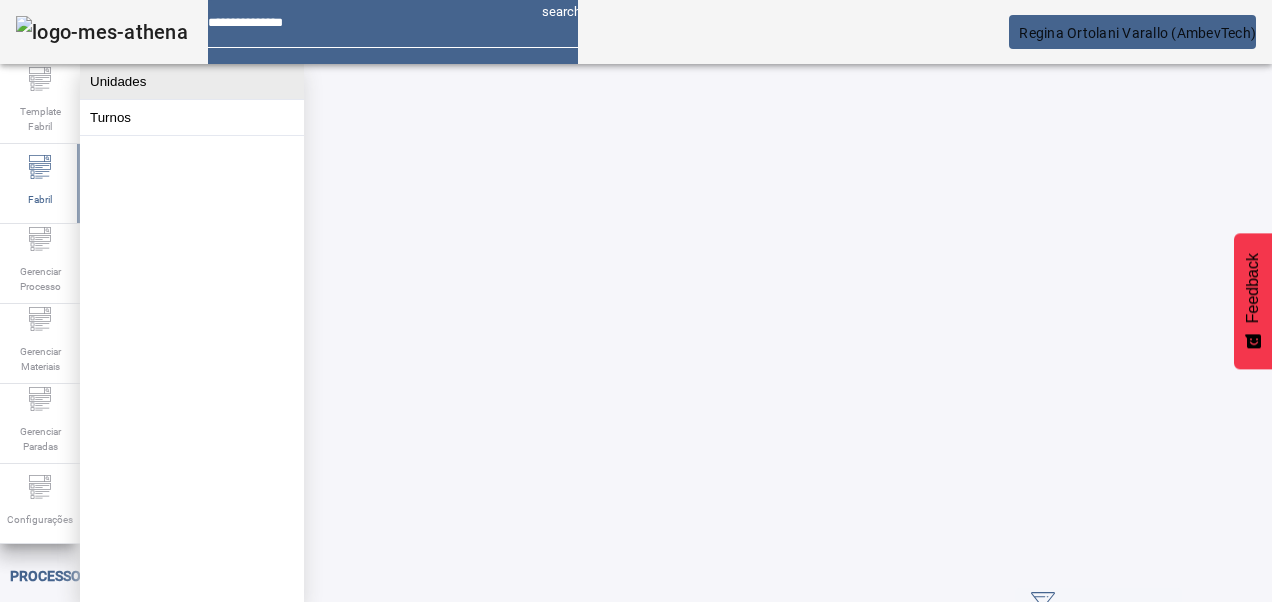 click on "Unidades" 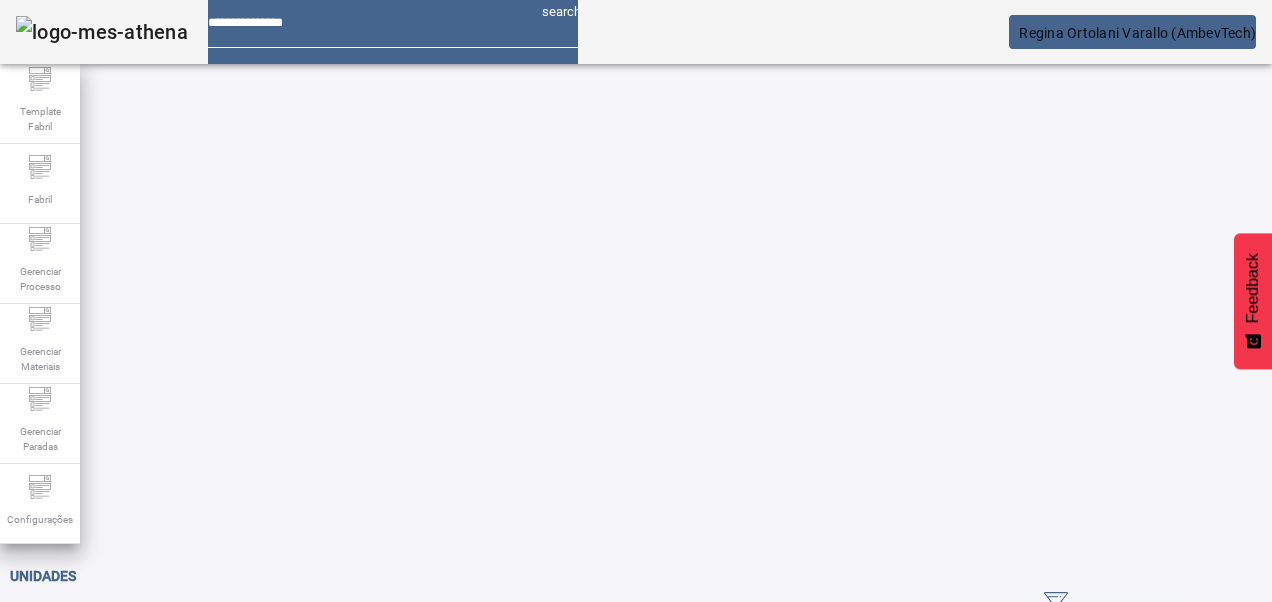 click on "ABRIR FILTROS" 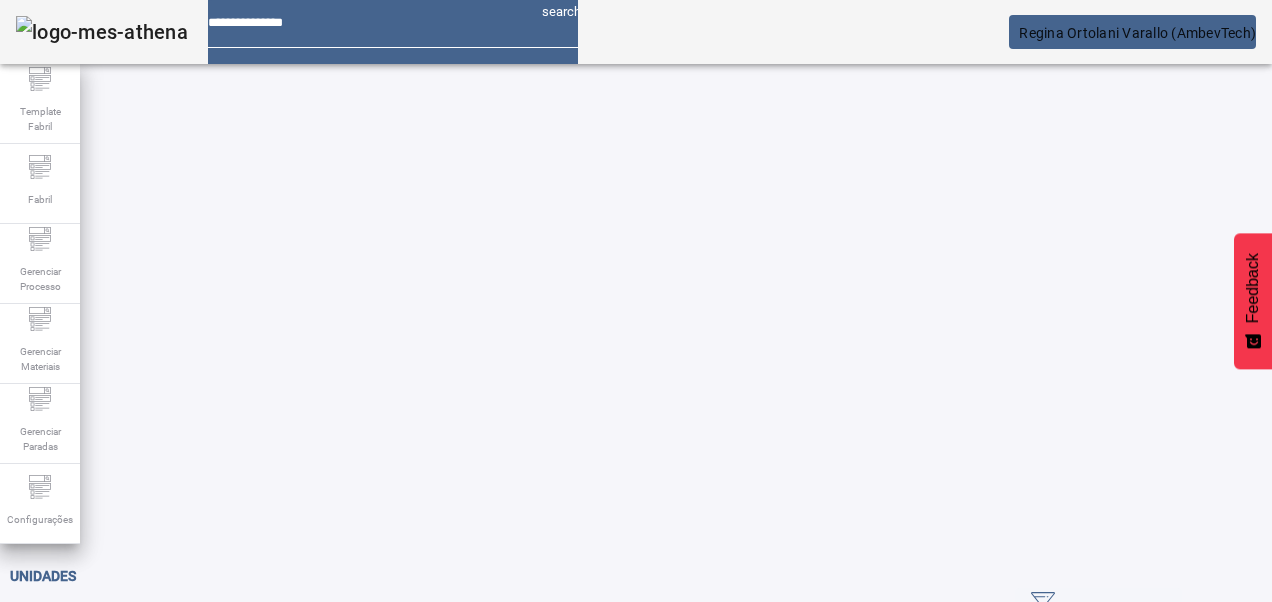 click on "Pesquise por Código descrição ou sigla" 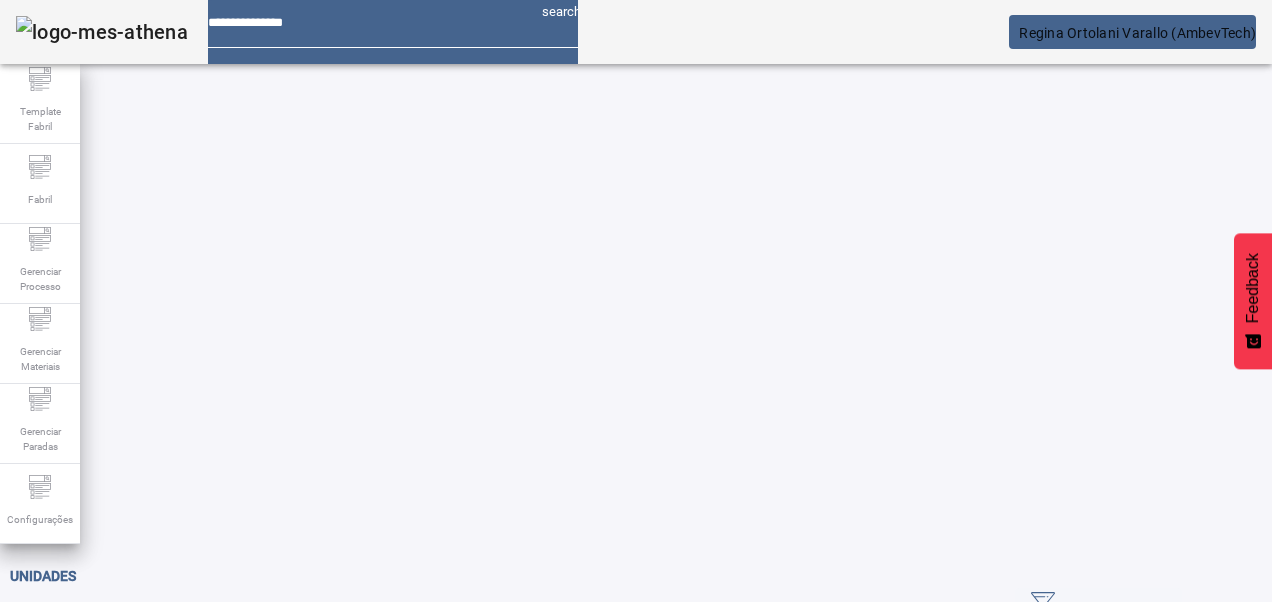 type on "***" 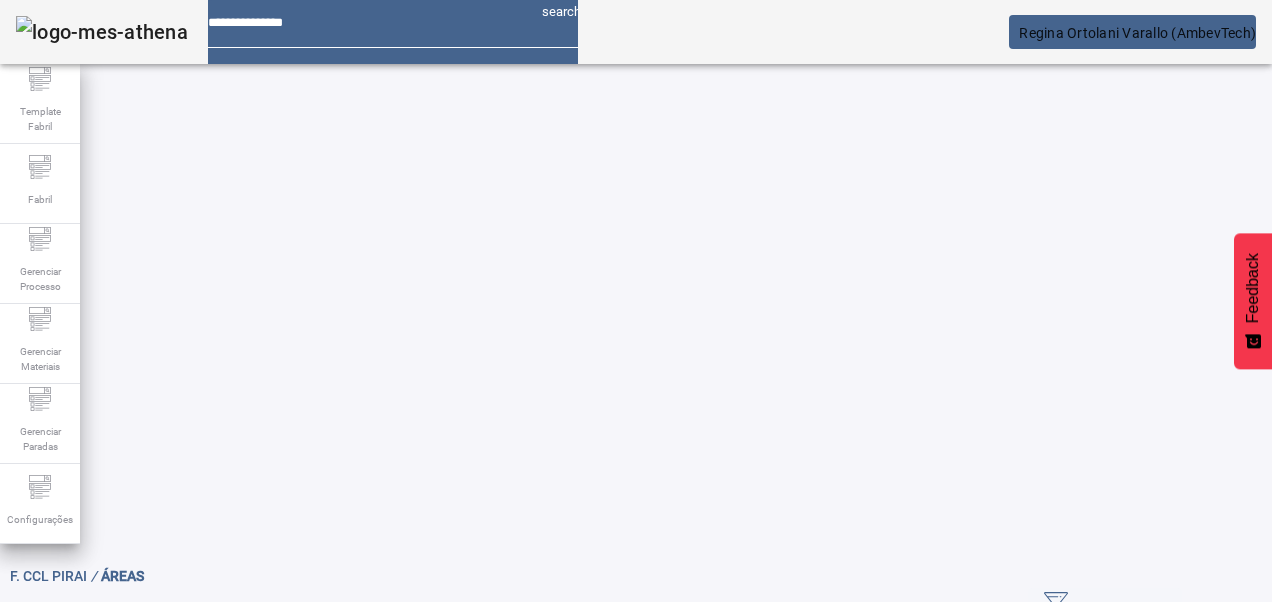 click at bounding box center (1161, 893) 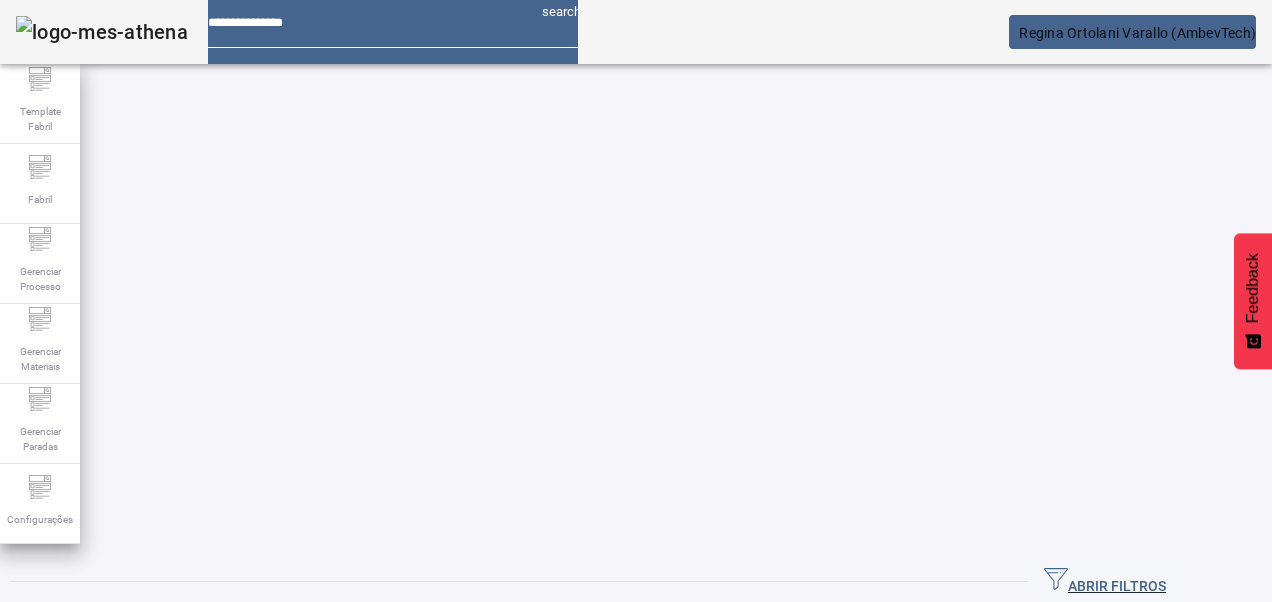 click on "ABRIR FILTROS" 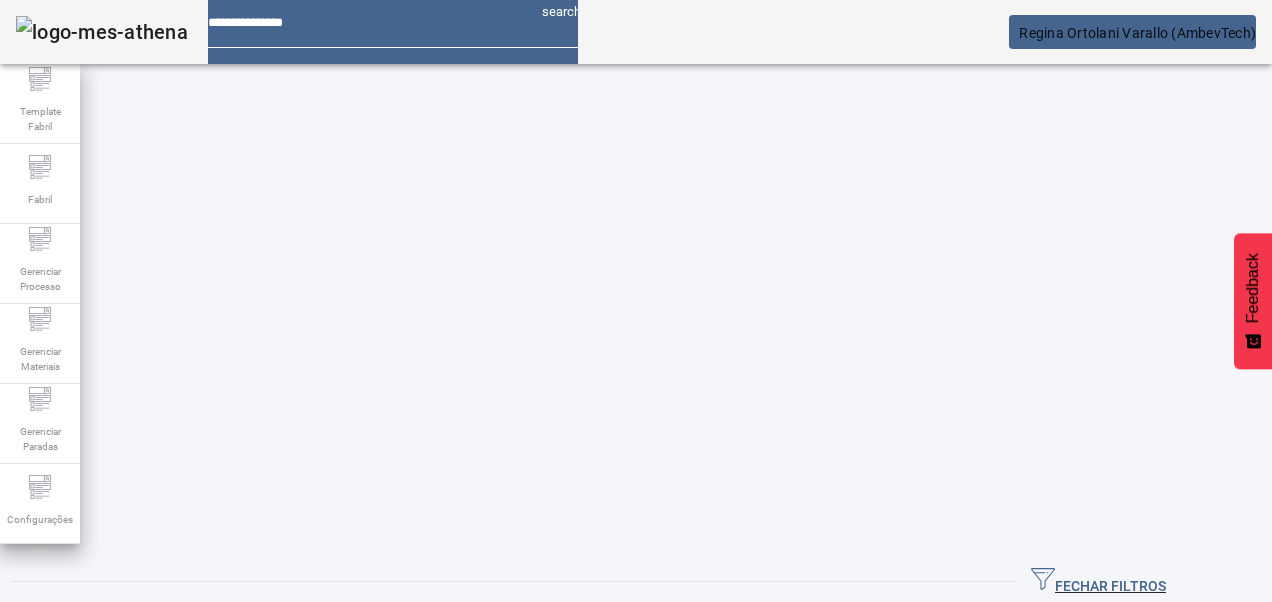 click on "FECHAR FILTROS" 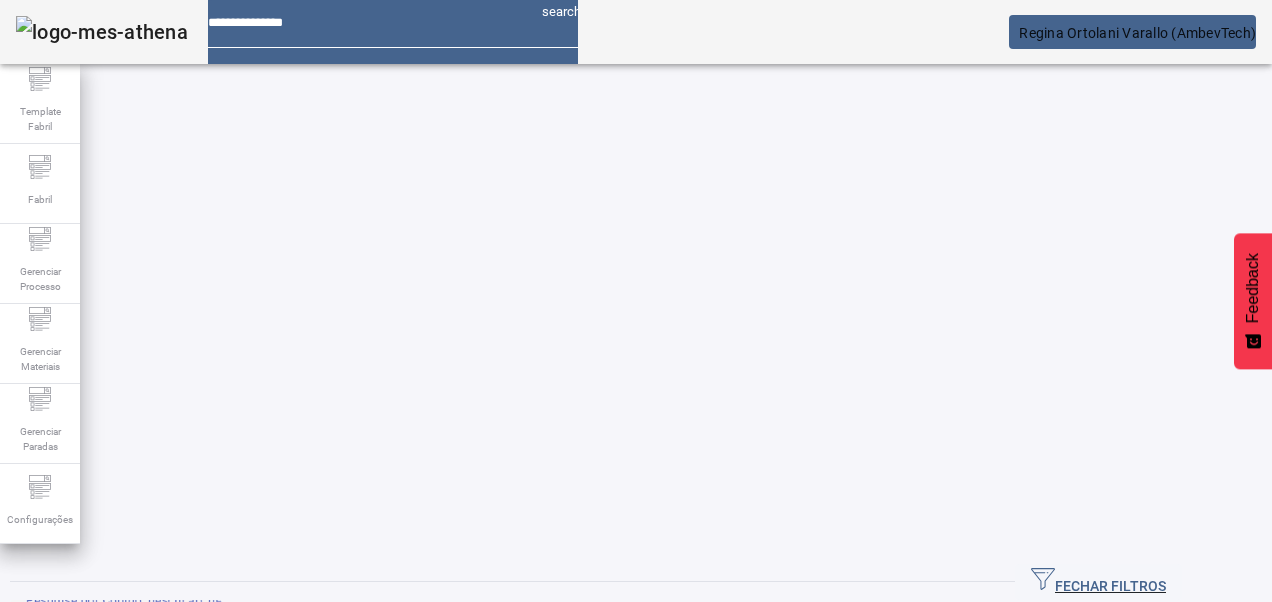 type on "*" 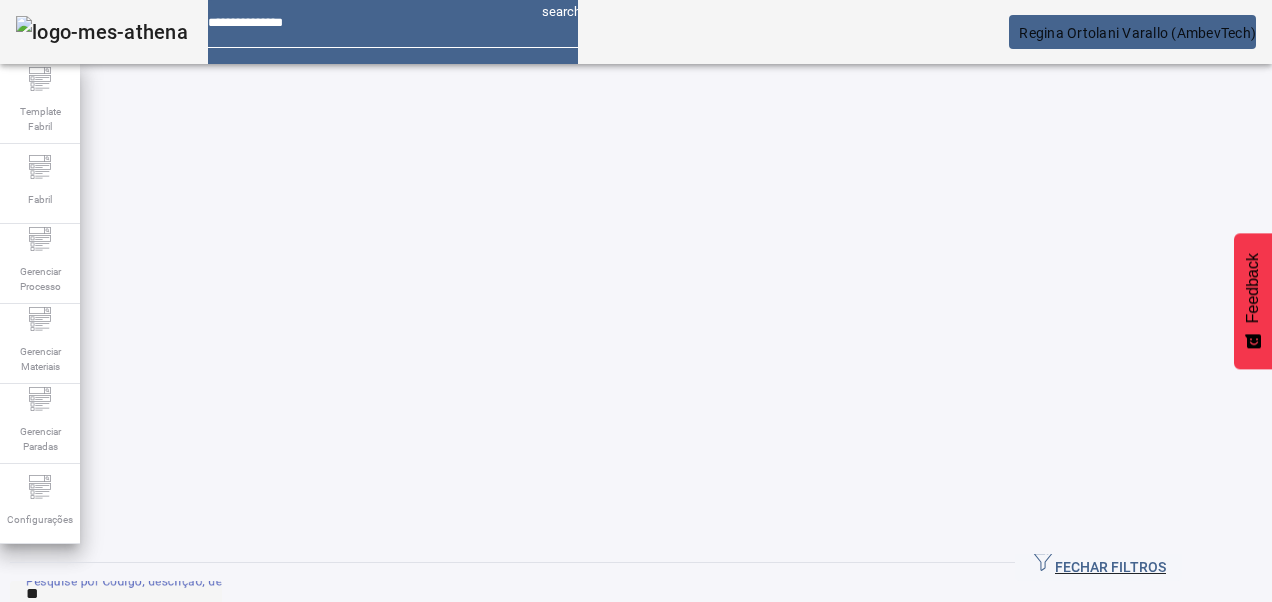 scroll, scrollTop: 0, scrollLeft: 0, axis: both 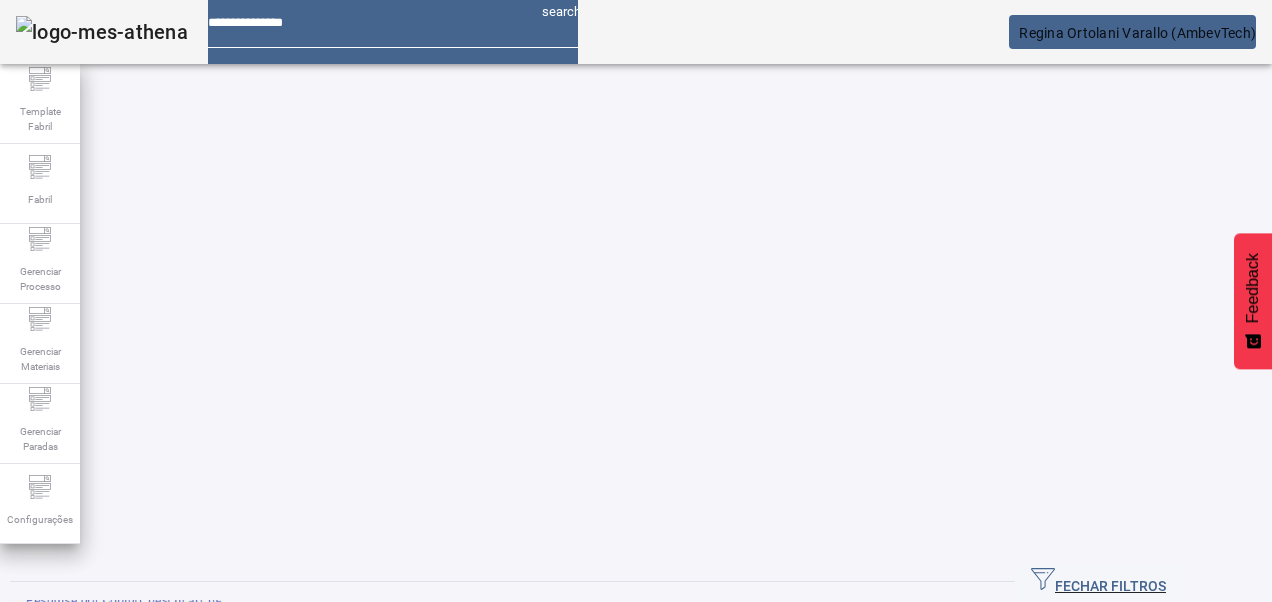 type on "*" 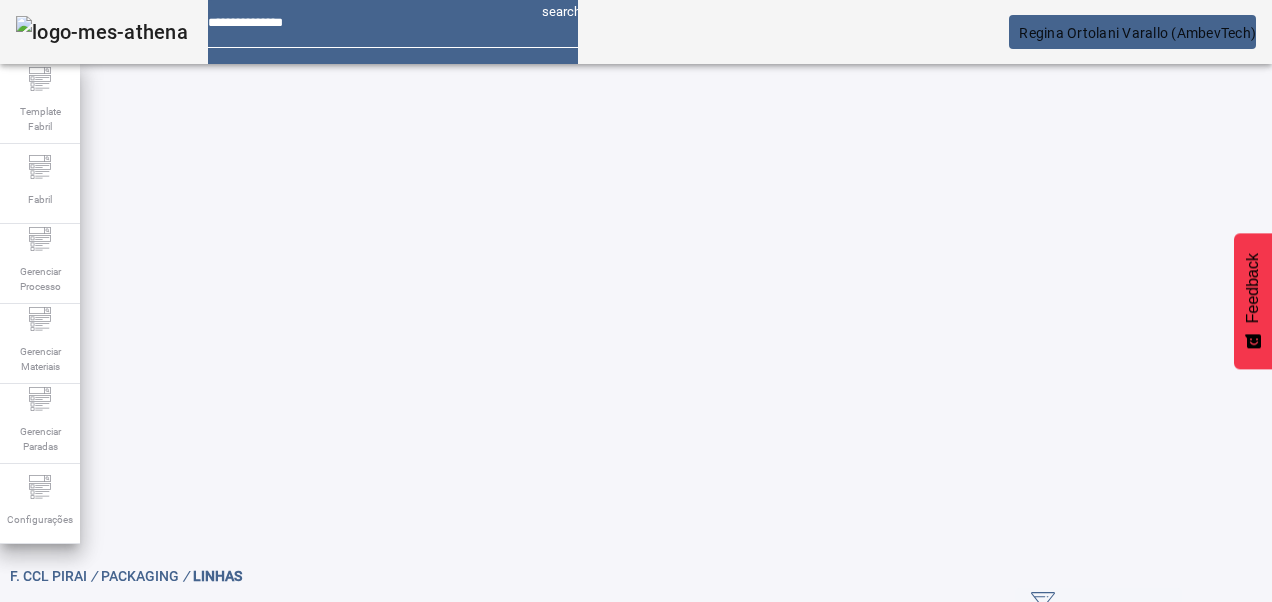 type on "****" 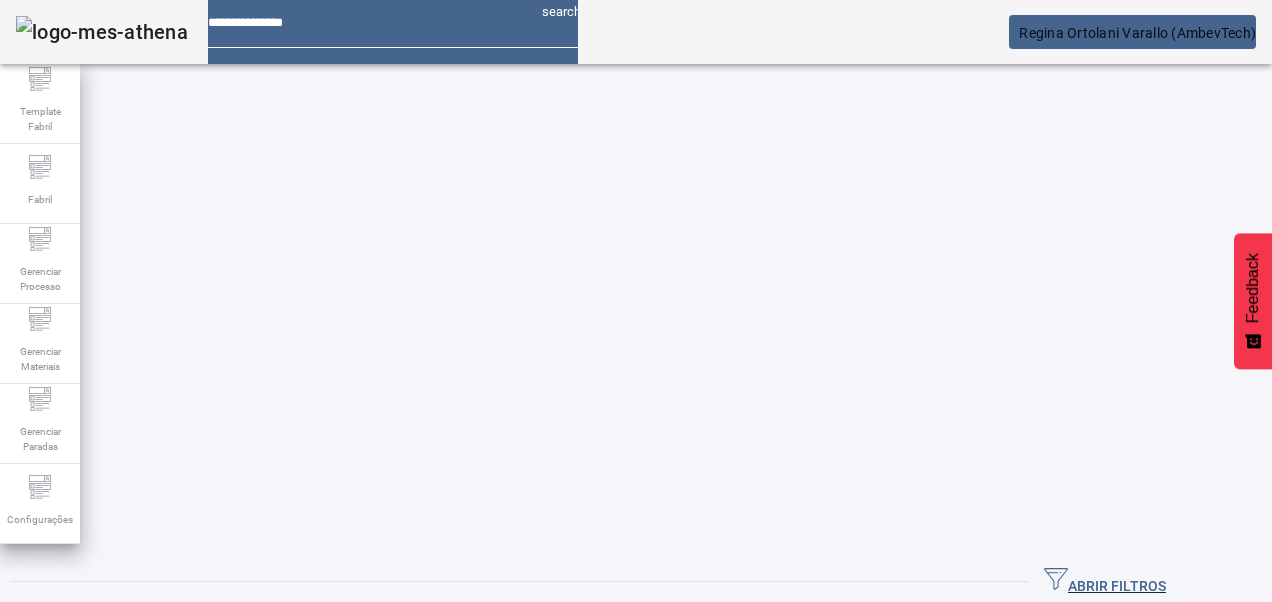 click at bounding box center (568, 869) 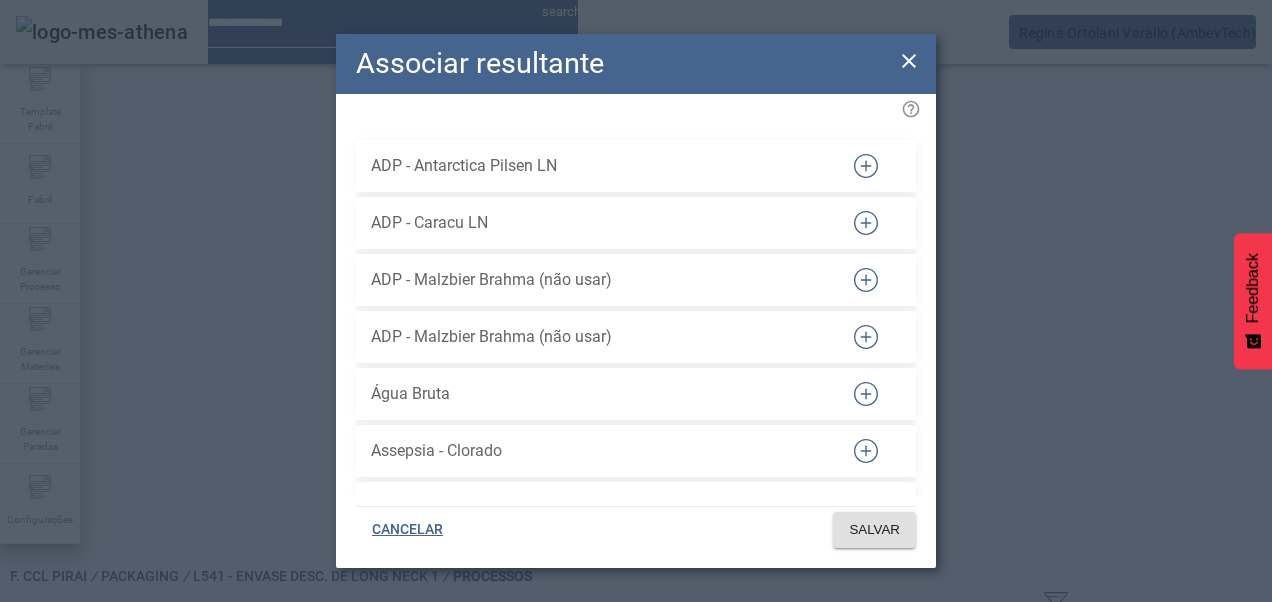 type 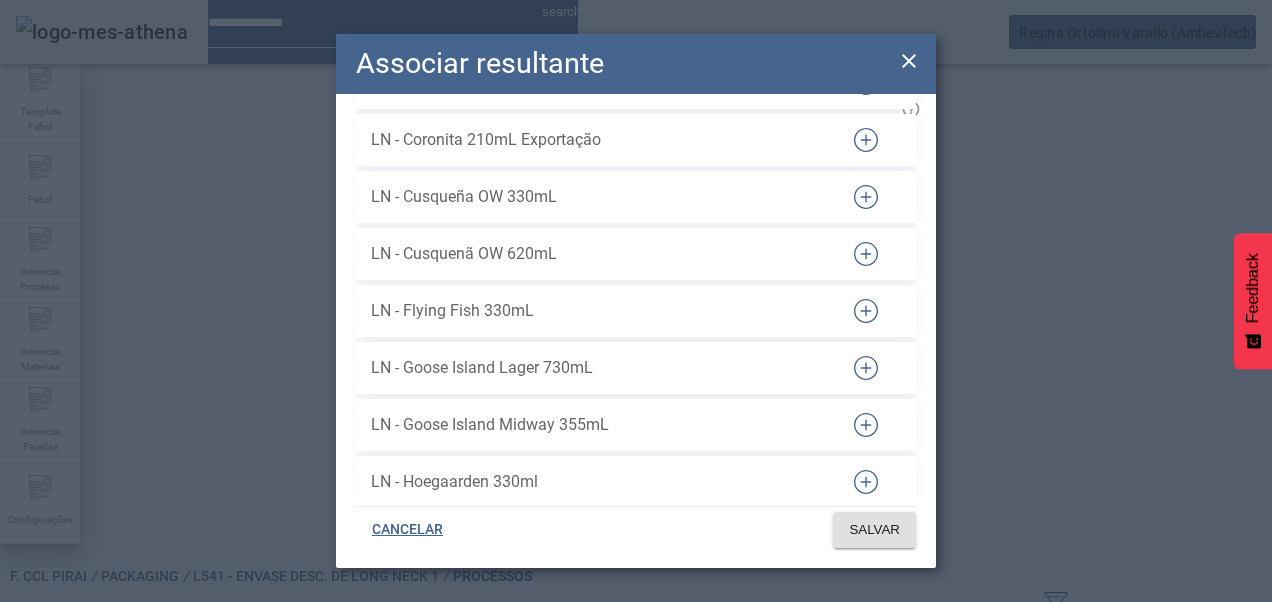 click 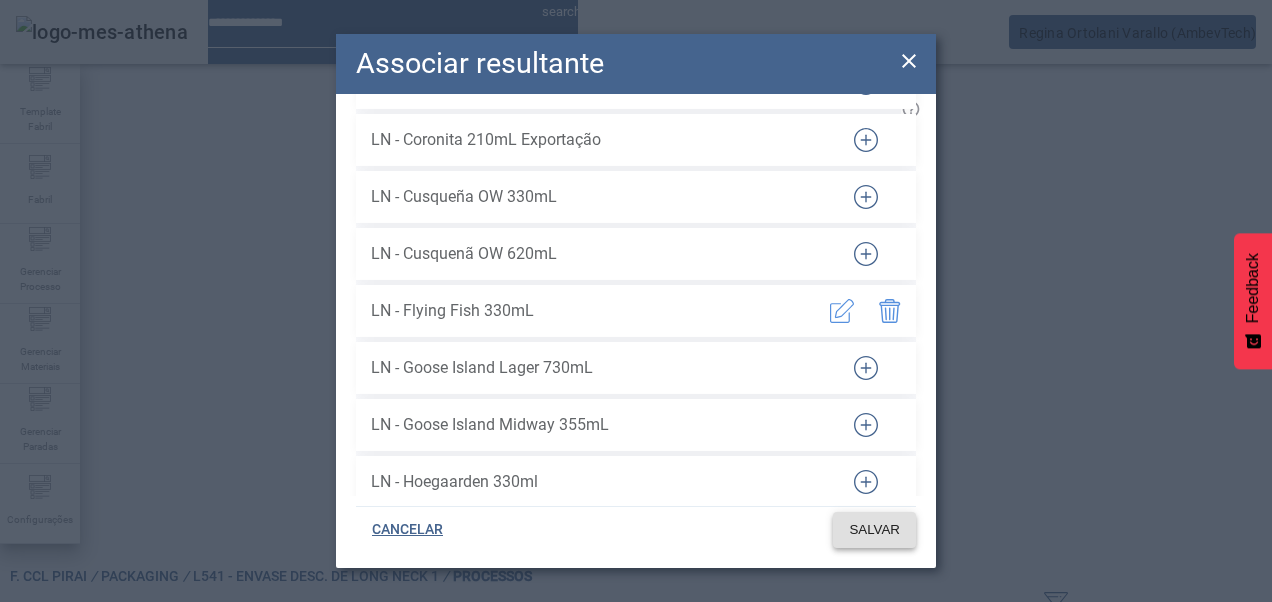 click 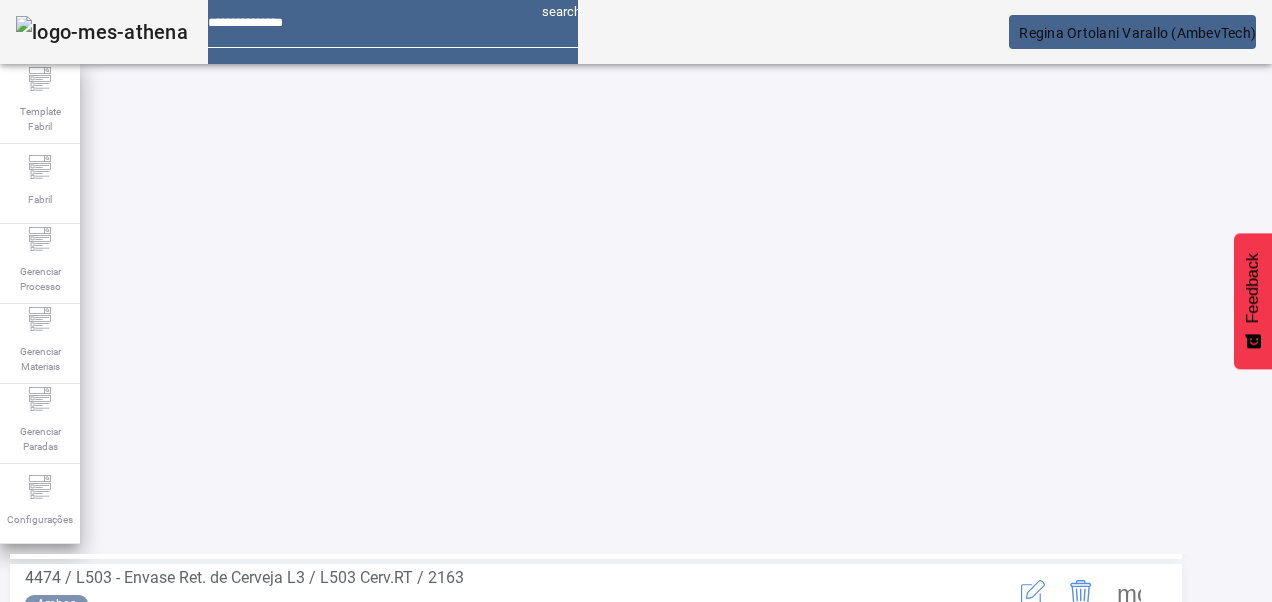 scroll, scrollTop: 0, scrollLeft: 0, axis: both 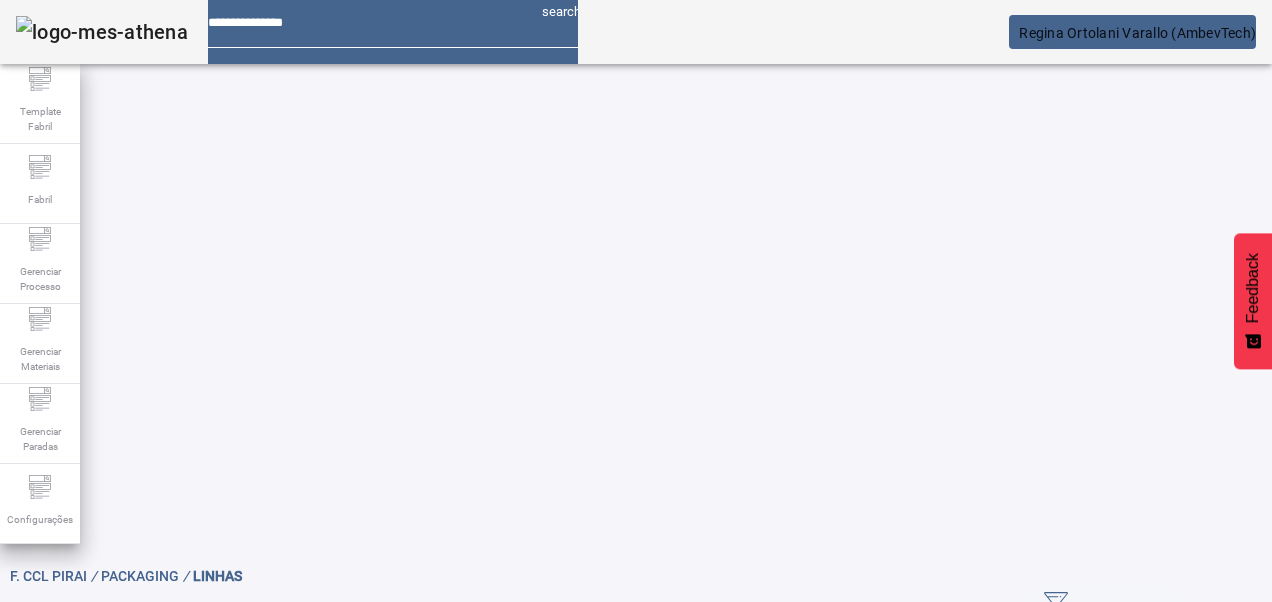 click on "ABRIR FILTROS" 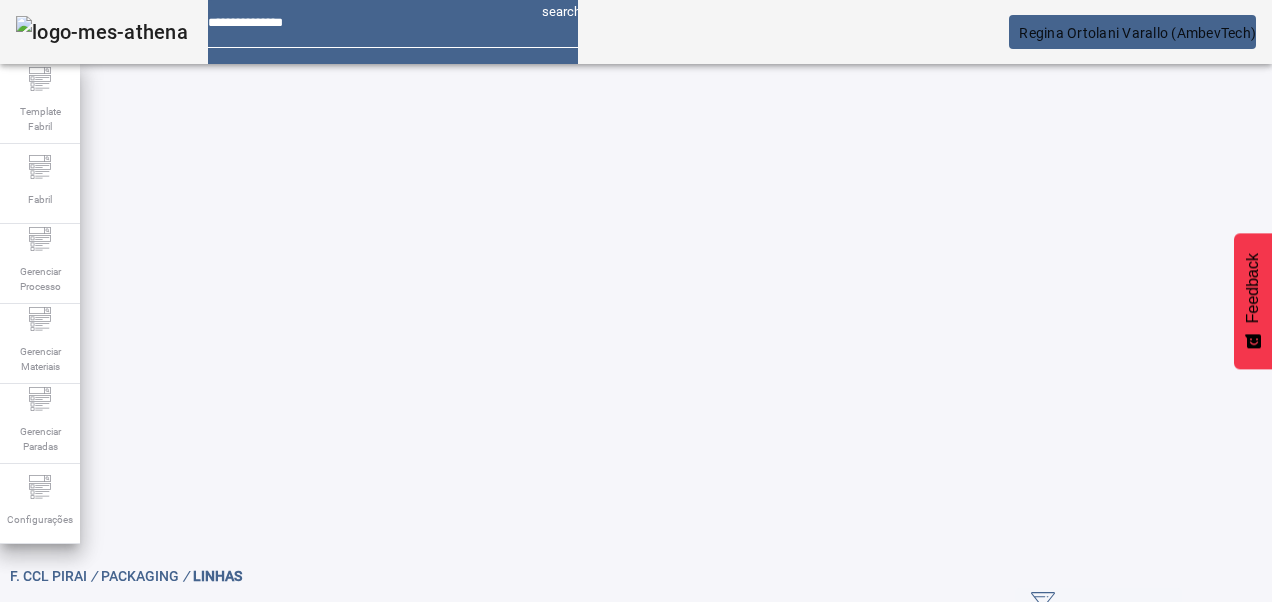 click on "Pesquise por
Código,
descrição,
descrição abreviada
ou
descrição SAP" at bounding box center (116, 637) 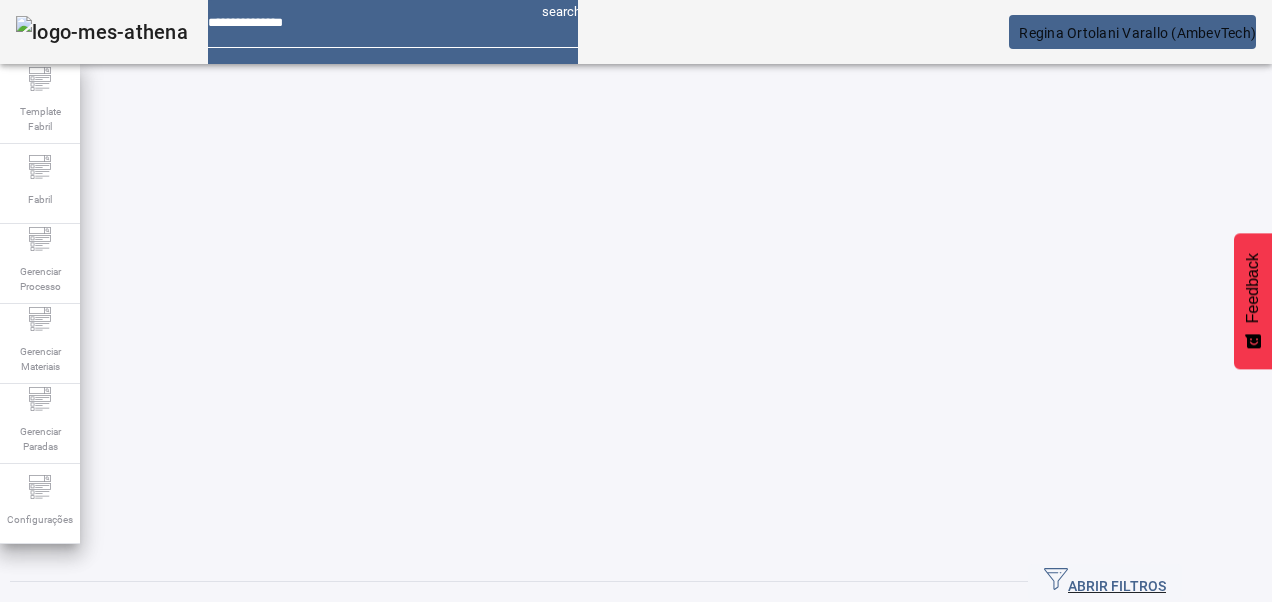 click on "ABRIR FILTROS" 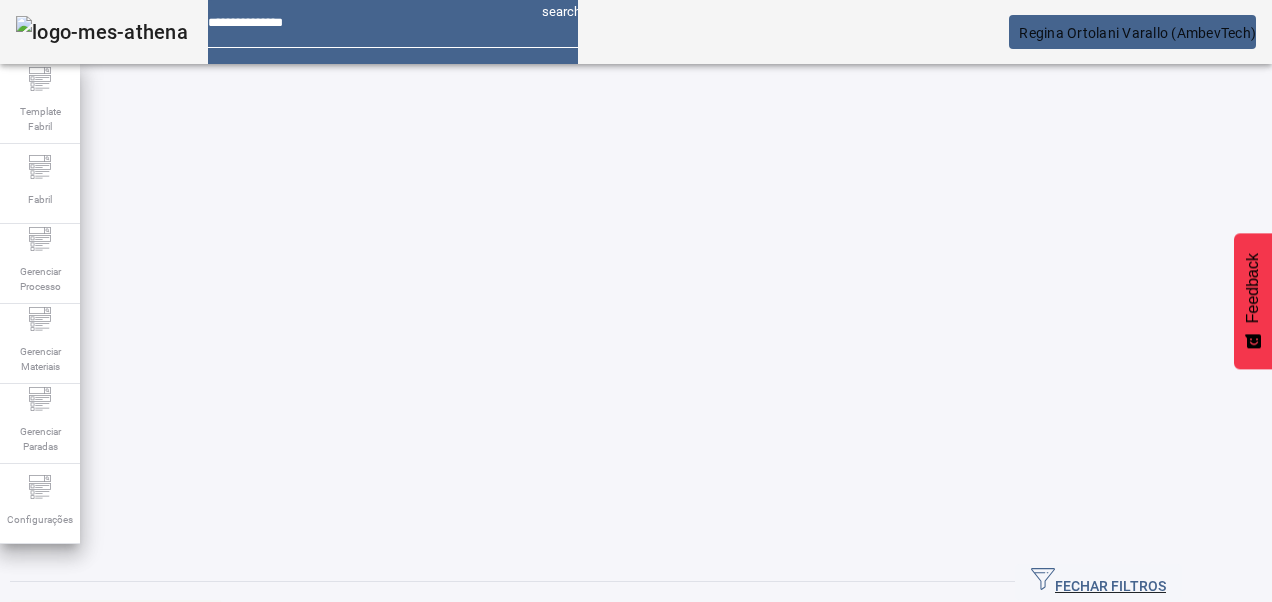 click on "Pesquise por
Código,
descrição,
descrição abreviada
ou
descrição SAP" at bounding box center [291, 612] 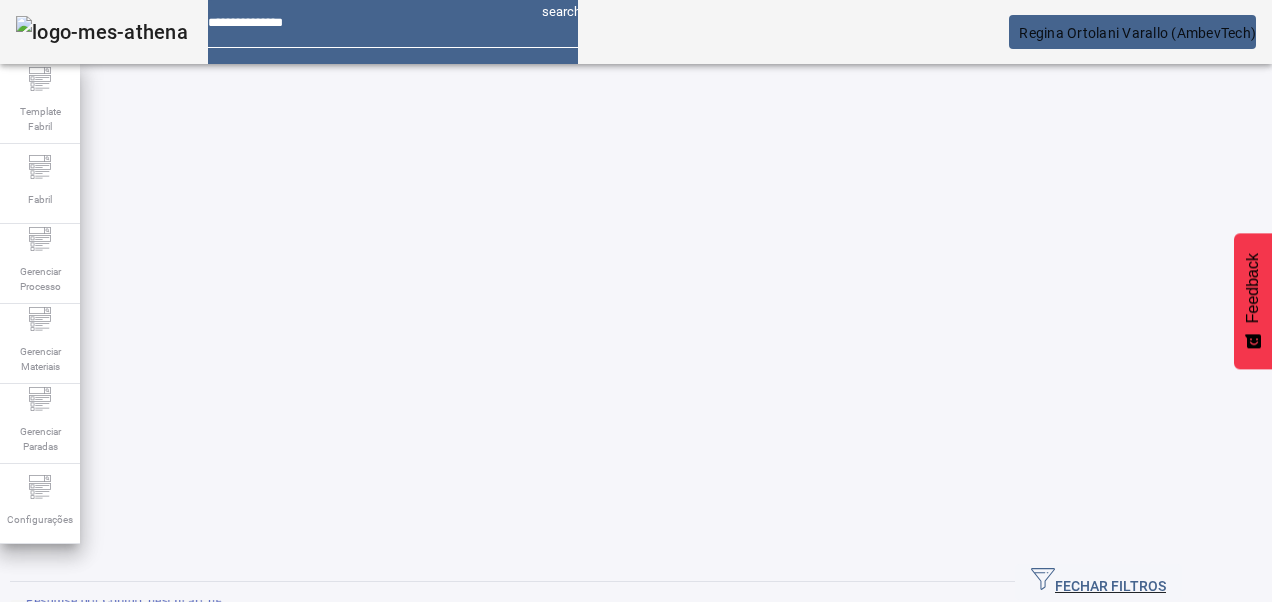 type on "****" 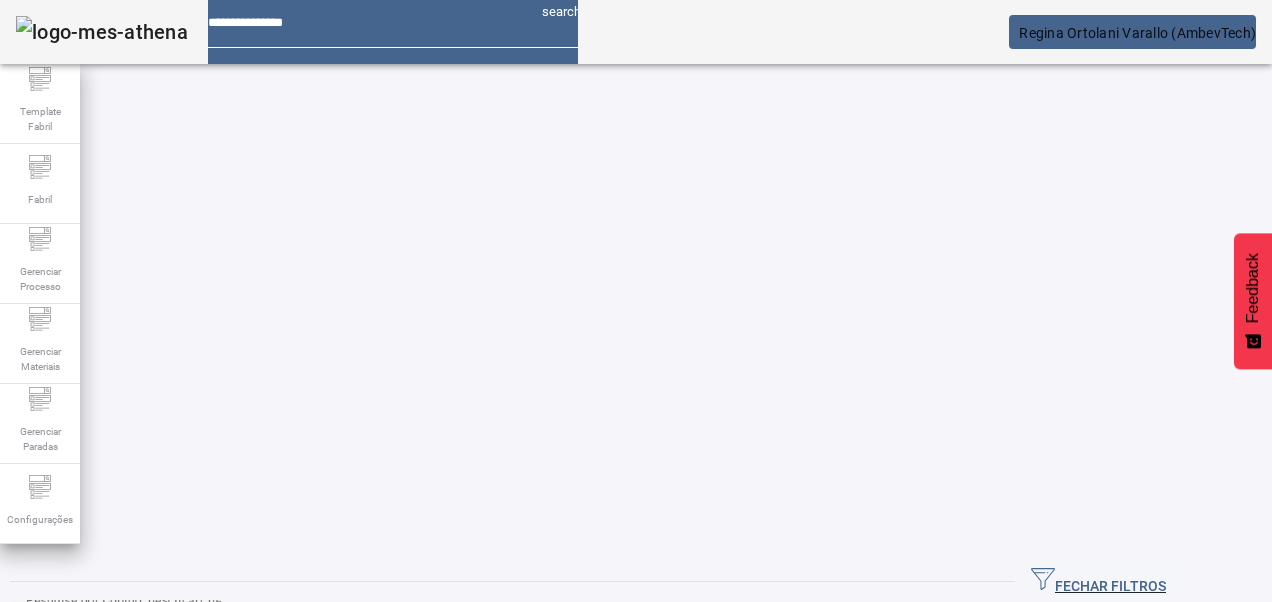 click at bounding box center (1129, 863) 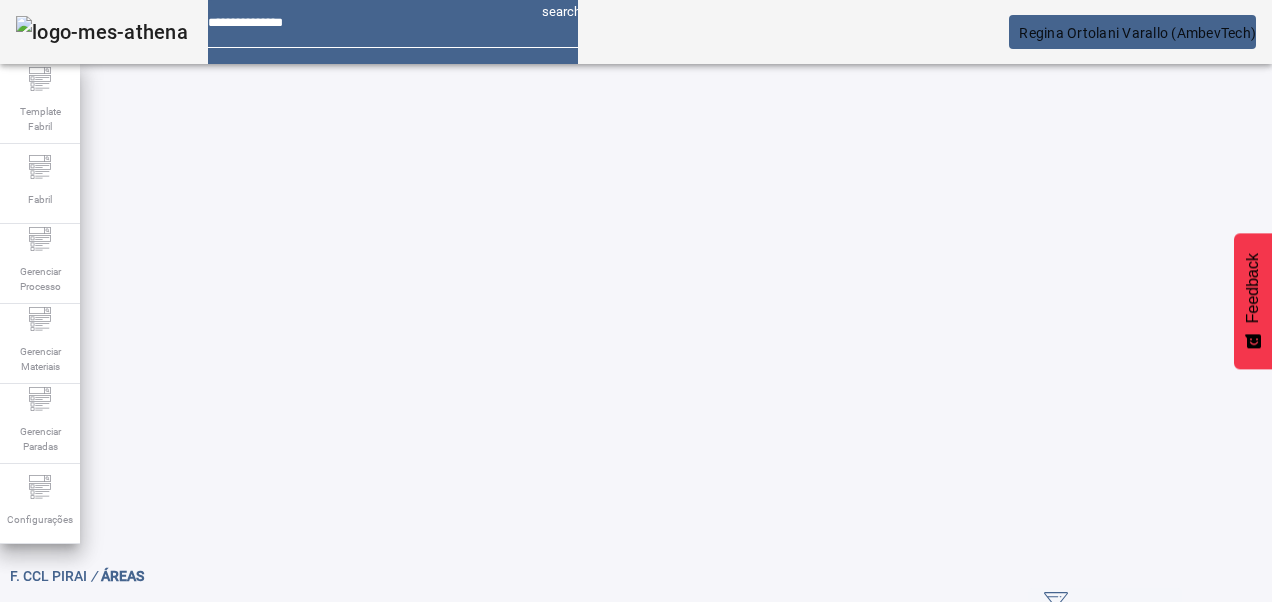 click at bounding box center (568, 743) 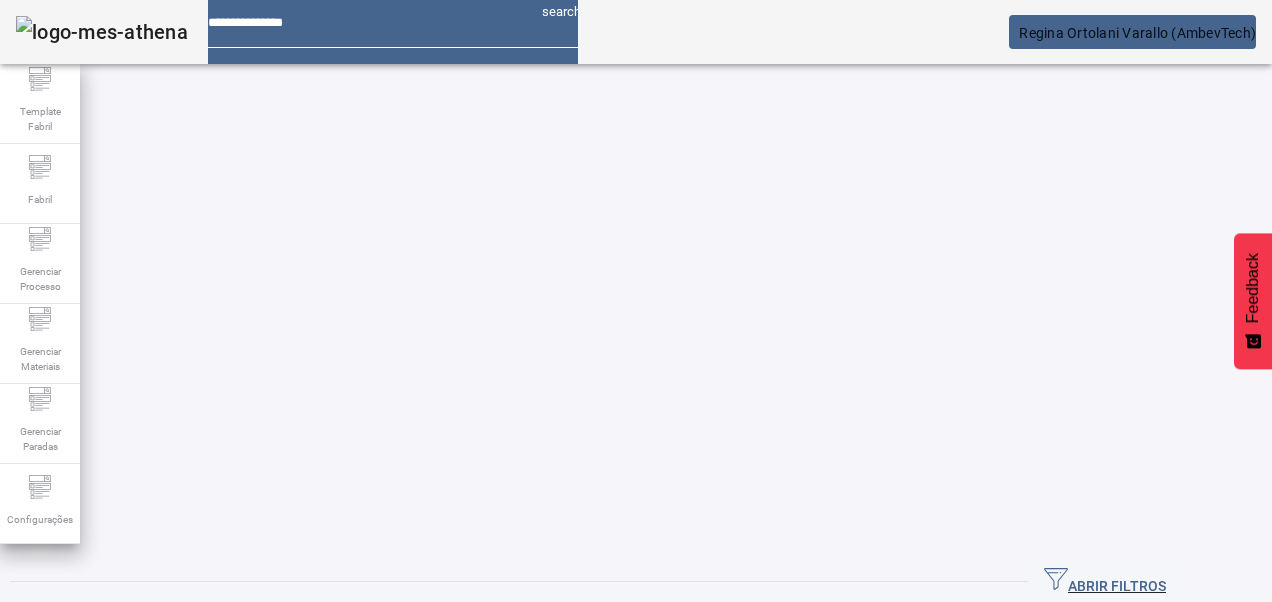click on "ABRIR FILTROS" 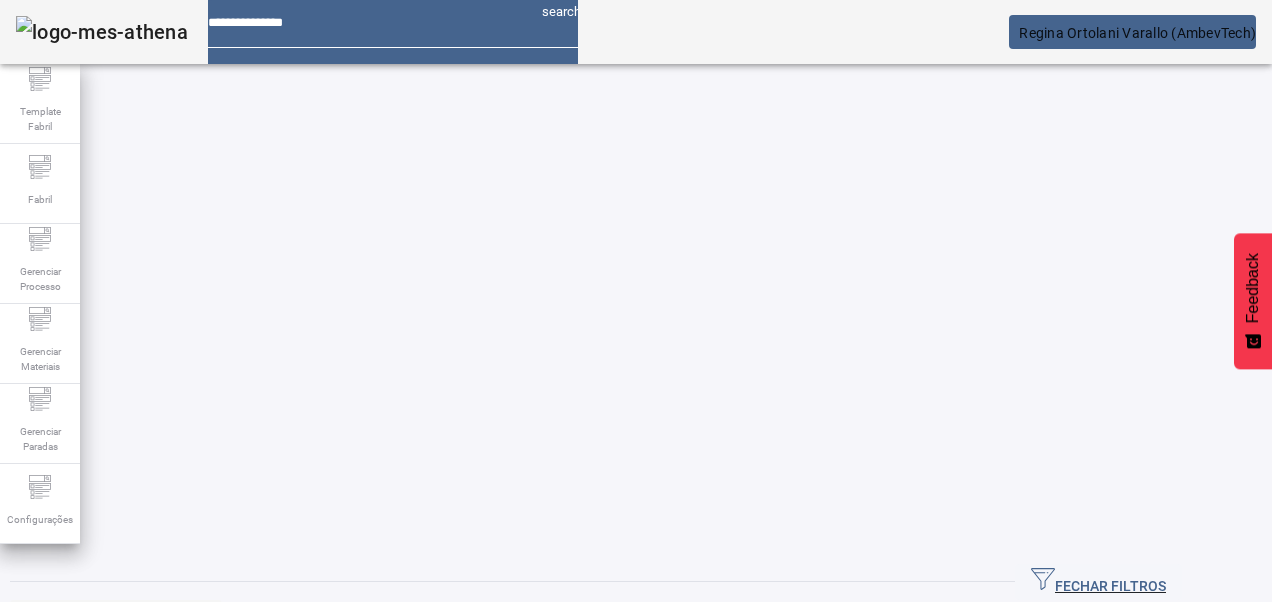 click 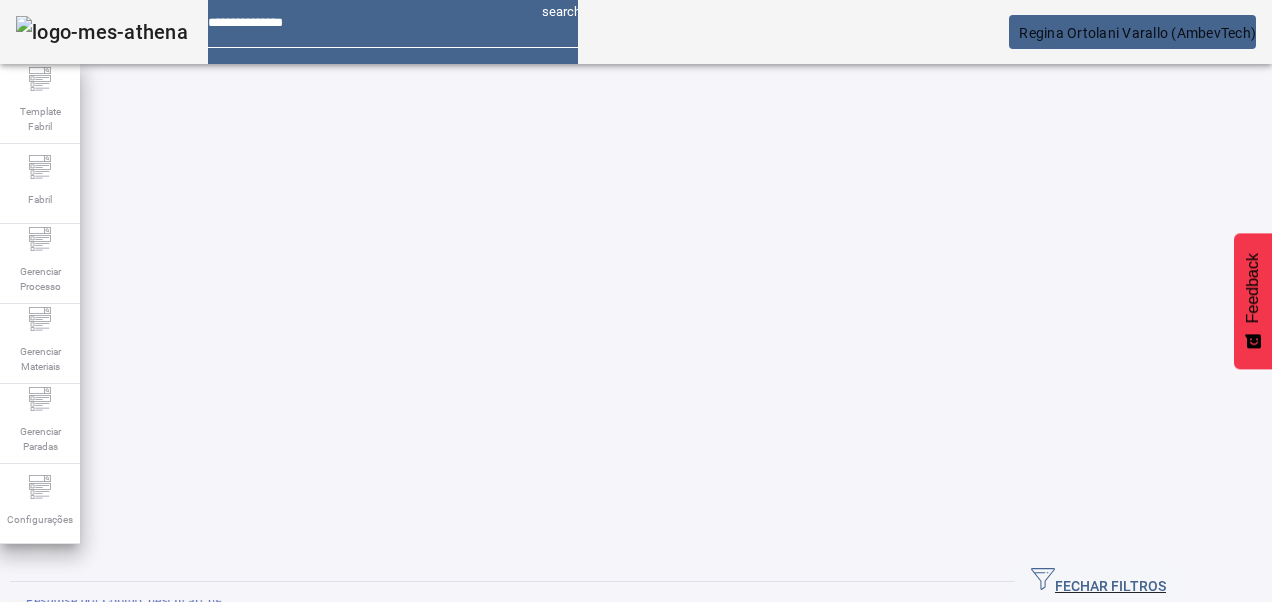 type on "****" 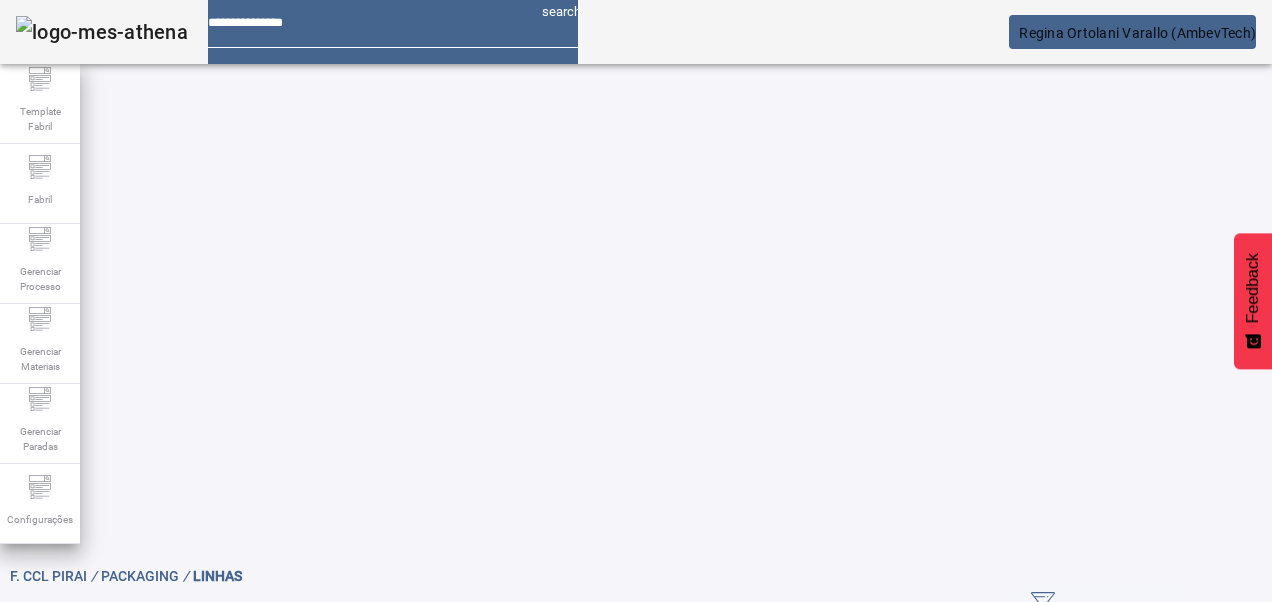 click at bounding box center [1129, 826] 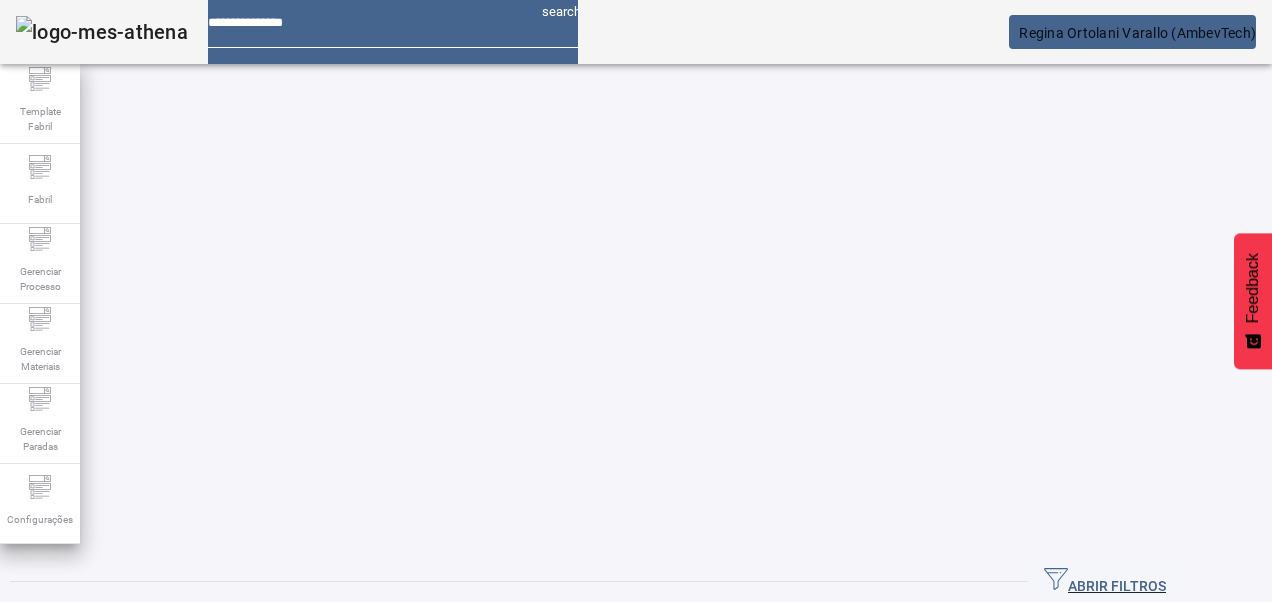 click at bounding box center [568, 719] 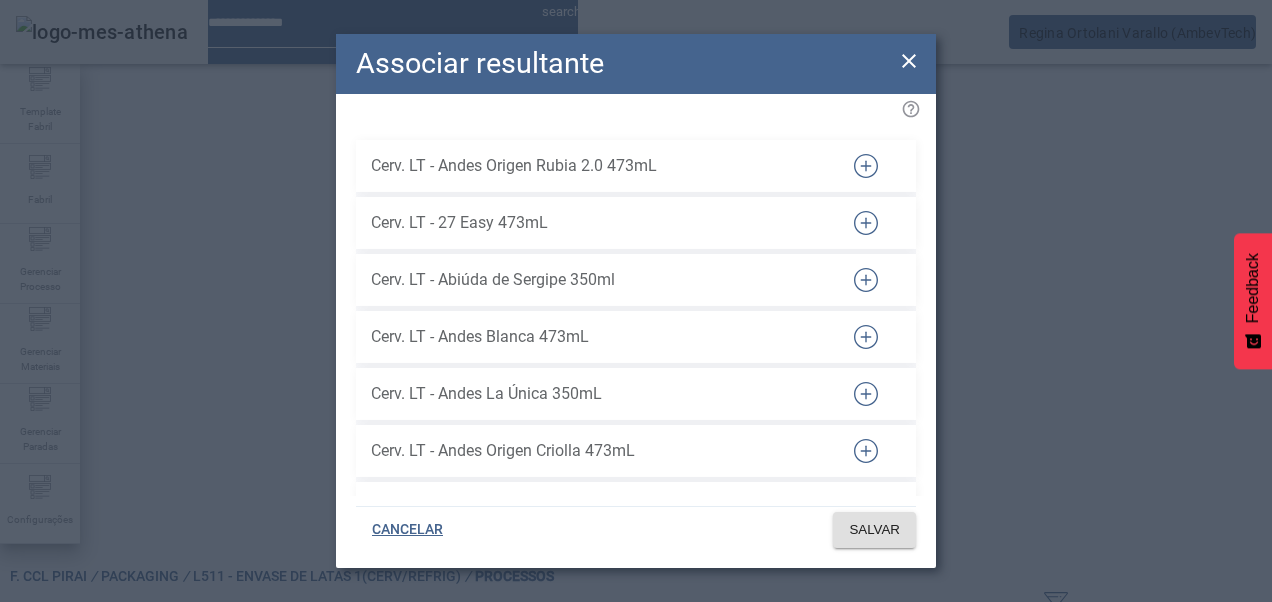 type 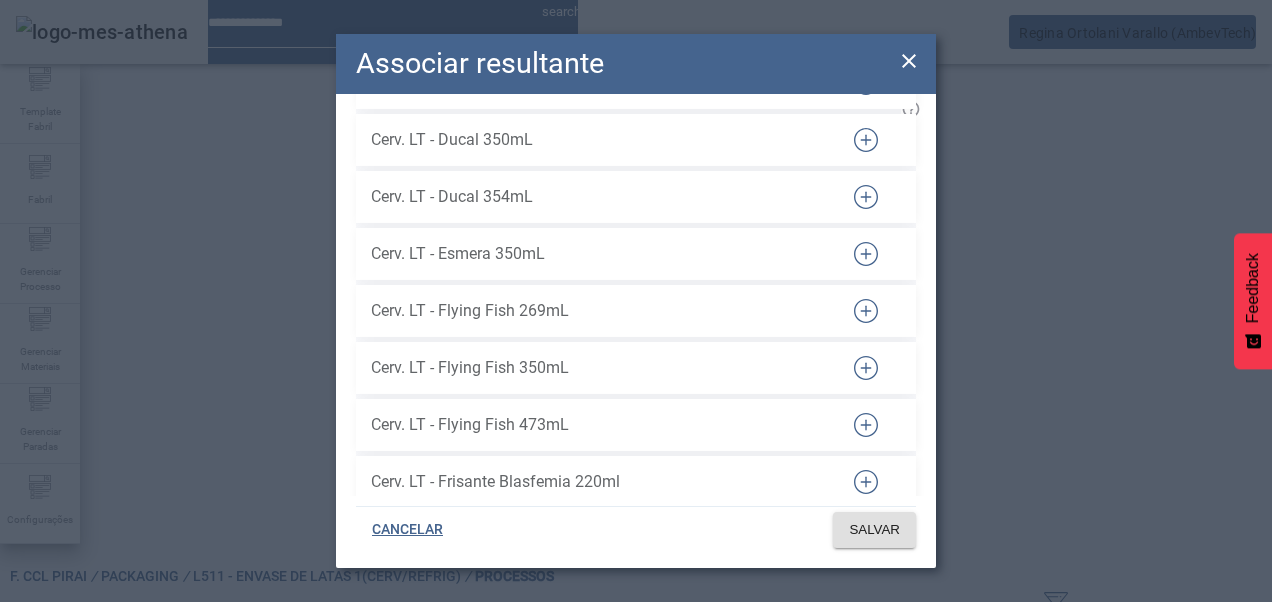 drag, startPoint x: 846, startPoint y: 288, endPoint x: 850, endPoint y: 306, distance: 18.439089 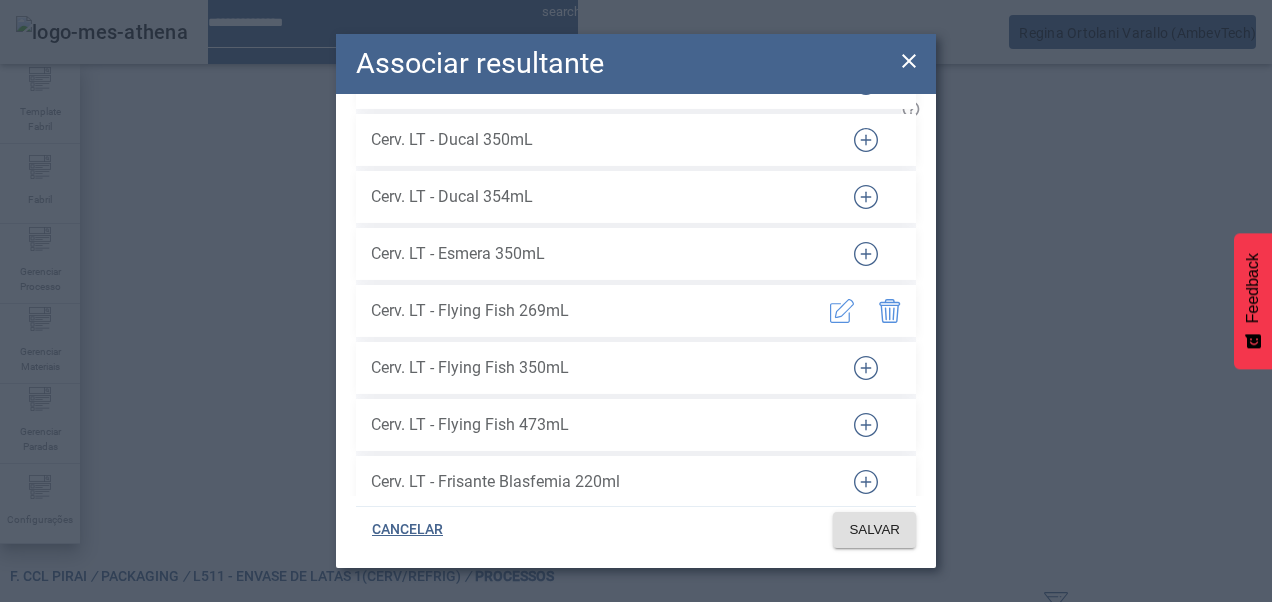 click 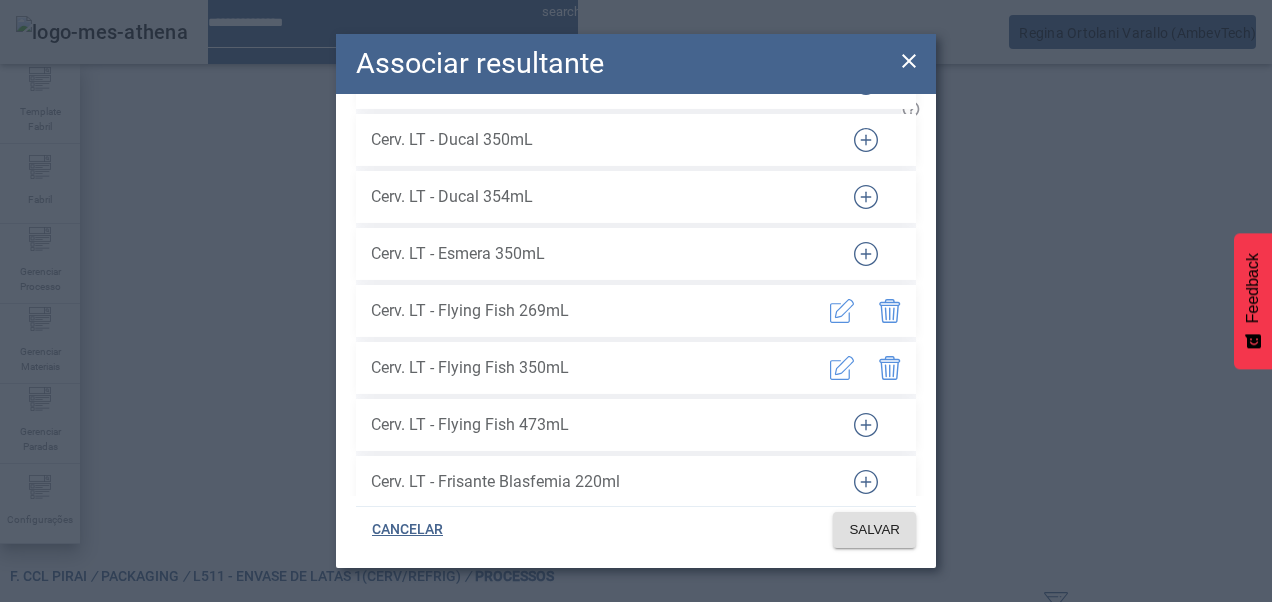click 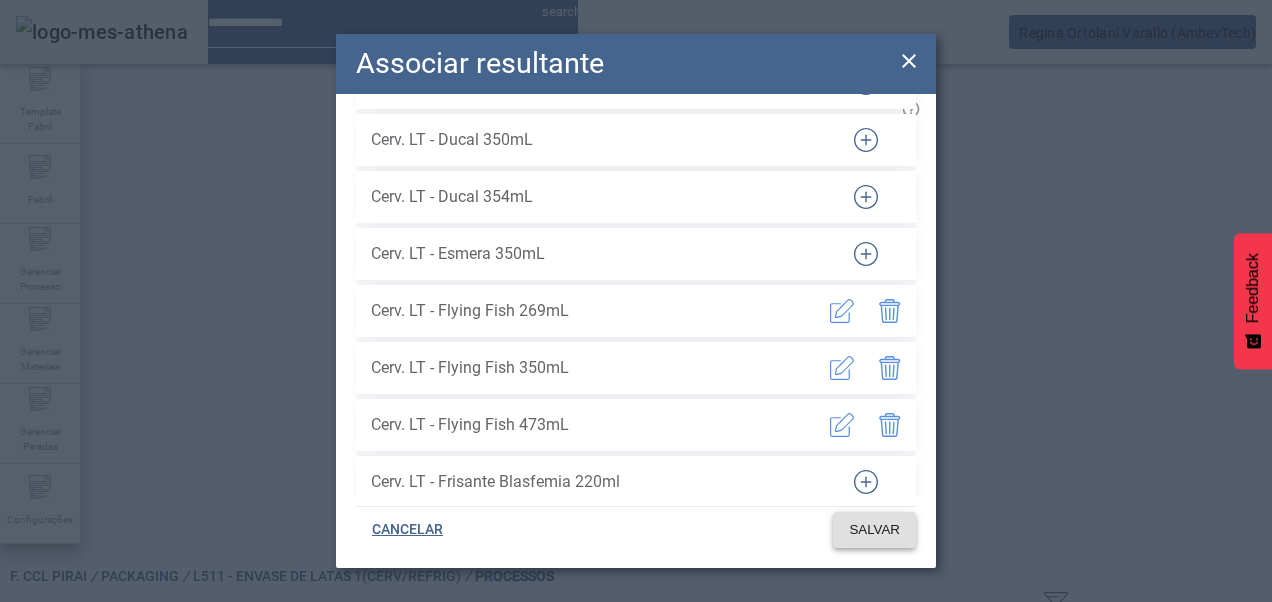 click on "SALVAR" 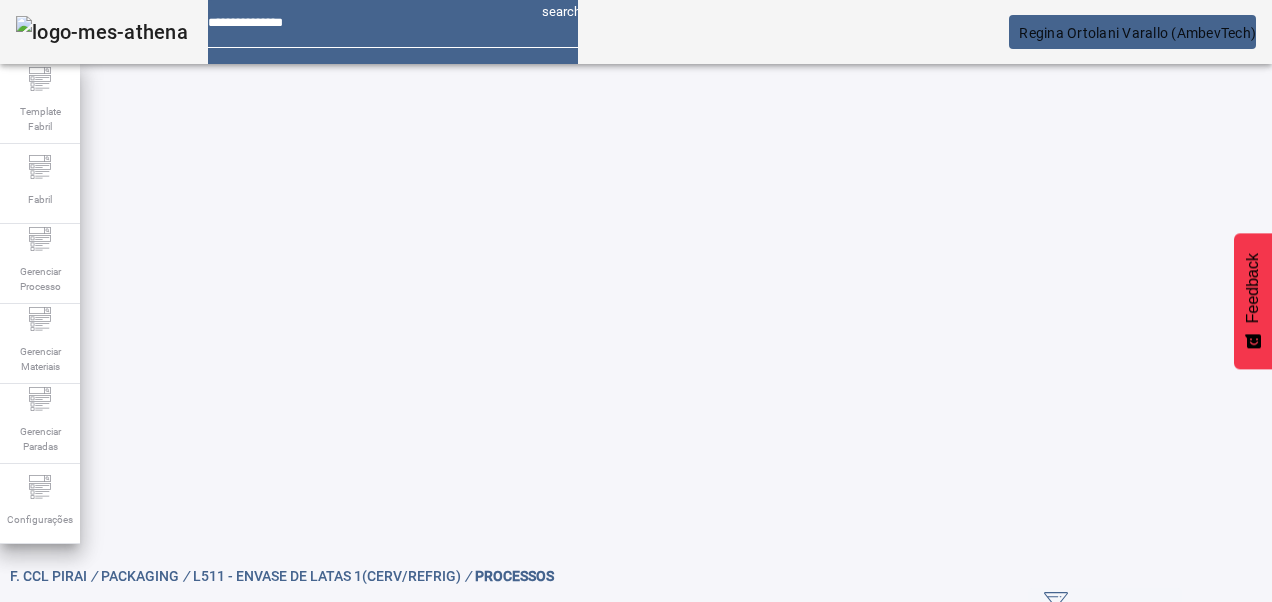 click at bounding box center (864, 743) 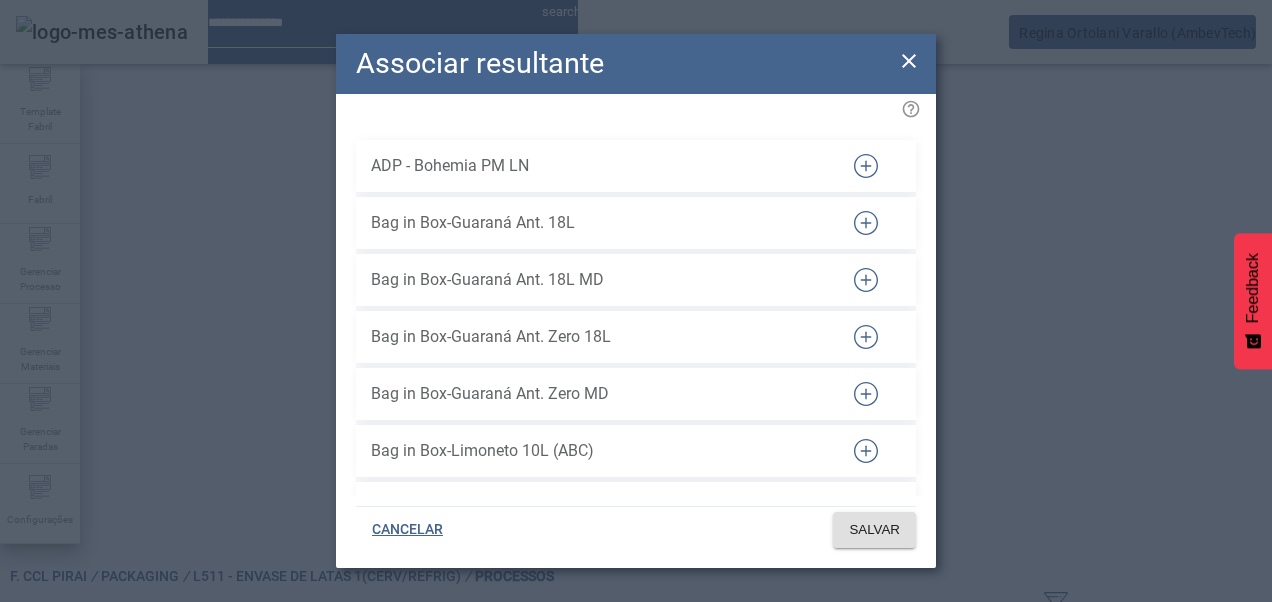 scroll, scrollTop: 110948, scrollLeft: 0, axis: vertical 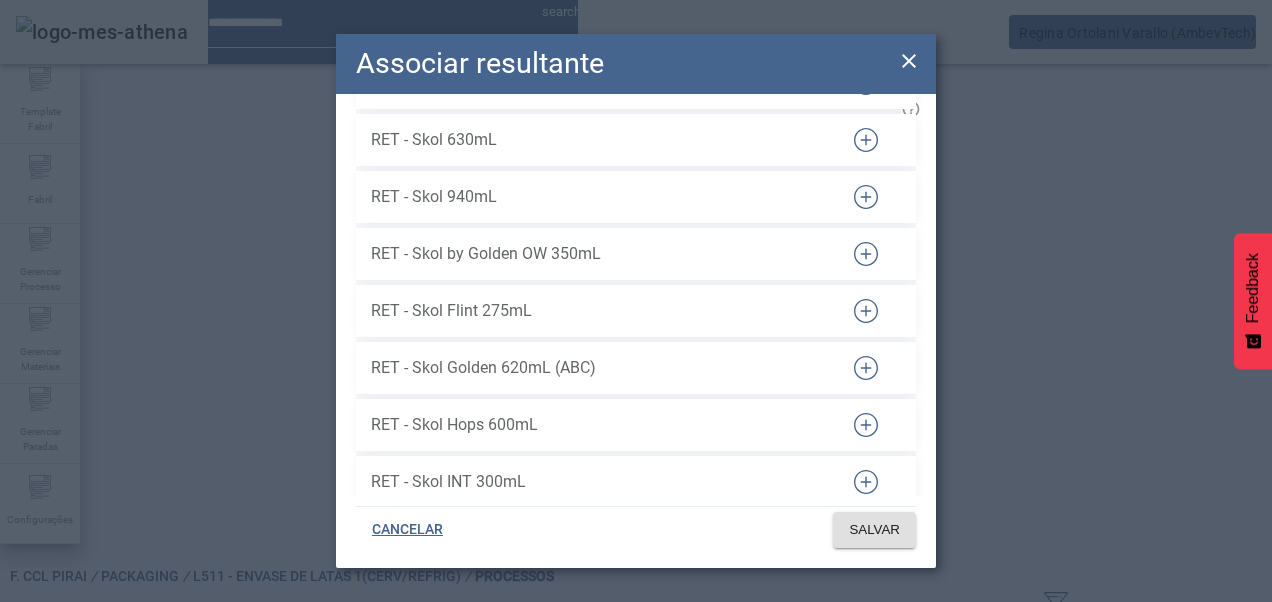 click 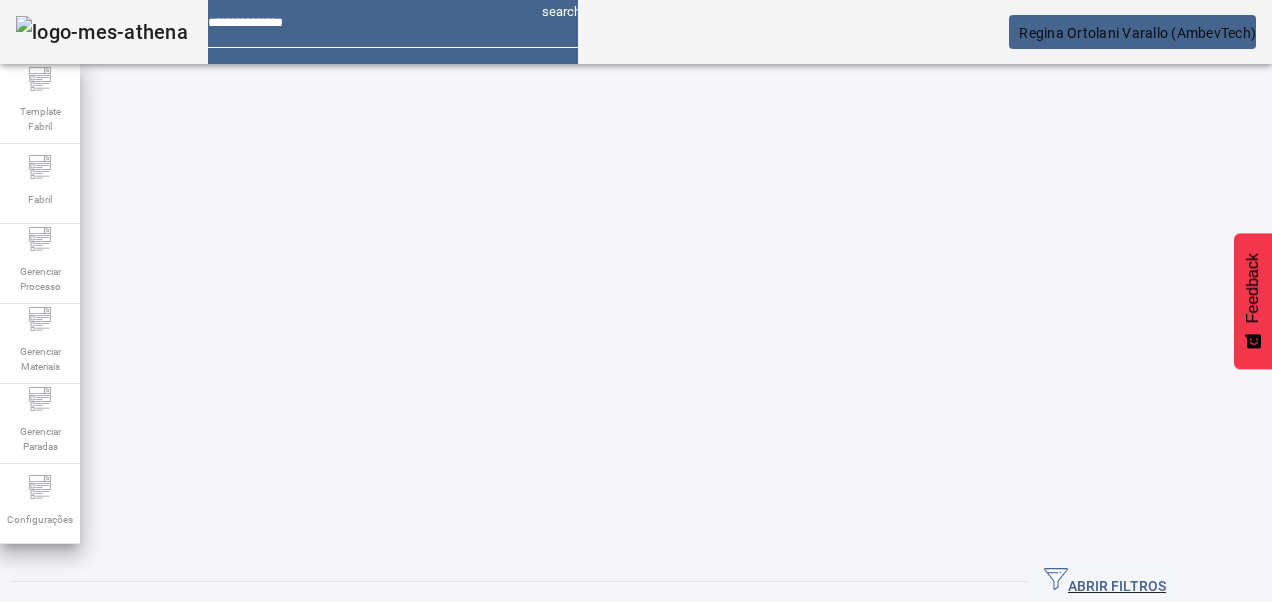click on "ABRIR FILTROS" 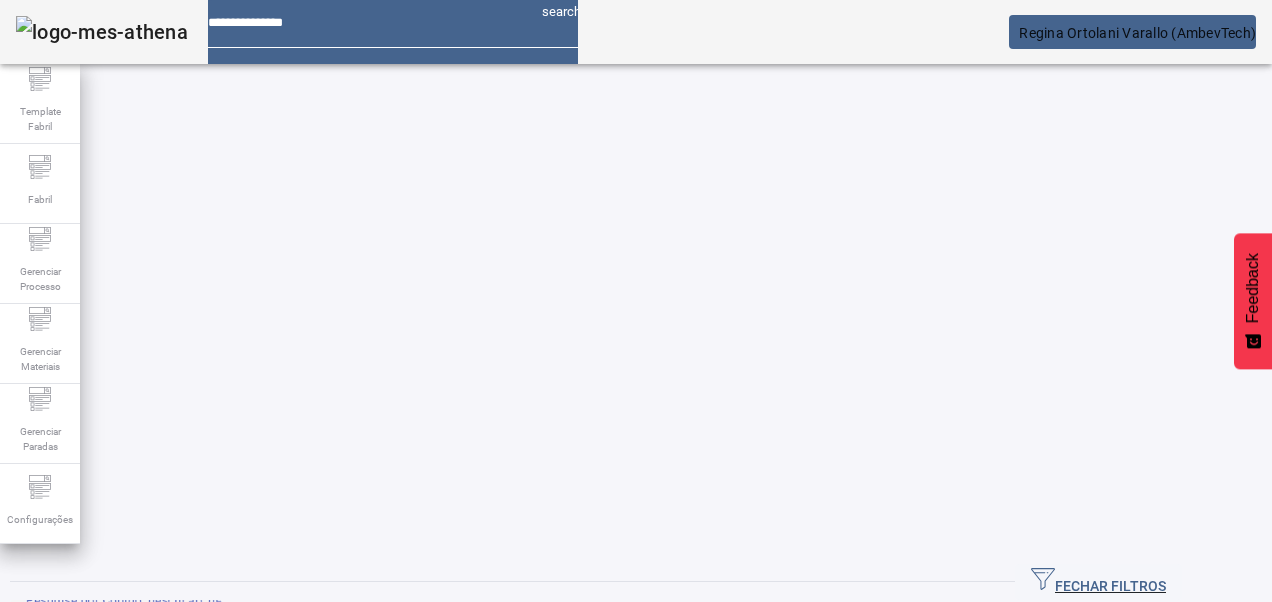 click on "Pesquise por
Código,
descrição,
descrição abreviada
ou
descrição SAP" at bounding box center [116, 613] 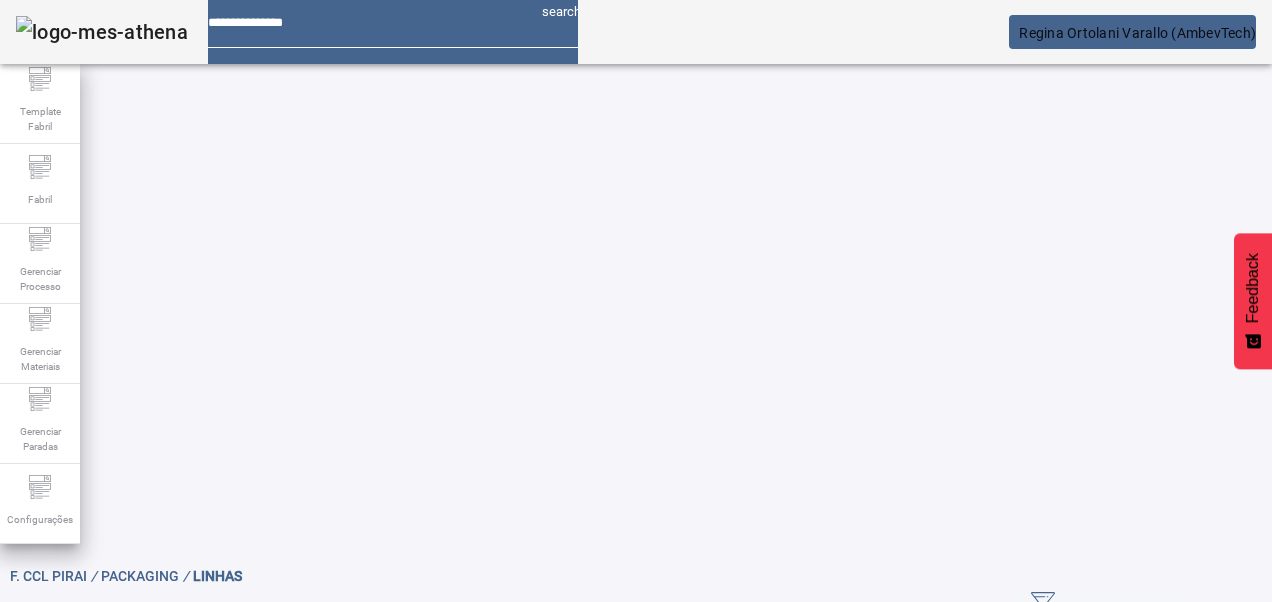 click on "PROCESSOS" at bounding box center [66, 730] 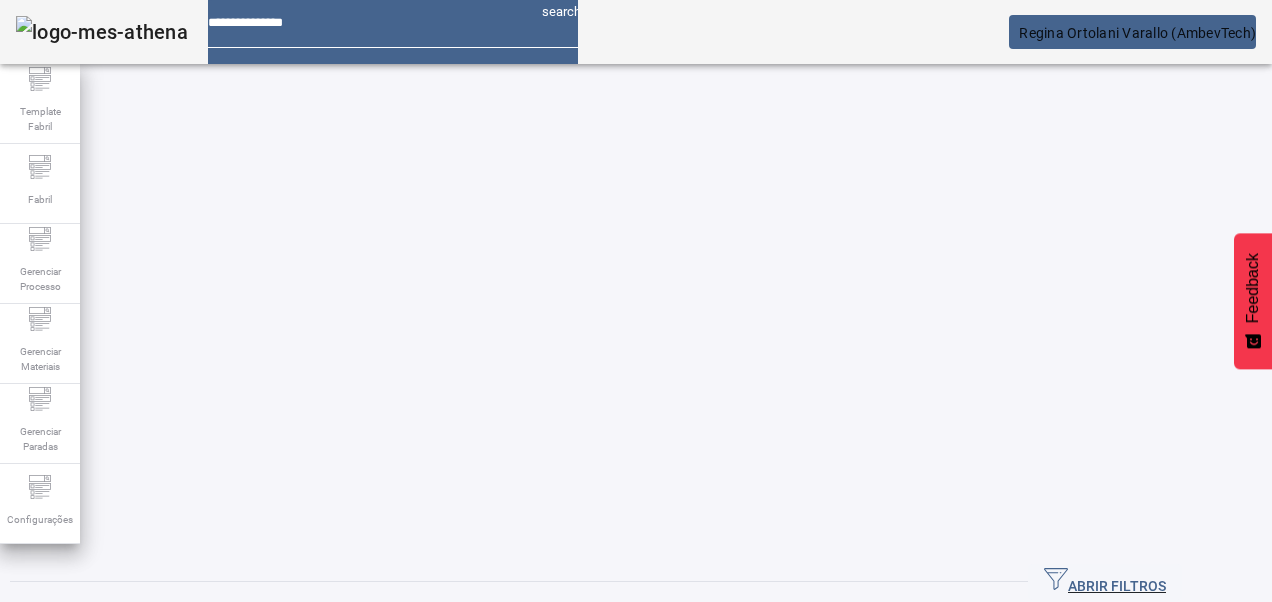 click at bounding box center [568, 719] 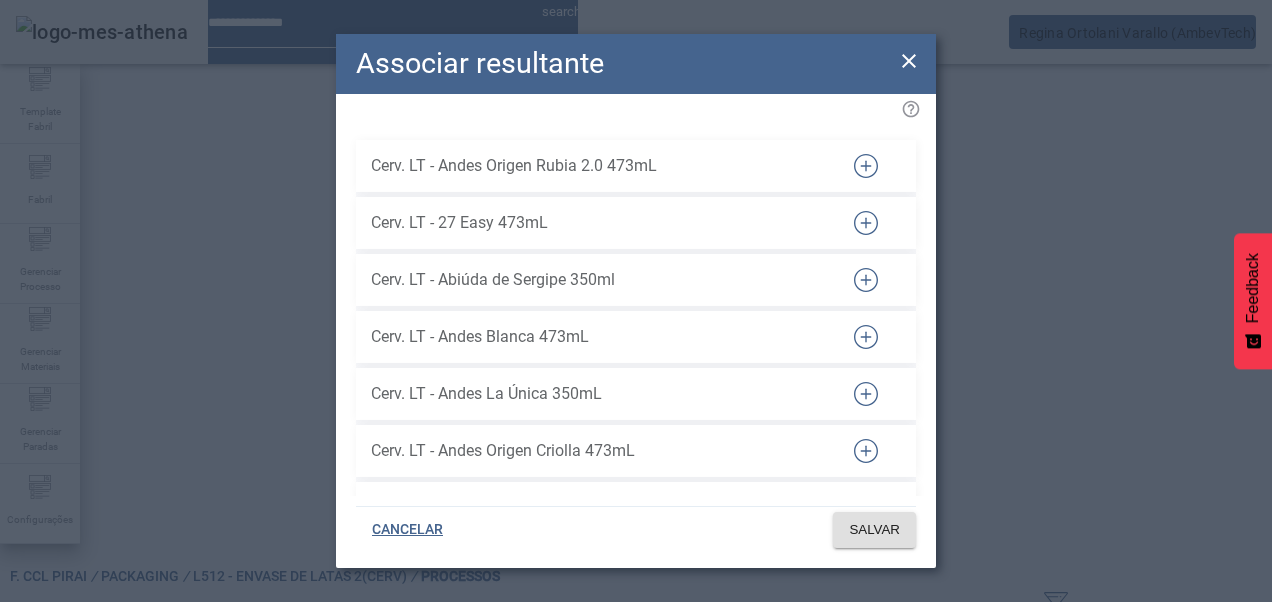 type 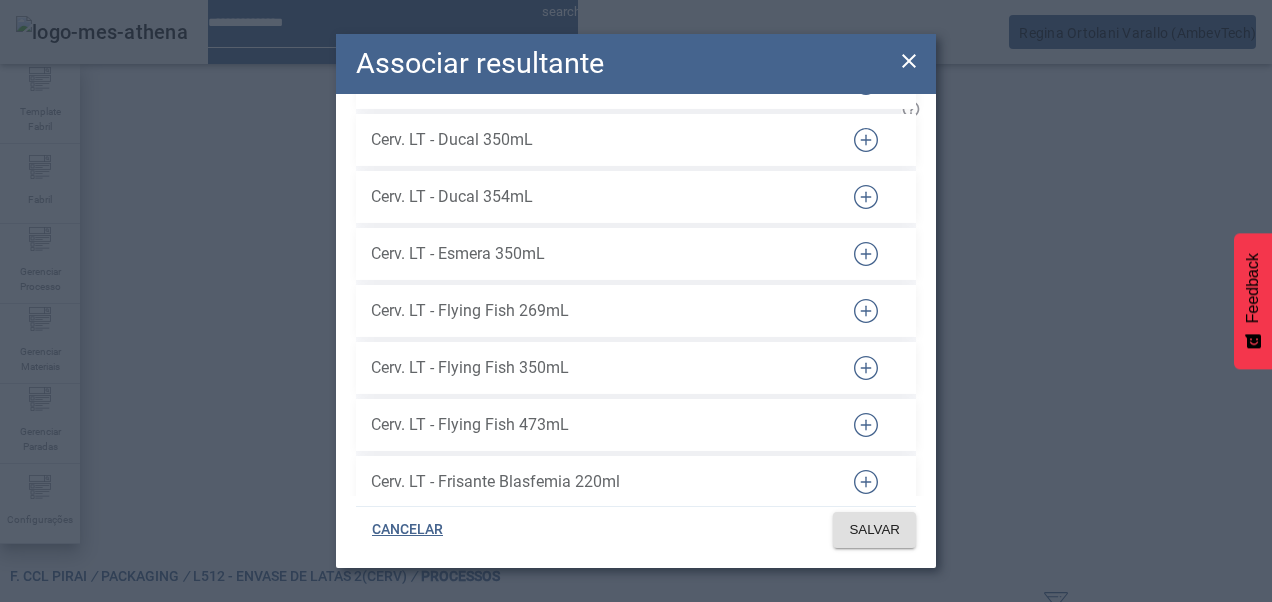 click 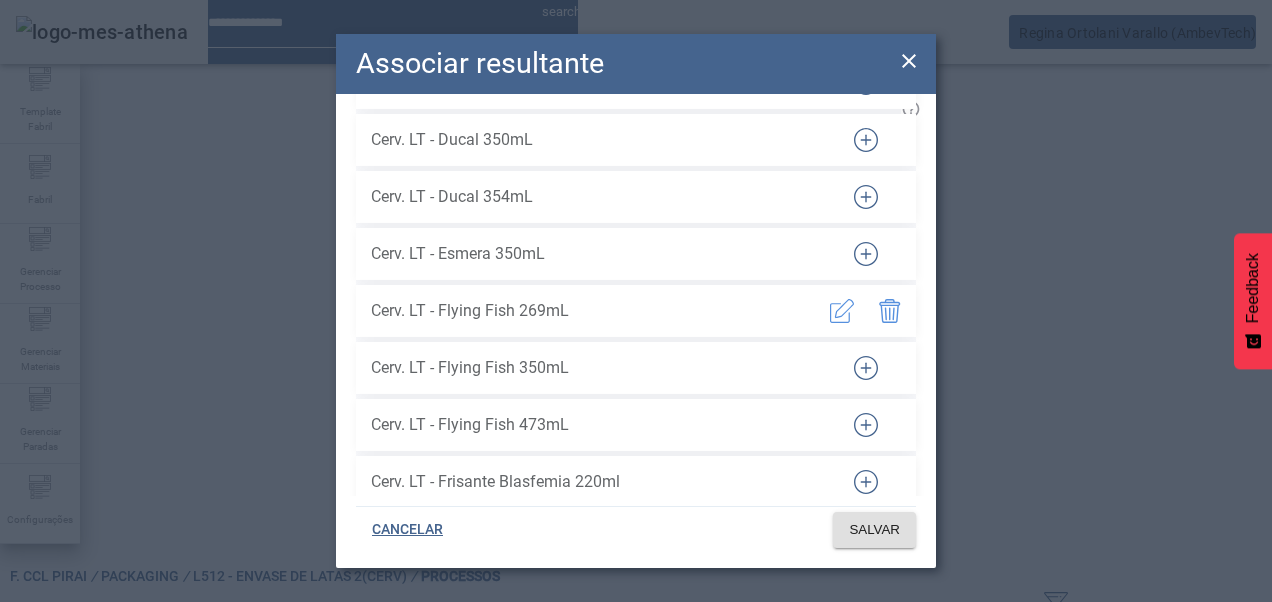 click 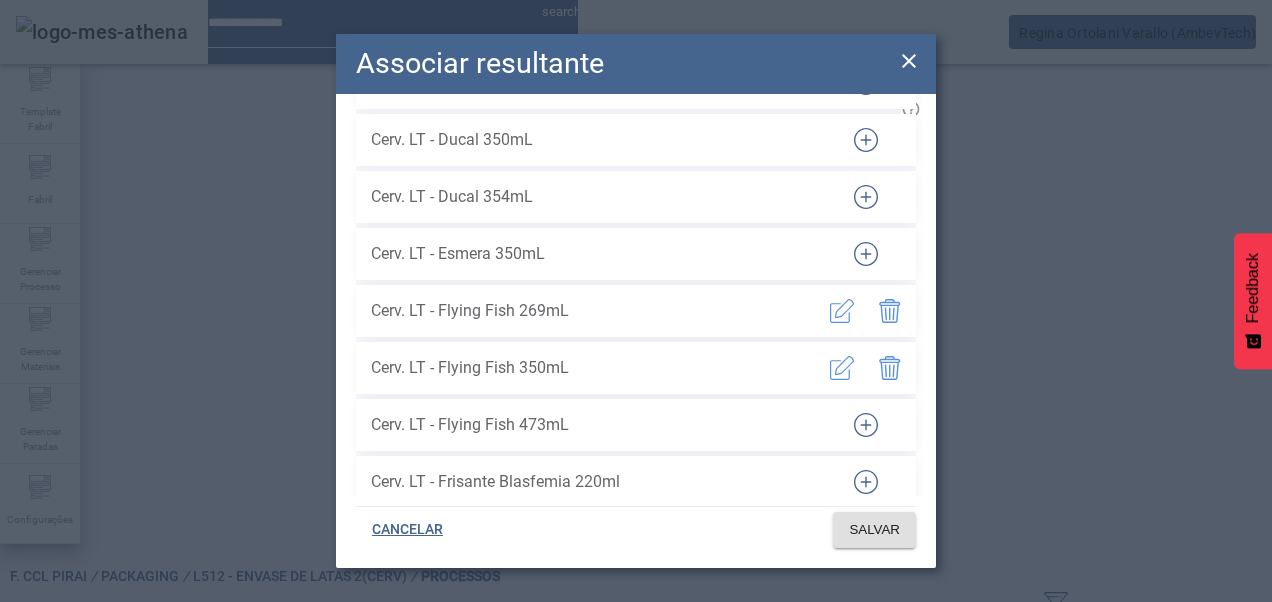click 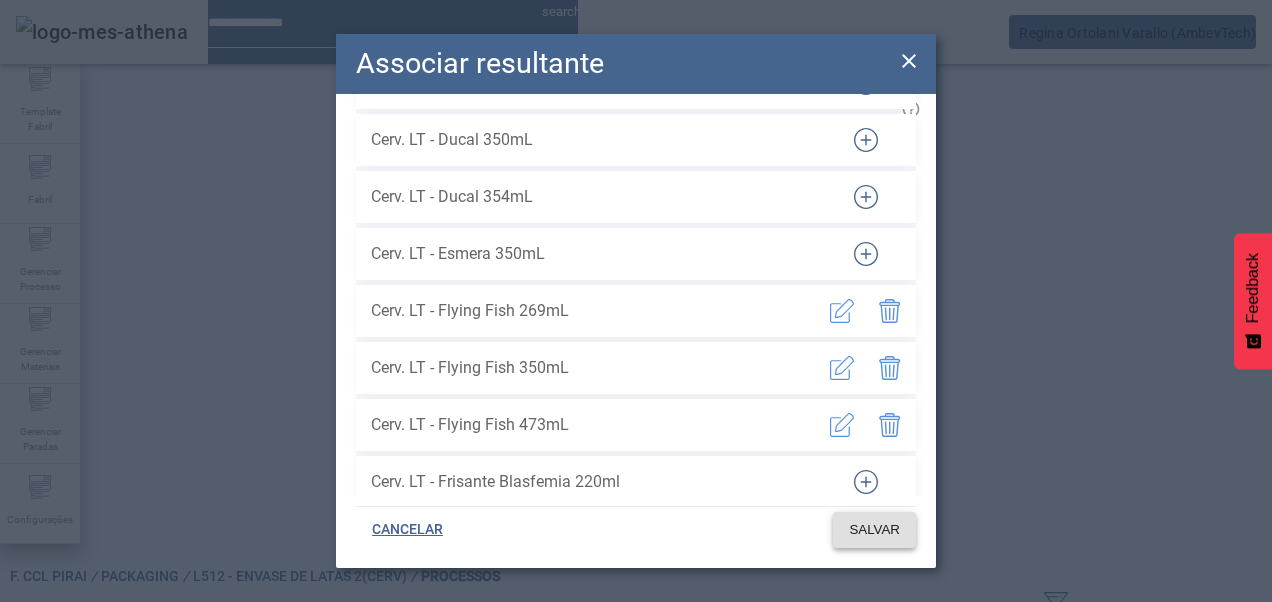 click on "SALVAR" 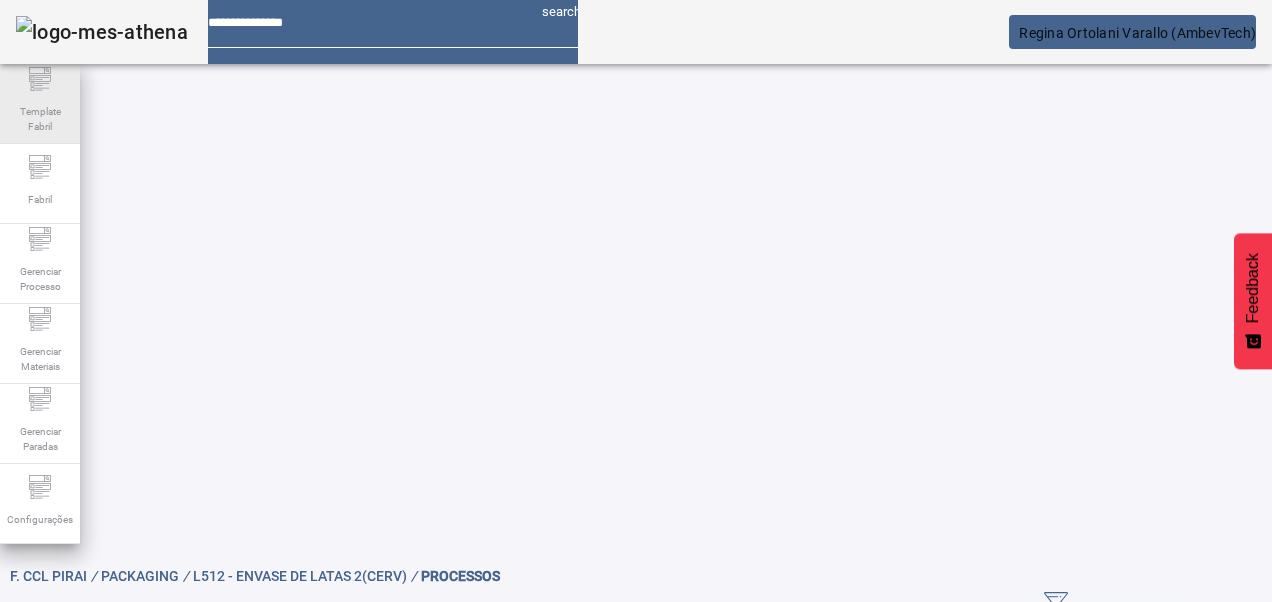 click on "Template Fabril" 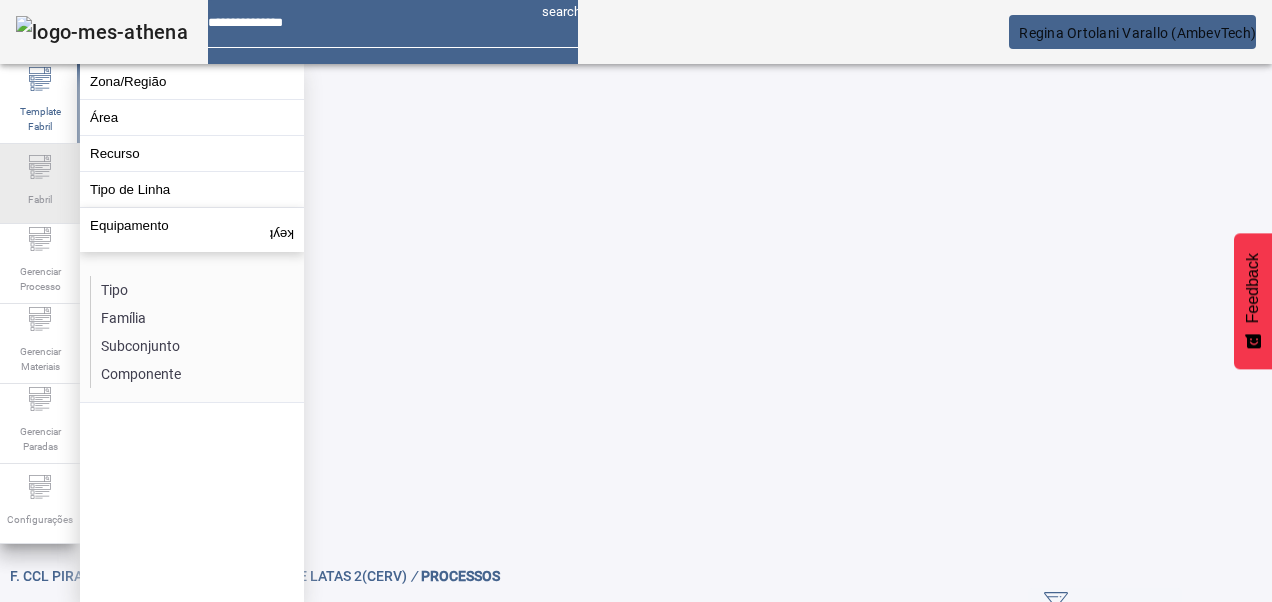 click on "Fabril" 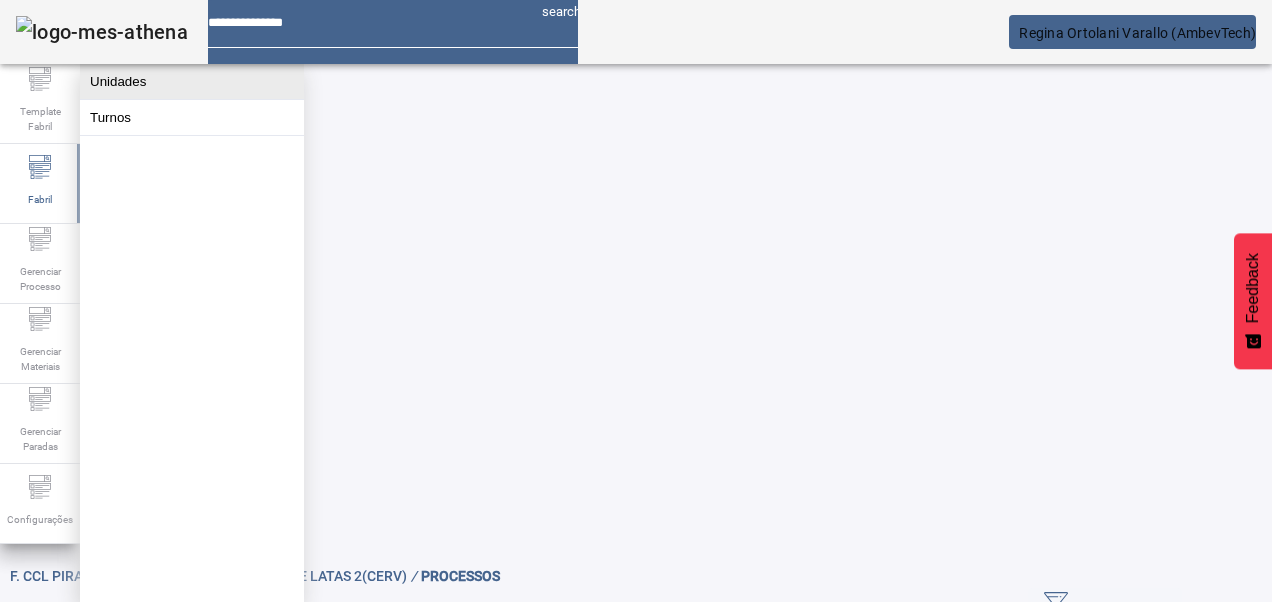 click on "Unidades" 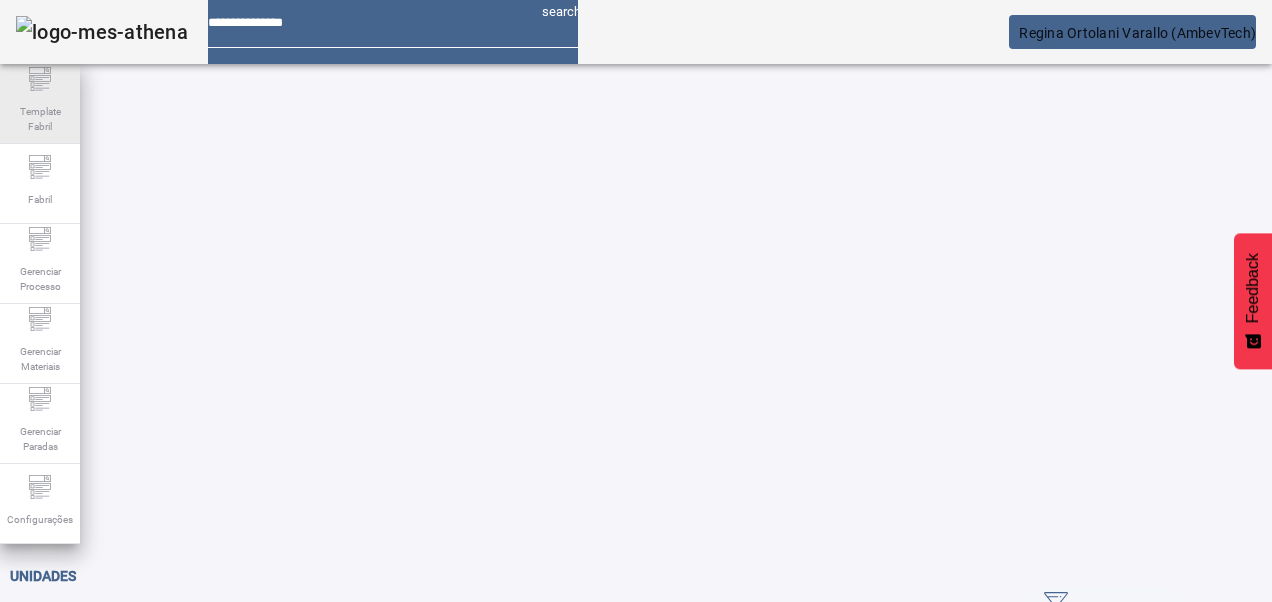 click on "Template Fabril" 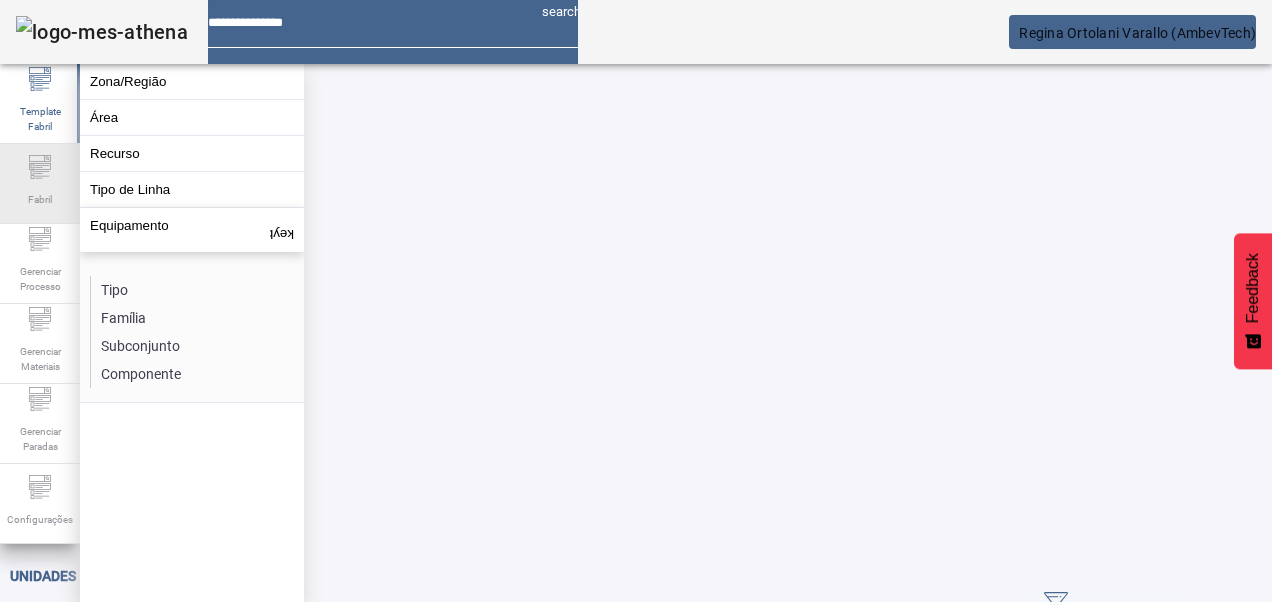 click on "Fabril" 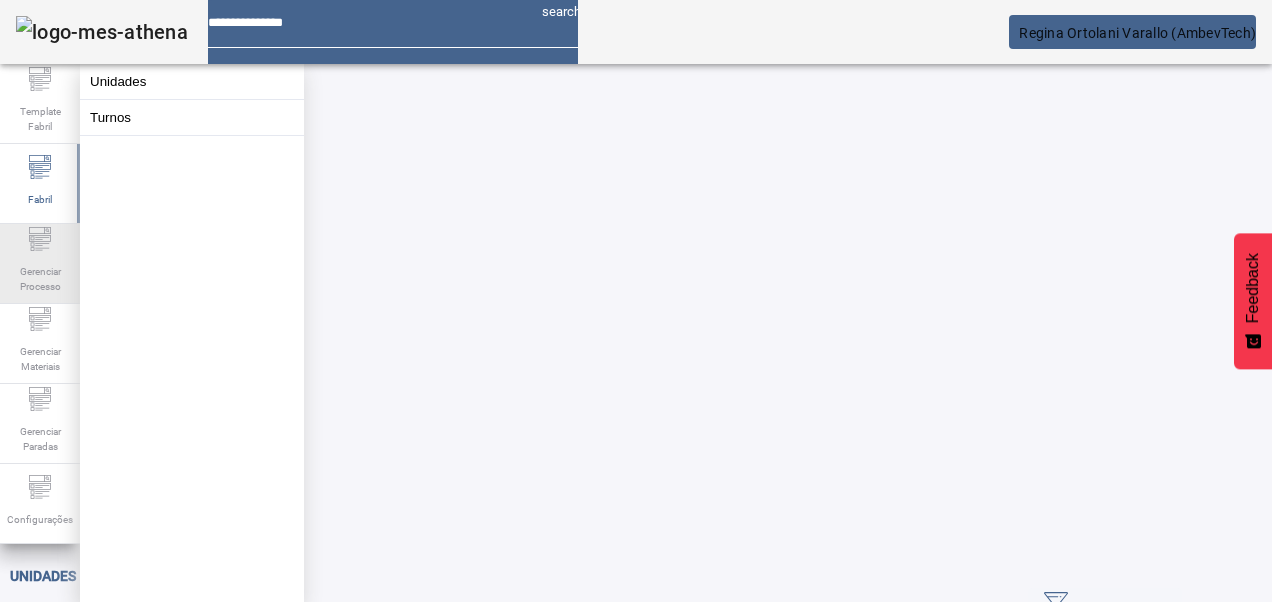 click on "Gerenciar Processo" 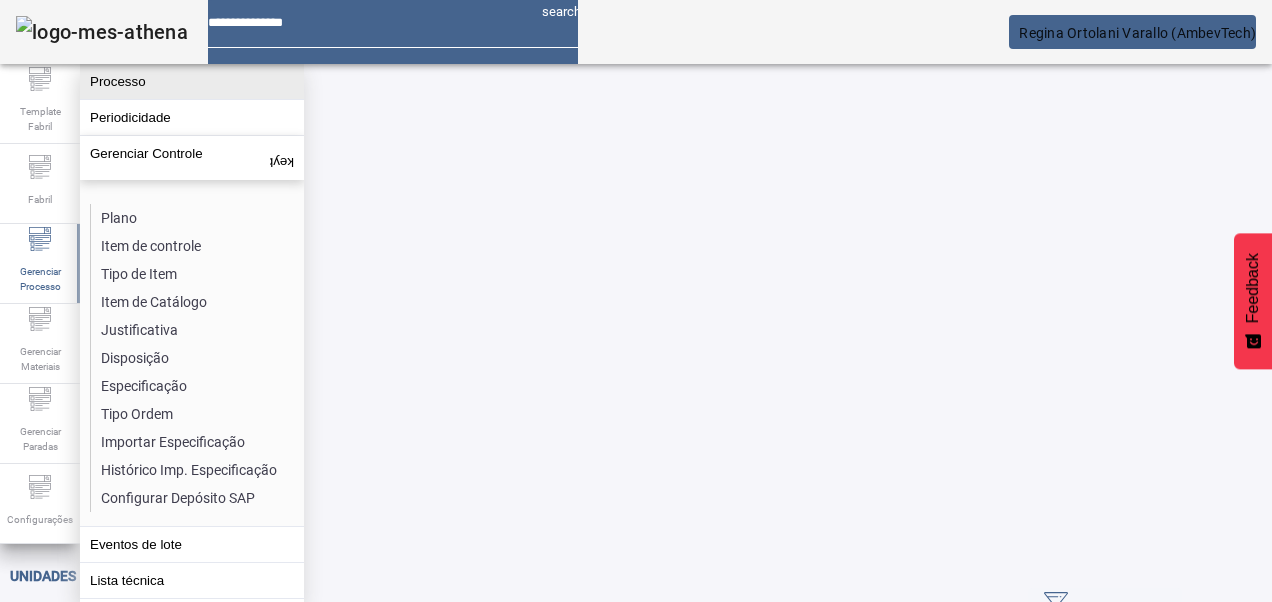 click on "Processo" 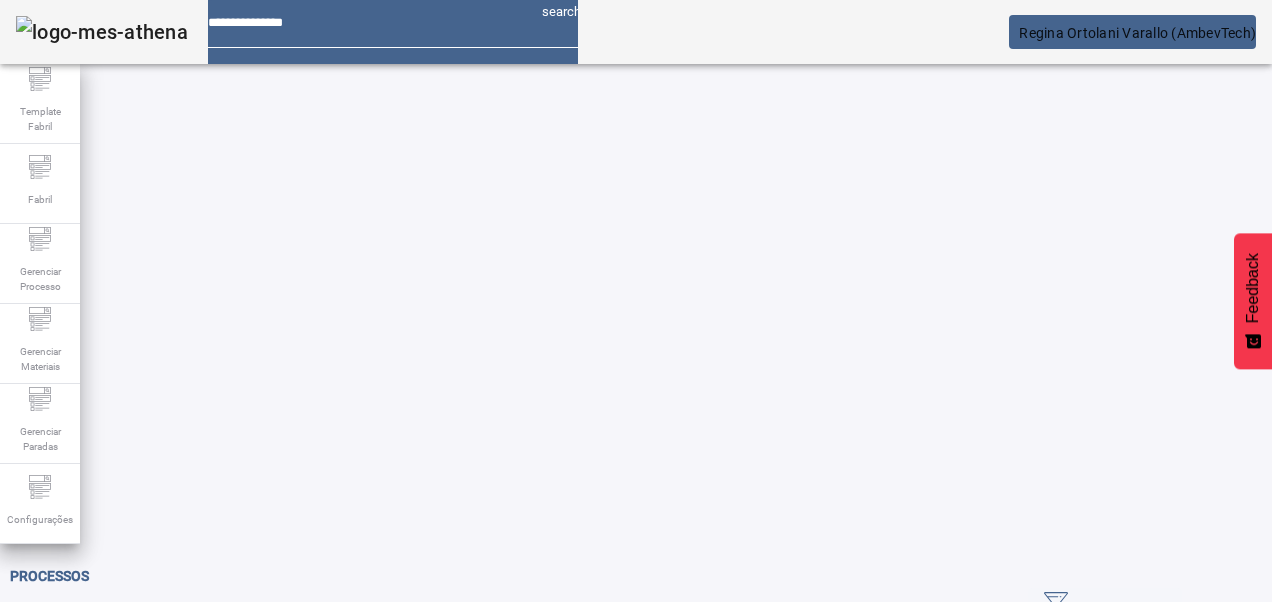 drag, startPoint x: 1151, startPoint y: 120, endPoint x: 1072, endPoint y: 139, distance: 81.25269 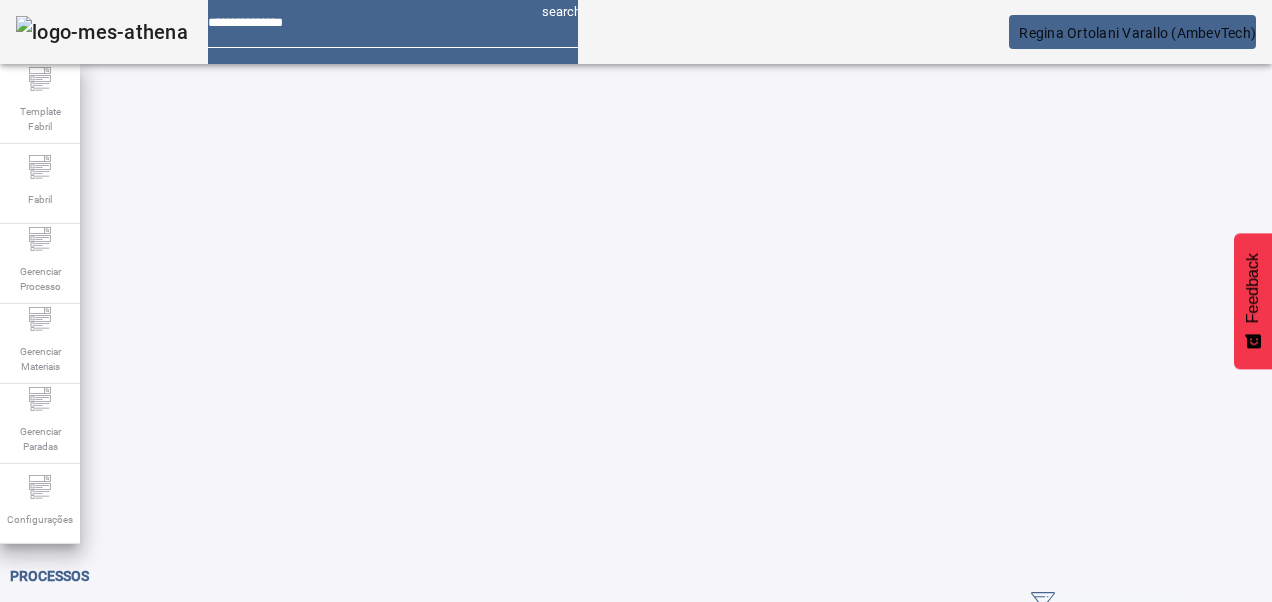 click on "Pesquise por código ou descrição" 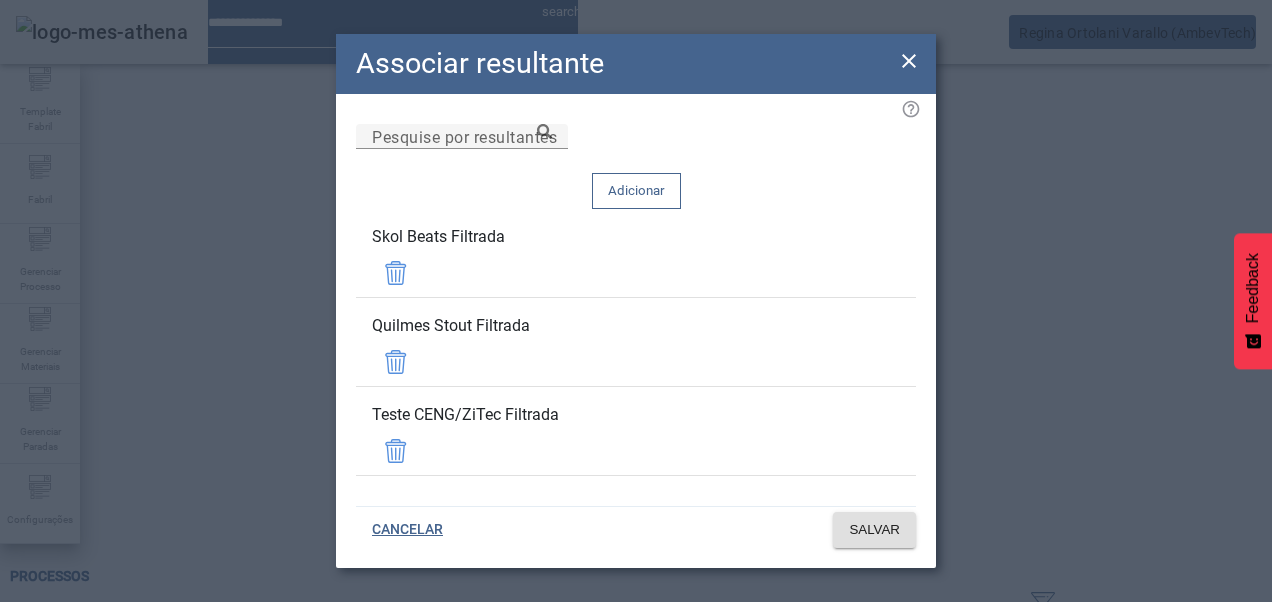 type 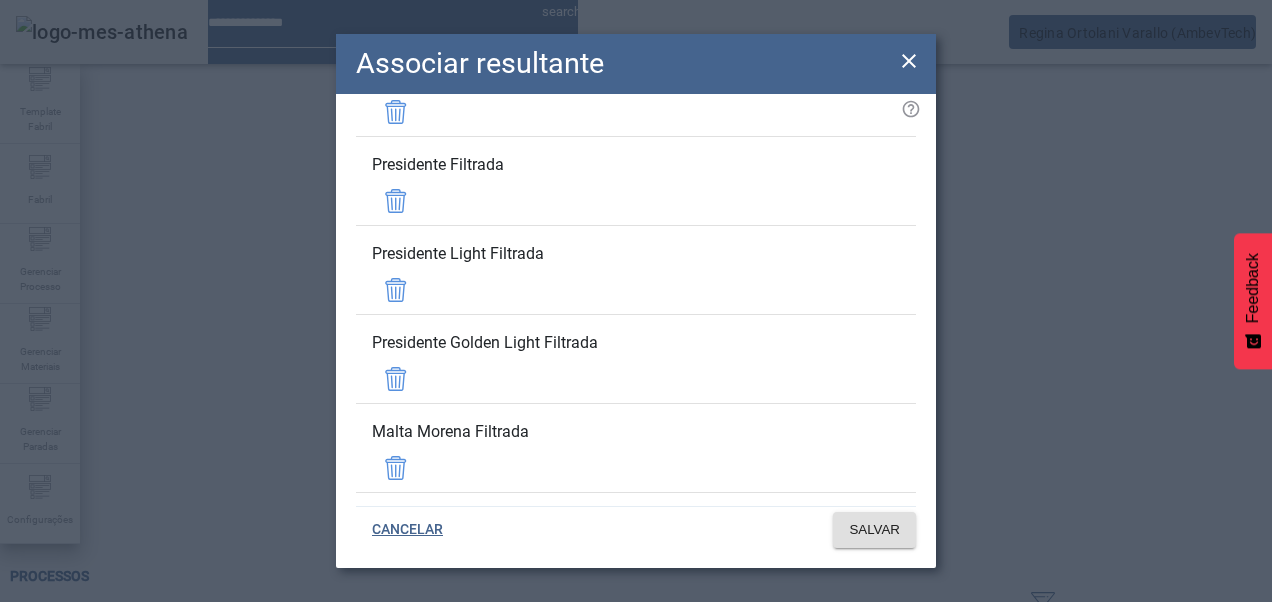 click 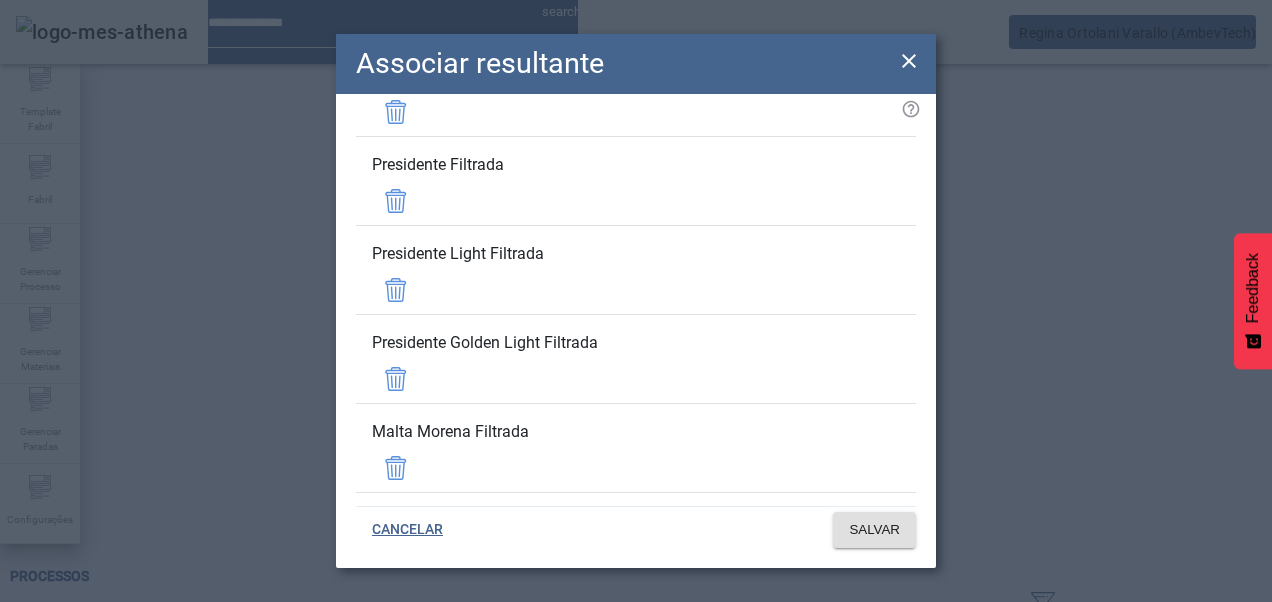 click 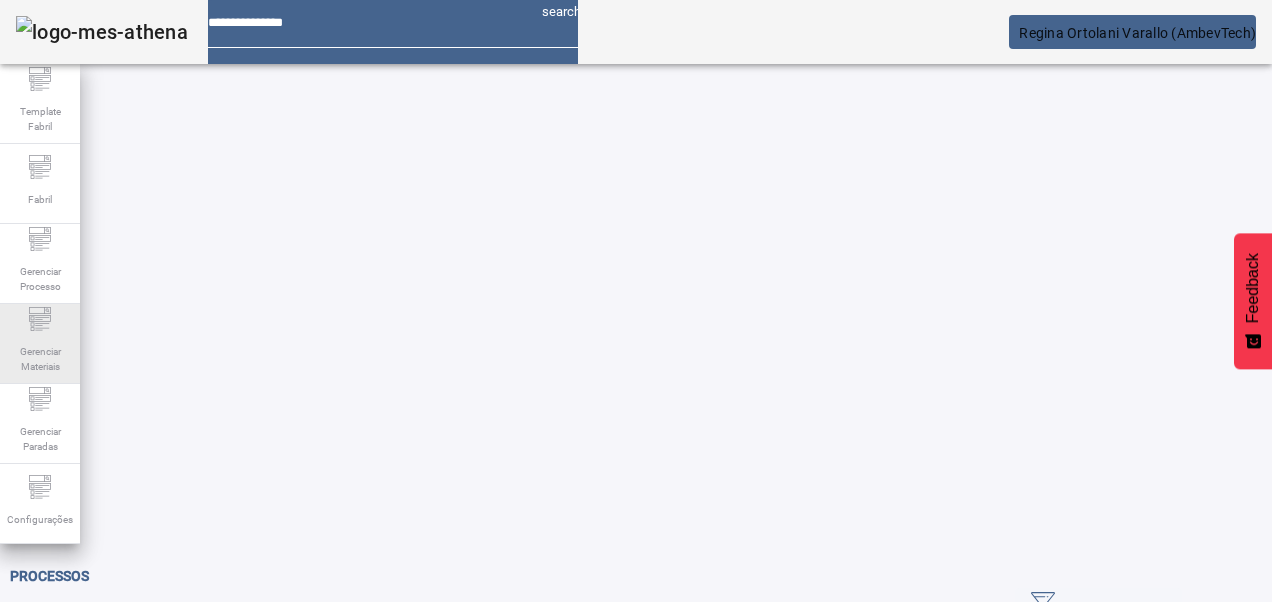 click on "Gerenciar Materiais" 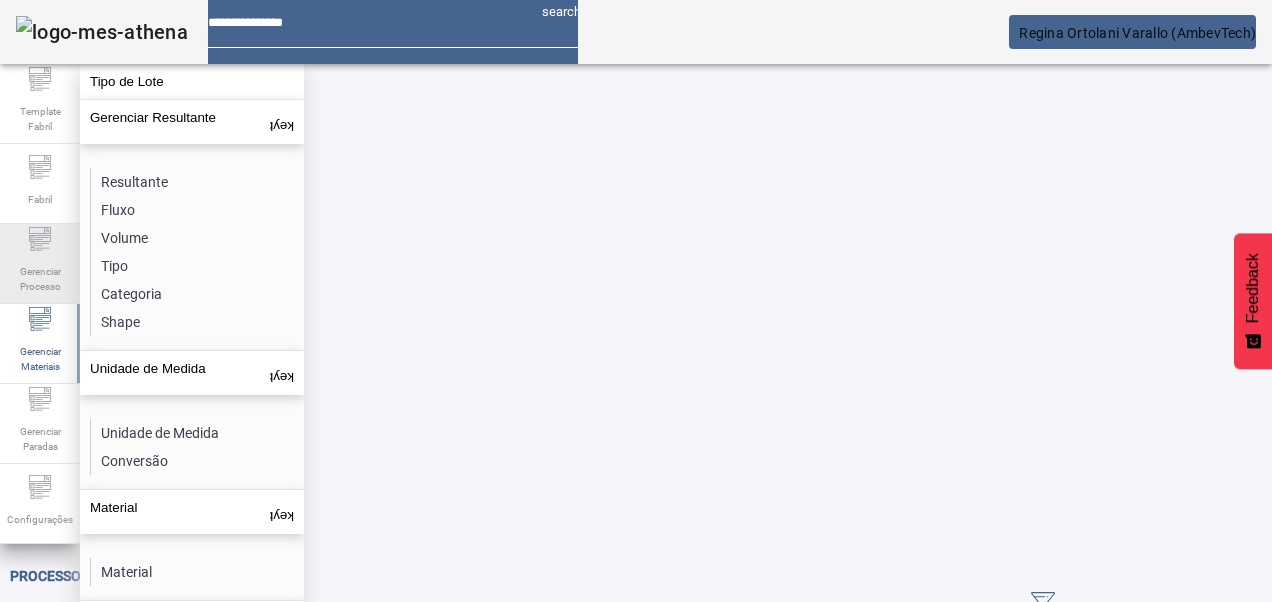 click on "Gerenciar Processo" 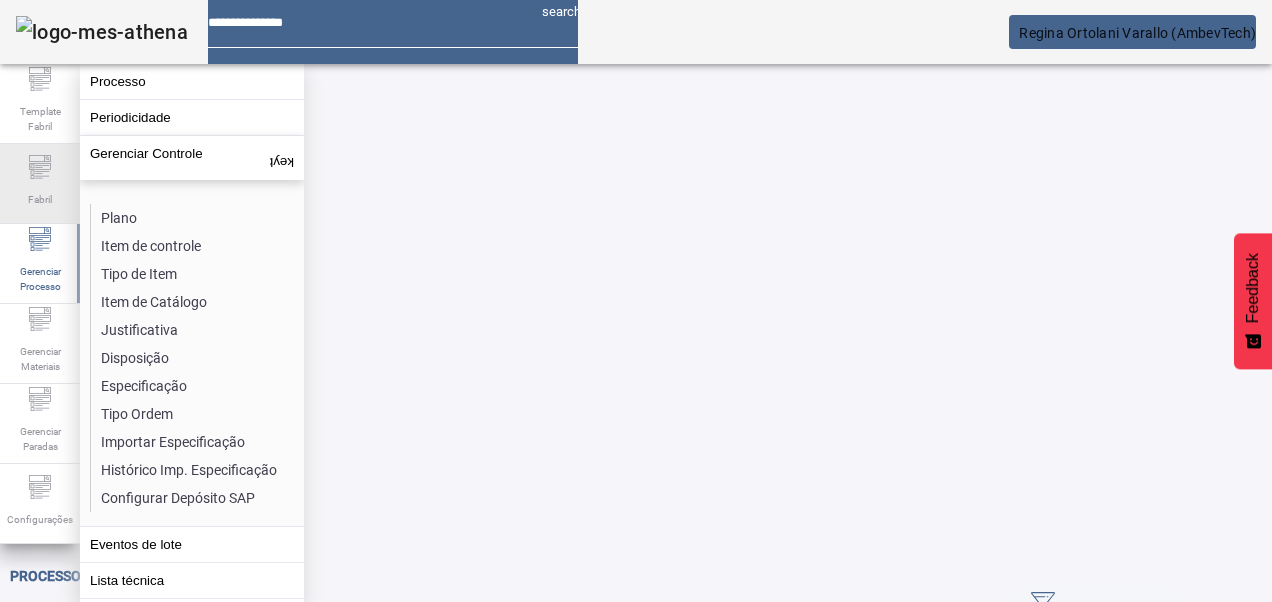 click on "Fabril" 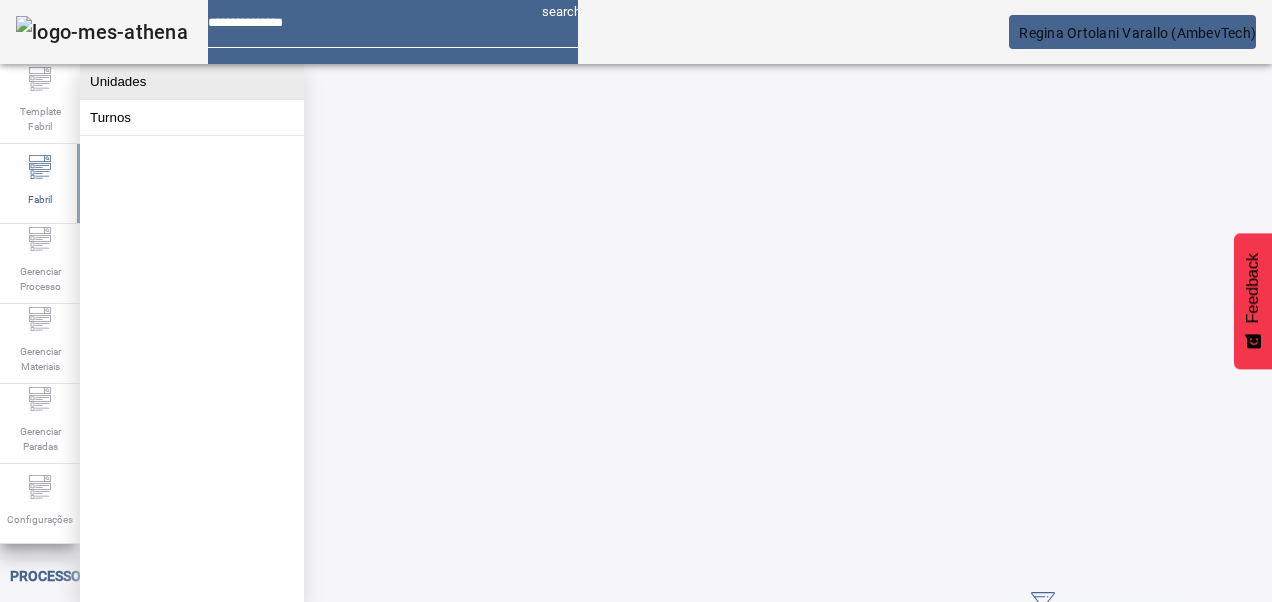 click on "Unidades" 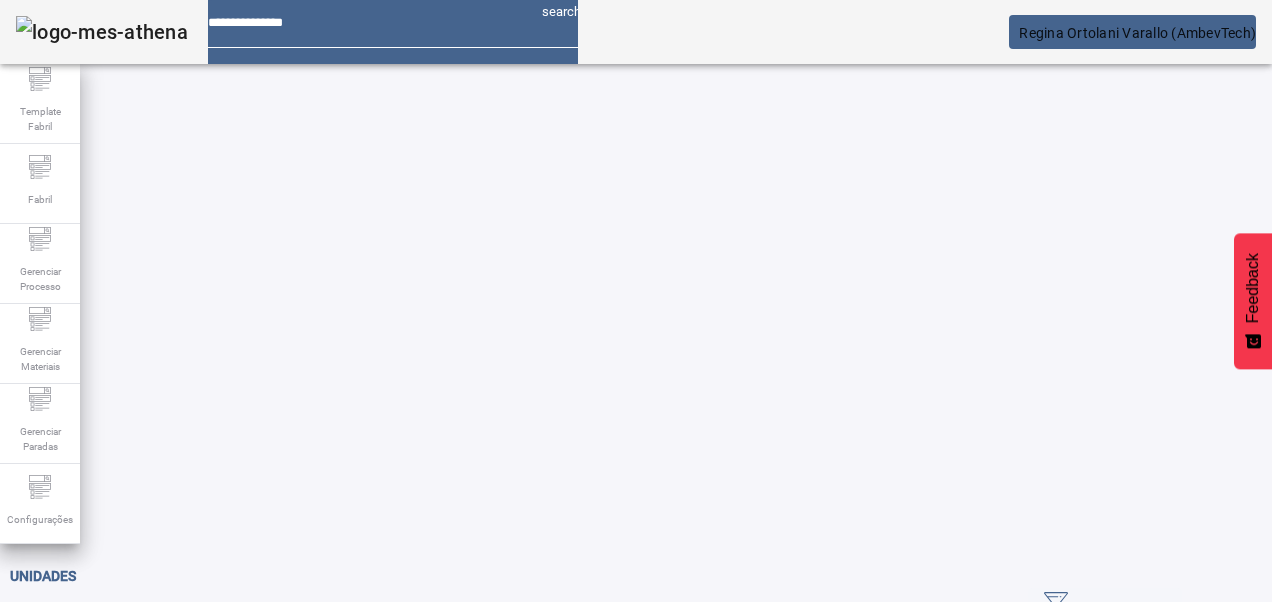 click on "ABRIR FILTROS" 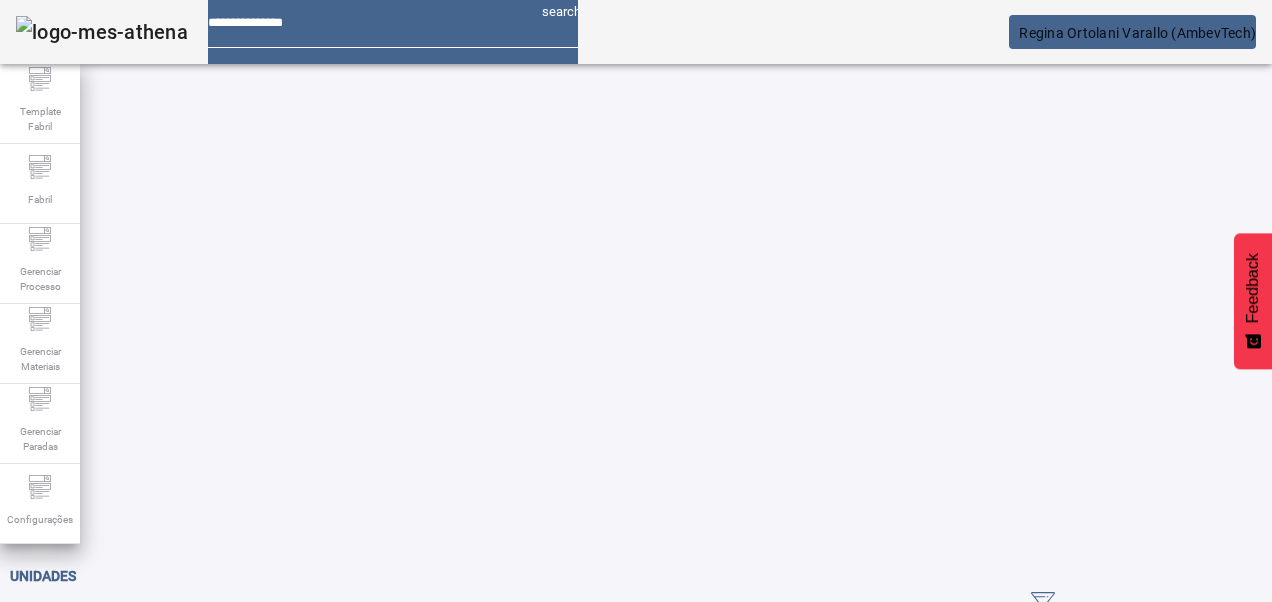 click on "Pesquise por Código descrição ou sigla" 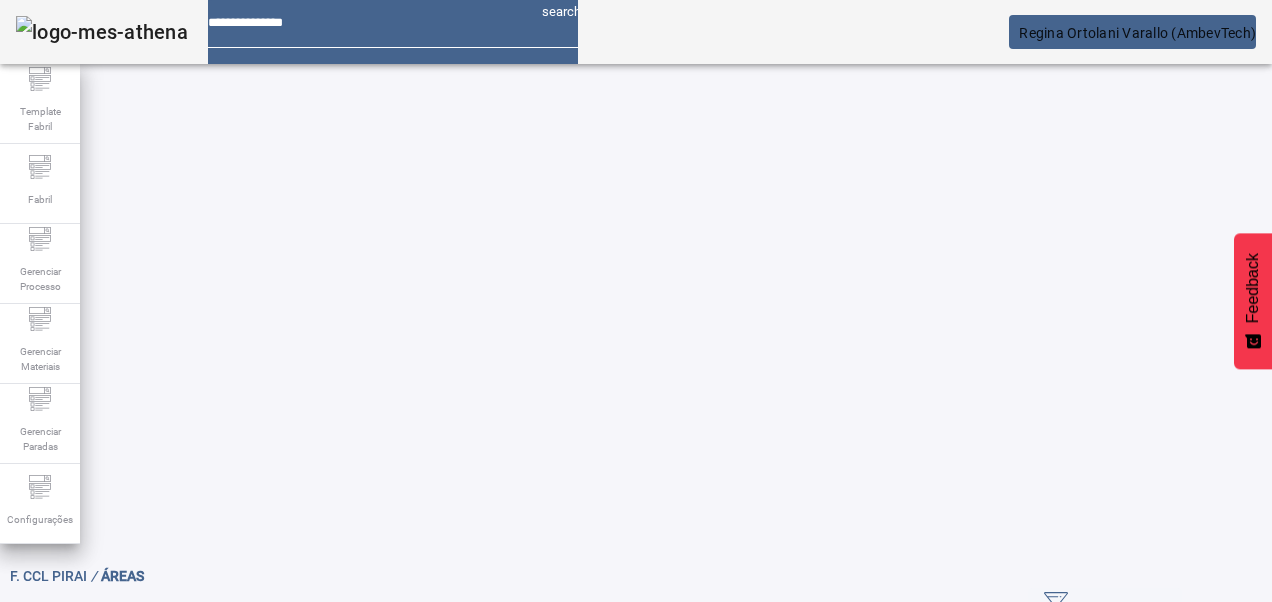 click at bounding box center (568, 743) 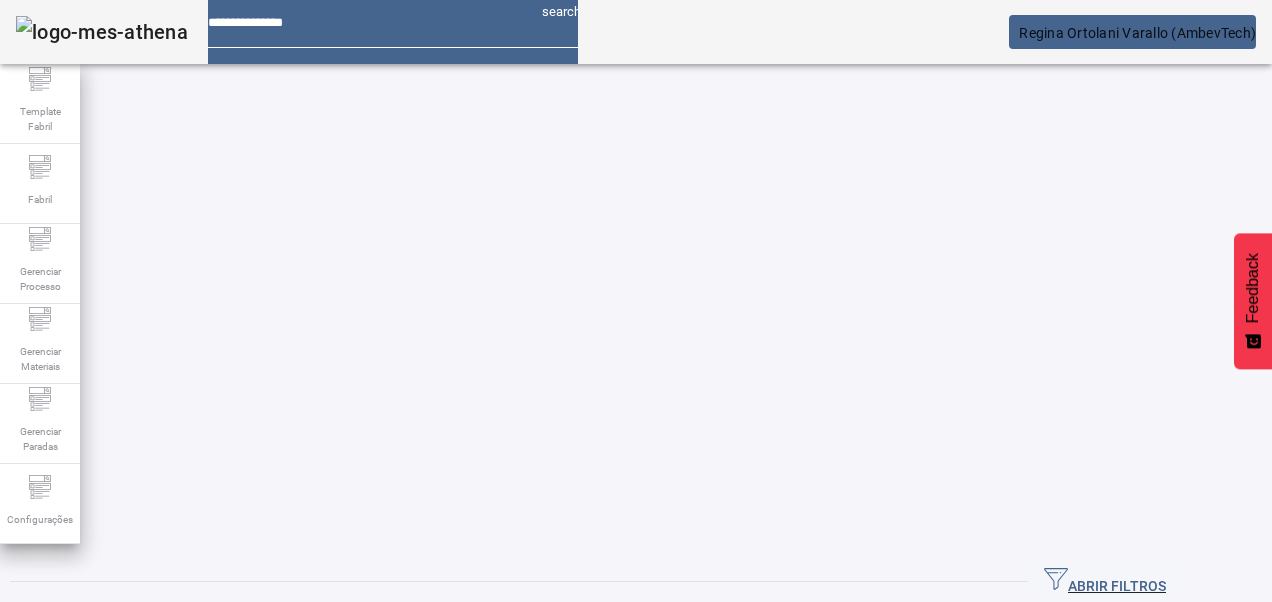 click on "ABRIR FILTROS" 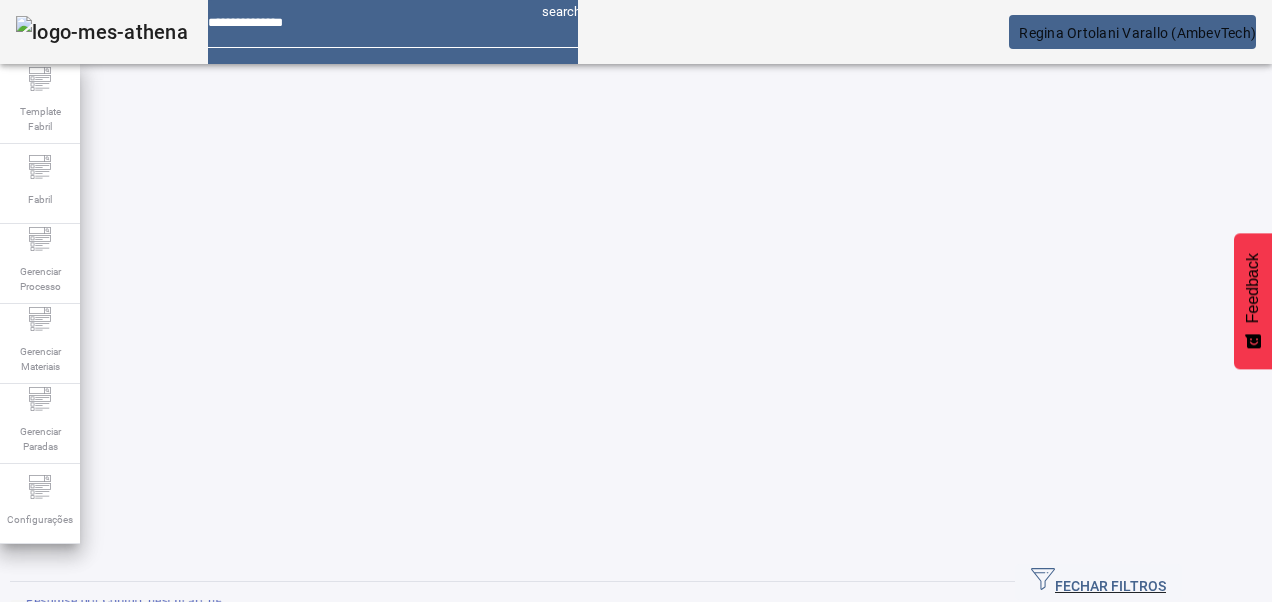 click on "Pesquise por
Código,
descrição,
descrição abreviada
ou
descrição SAP" at bounding box center [116, 613] 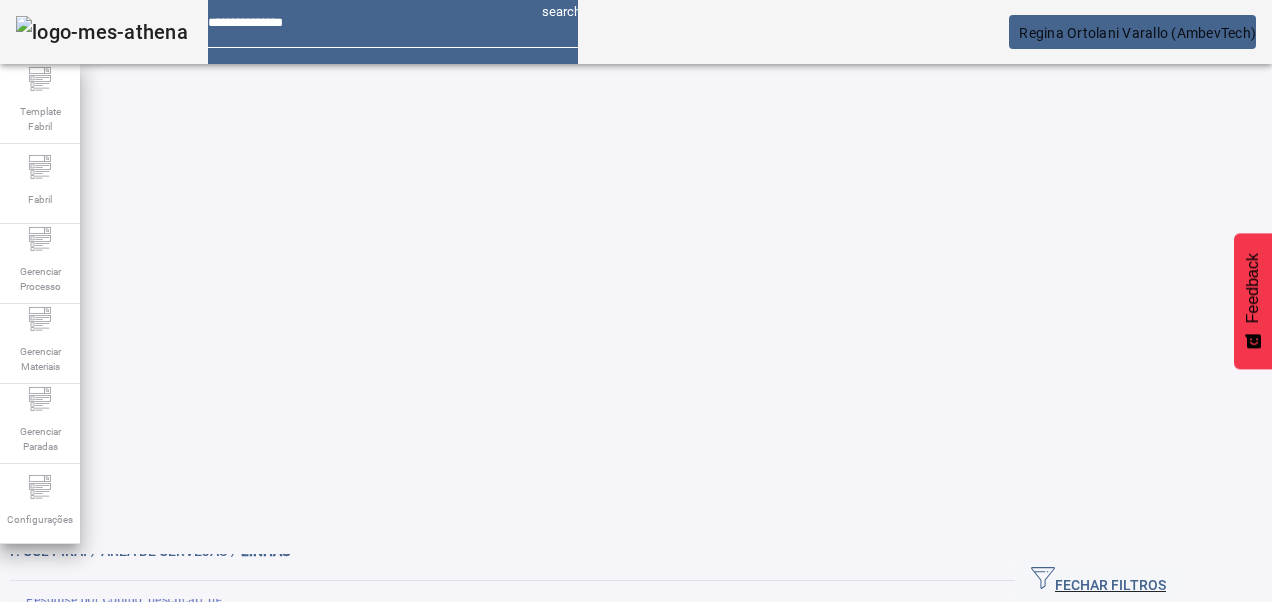 scroll, scrollTop: 106, scrollLeft: 0, axis: vertical 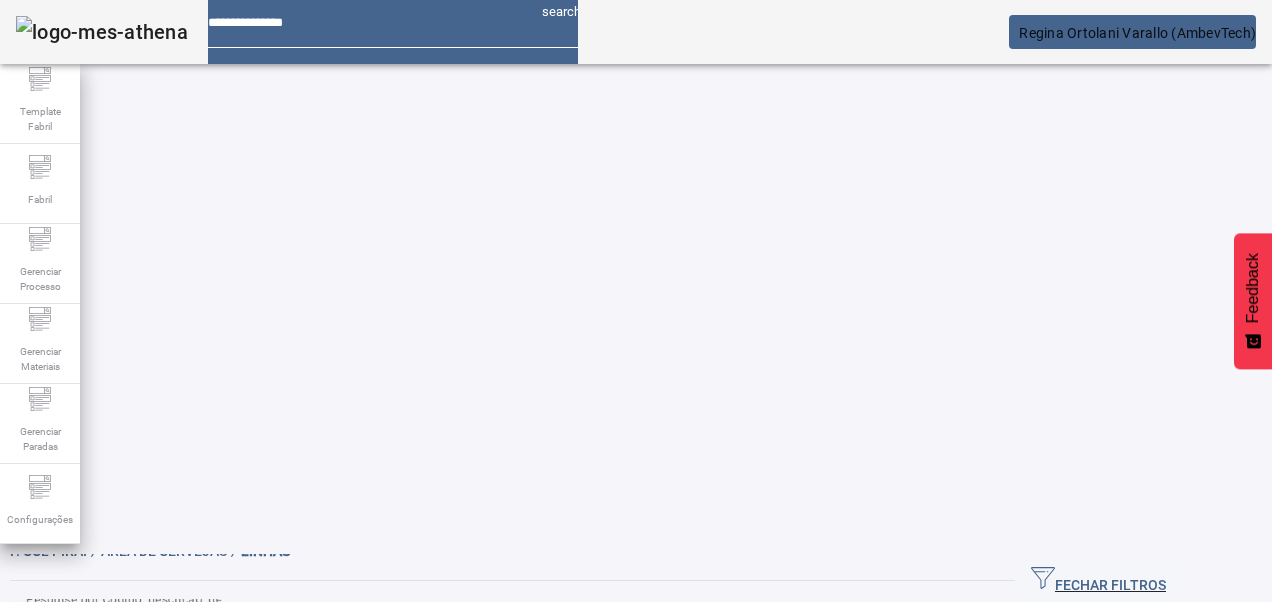click on "PROCESSOS" at bounding box center [66, 730] 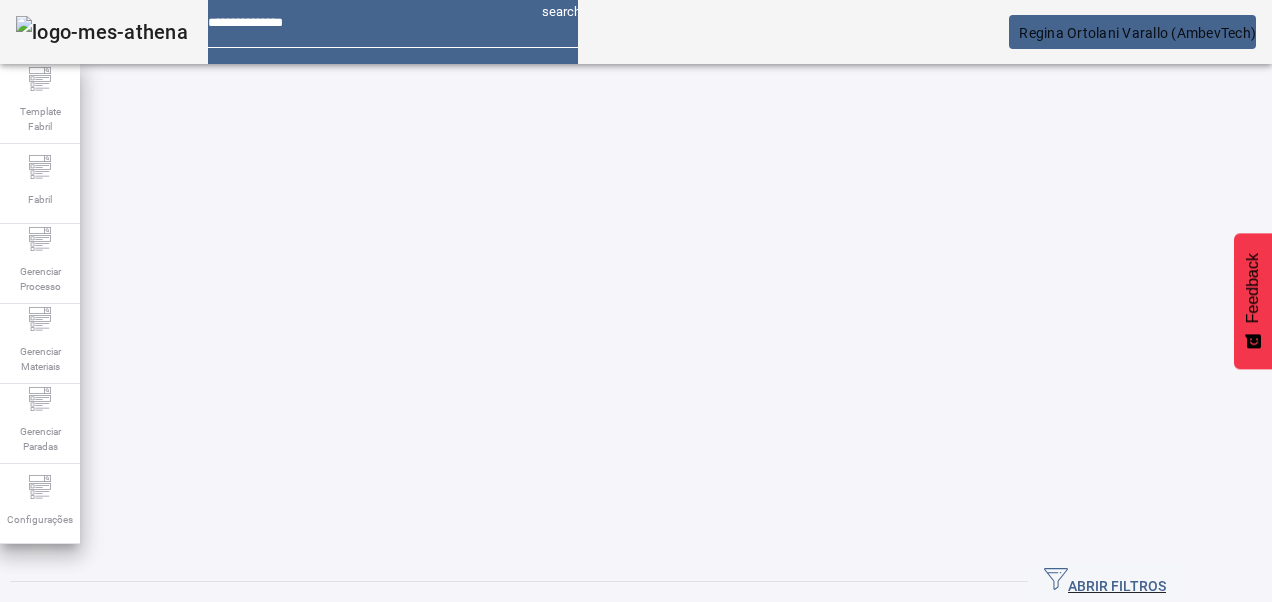 click at bounding box center [568, 719] 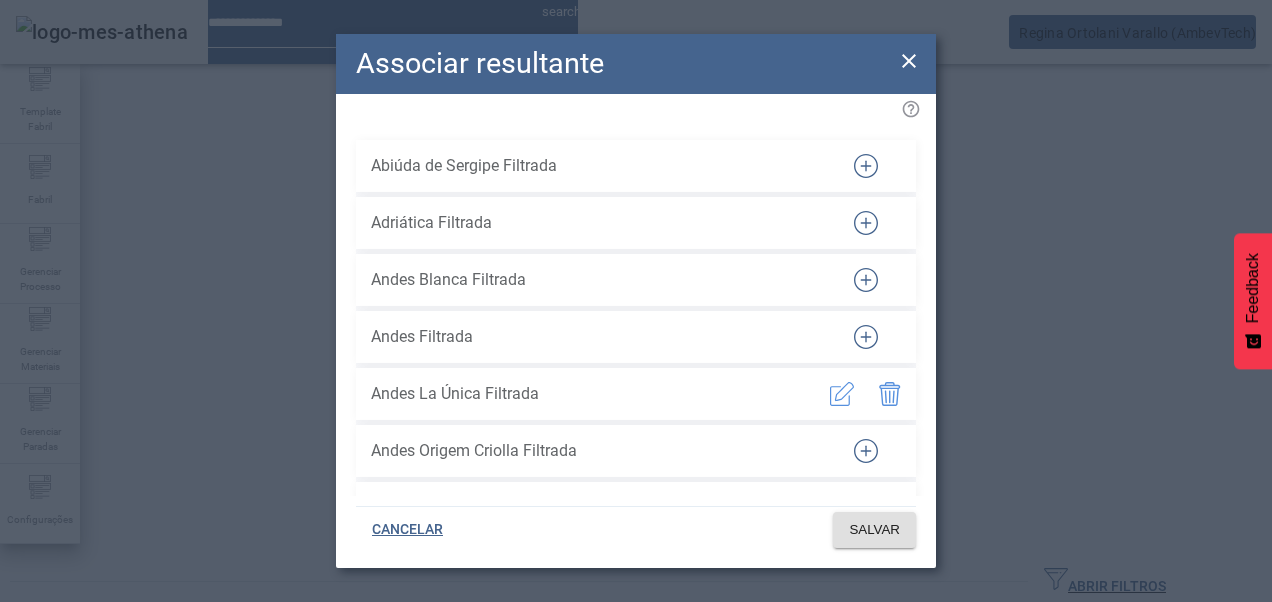 type 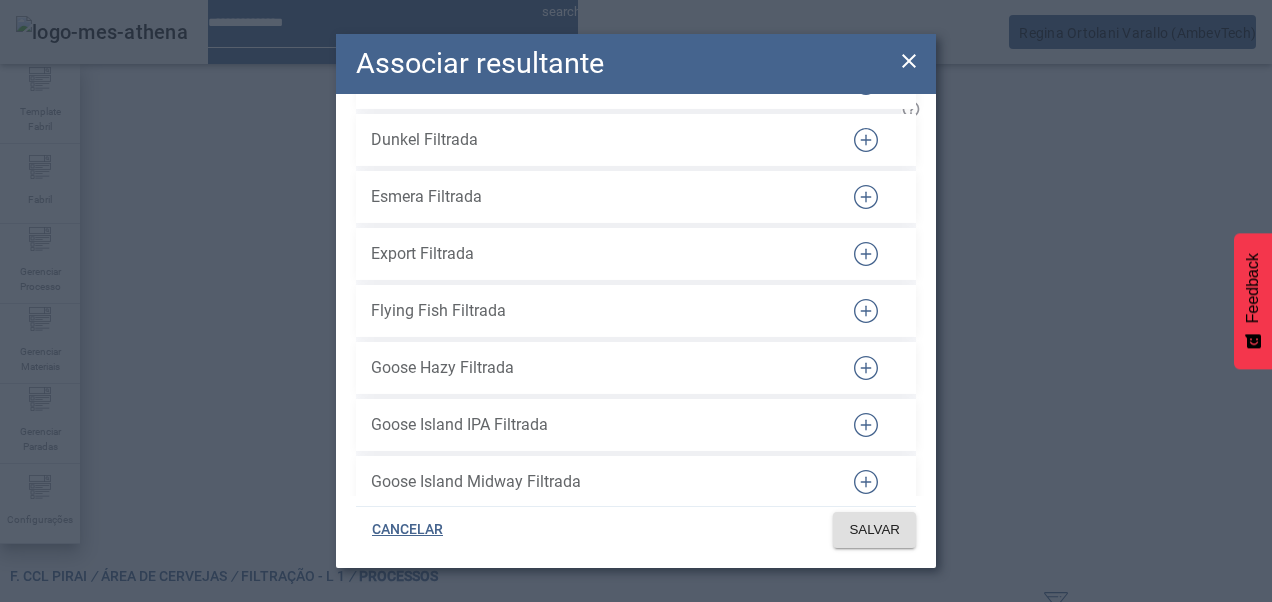 click 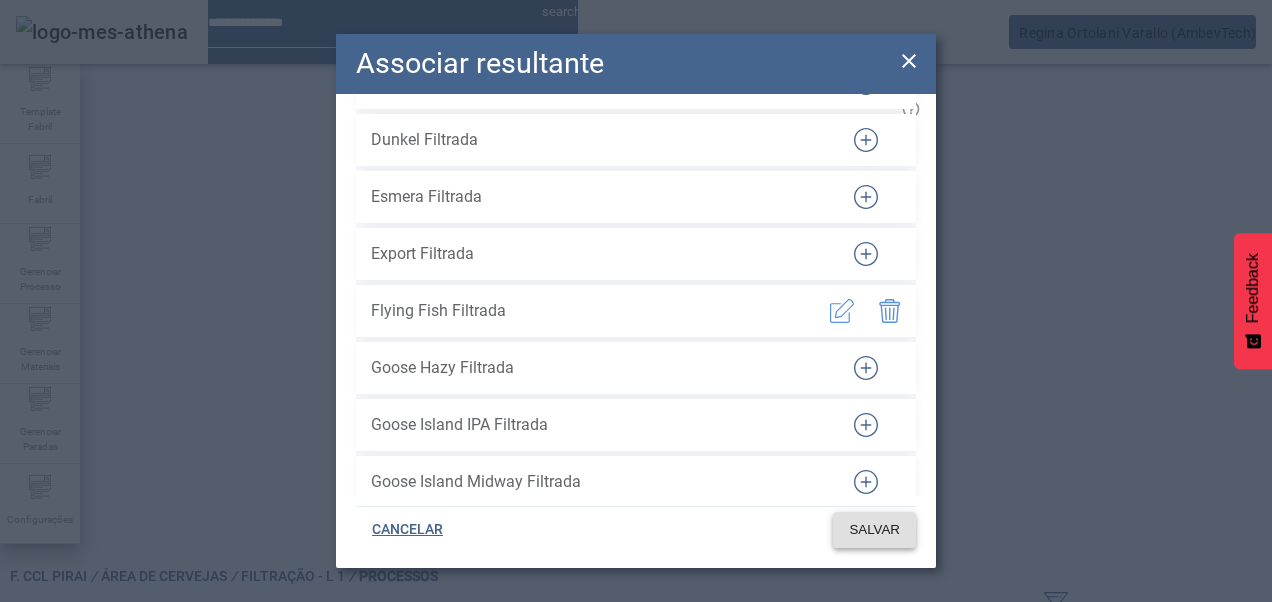 click on "SALVAR" 